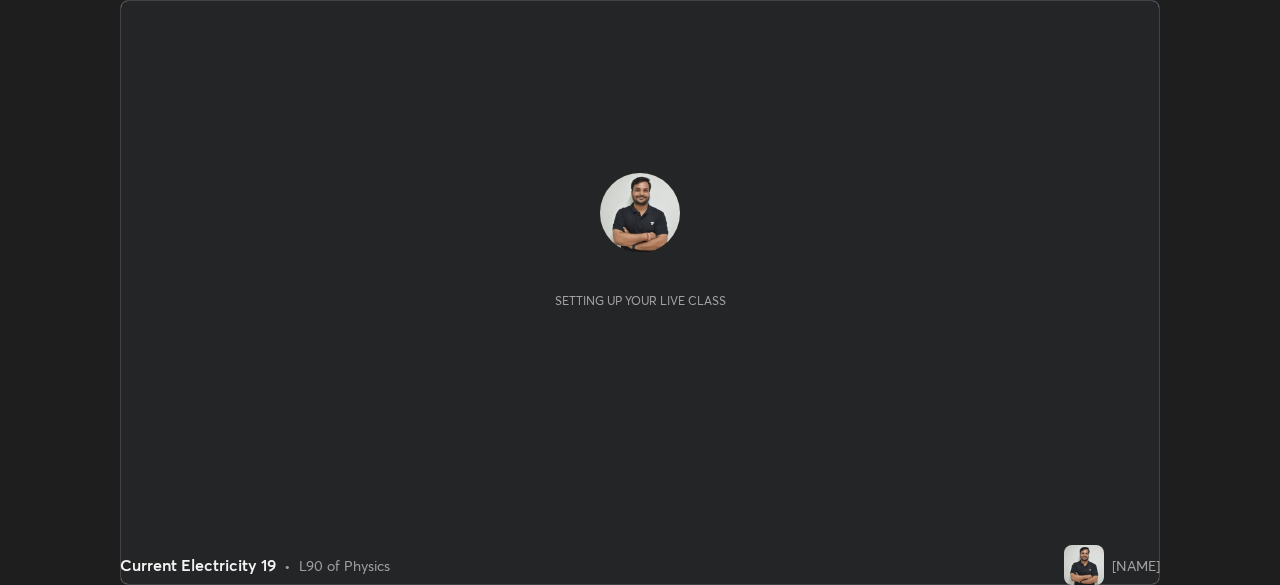 scroll, scrollTop: 0, scrollLeft: 0, axis: both 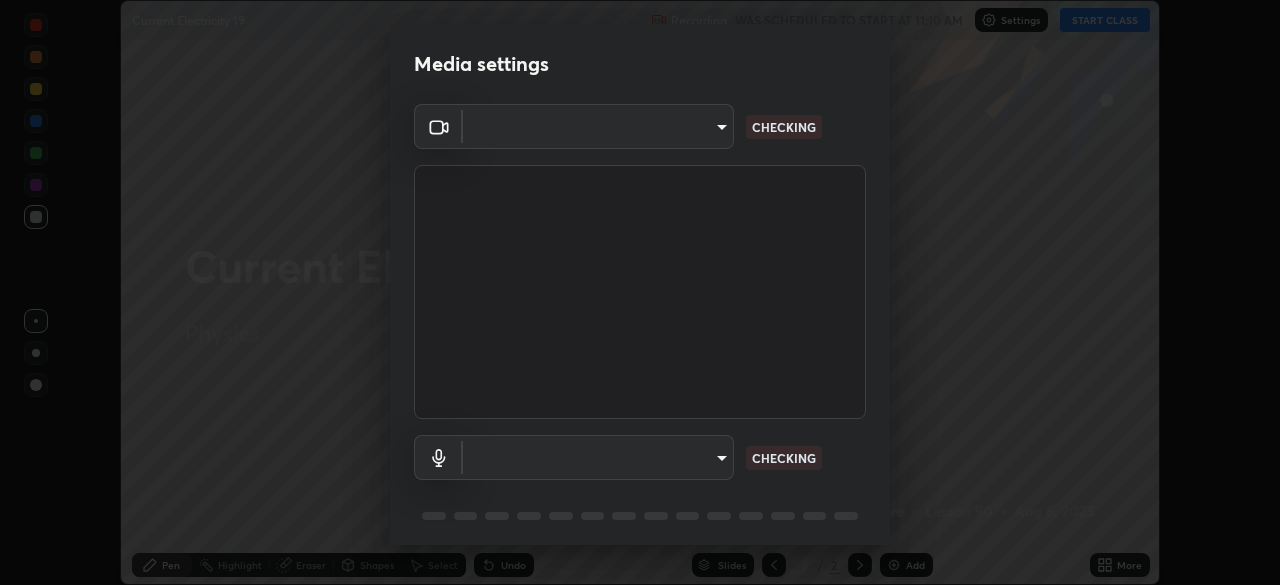 type on "c35a285883de36ed13854a1fbed0525b0d3f8b863e97d5e3b573df760e09333d" 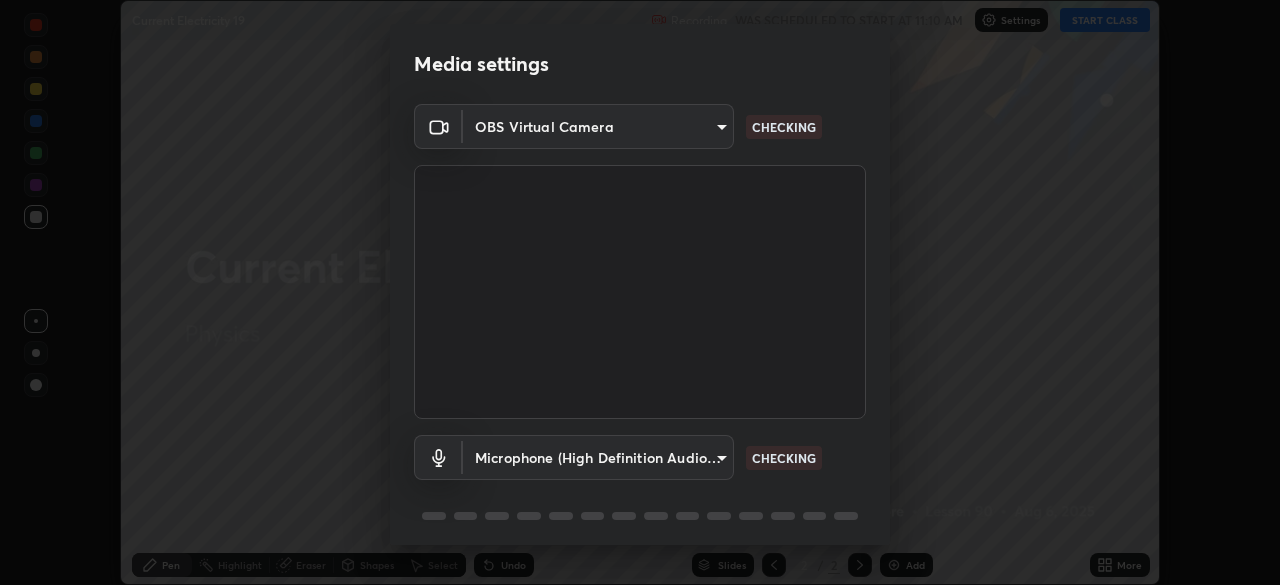 click on "Erase all Current Electricity 19 Recording WAS SCHEDULED TO START AT 11:10 AM Settings START CLASS Setting up your live class Current Electricity 19 • L90 of Physics [NAME] Pen Highlight Eraser Shapes Select Undo Slides 2 / 2 Add More No doubts shared Encourage your learners to ask a doubt for better clarity Report an issue Reason for reporting Buffering Chat not working Audio - Video sync issue Educator video quality low ​ Attach an image Report Media settings OBS Virtual Camera [HASH] CHECKING Microphone (High Definition Audio Device) [HASH] CHECKING 1 / 5 Next" at bounding box center (640, 292) 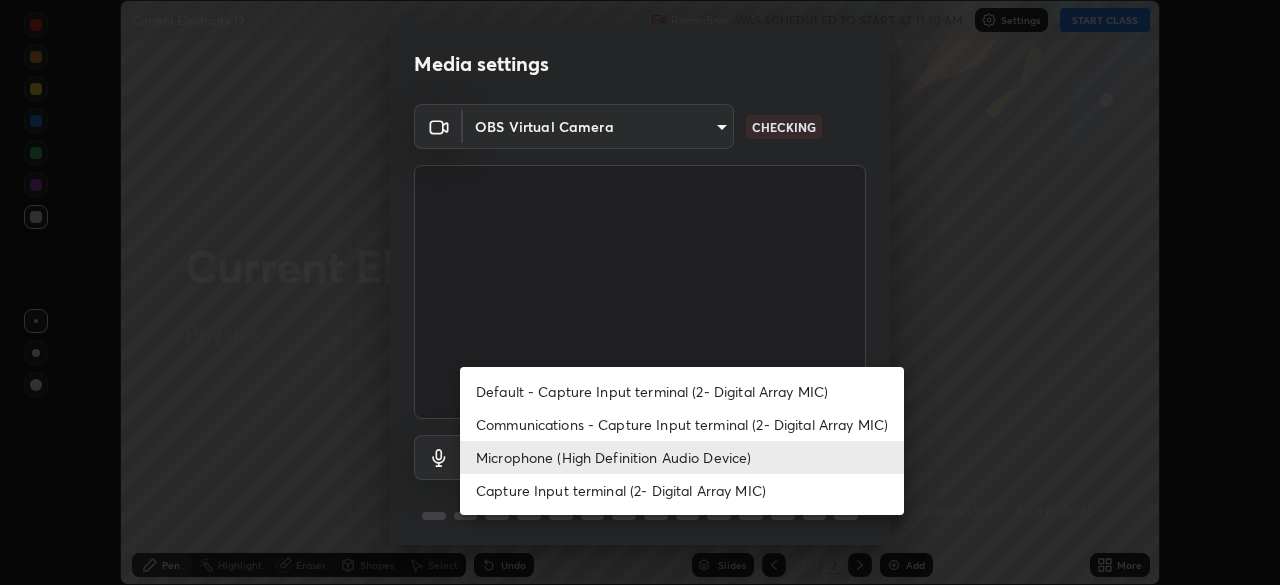 click on "Default - Capture Input terminal (2- Digital Array MIC)" at bounding box center (682, 391) 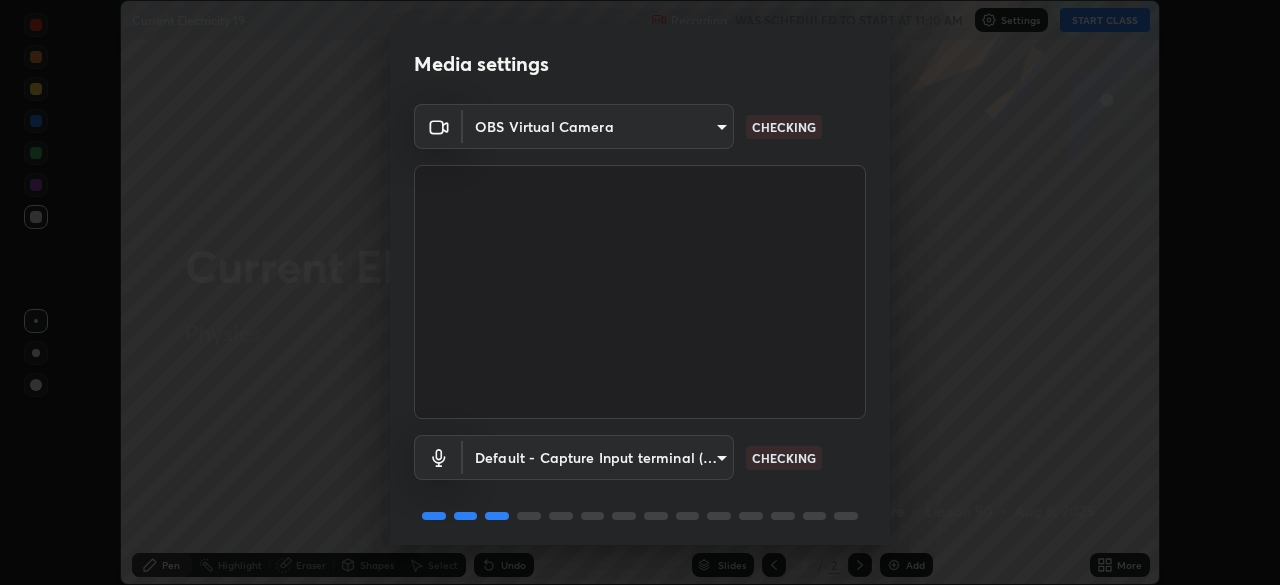 click on "Erase all Current Electricity 19 Recording WAS SCHEDULED TO START AT 11:10 AM Settings START CLASS Setting up your live class Current Electricity 19 • L90 of Physics [NAME] Pen Highlight Eraser Shapes Select Undo Slides 2 / 2 Add More No doubts shared Encourage your learners to ask a doubt for better clarity Report an issue Reason for reporting Buffering Chat not working Audio - Video sync issue Educator video quality low ​ Attach an image Report Media settings OBS Virtual Camera [HASH] CHECKING Default - Capture Input terminal (2- Digital Array MIC) default CHECKING 1 / 5 Next" at bounding box center [640, 292] 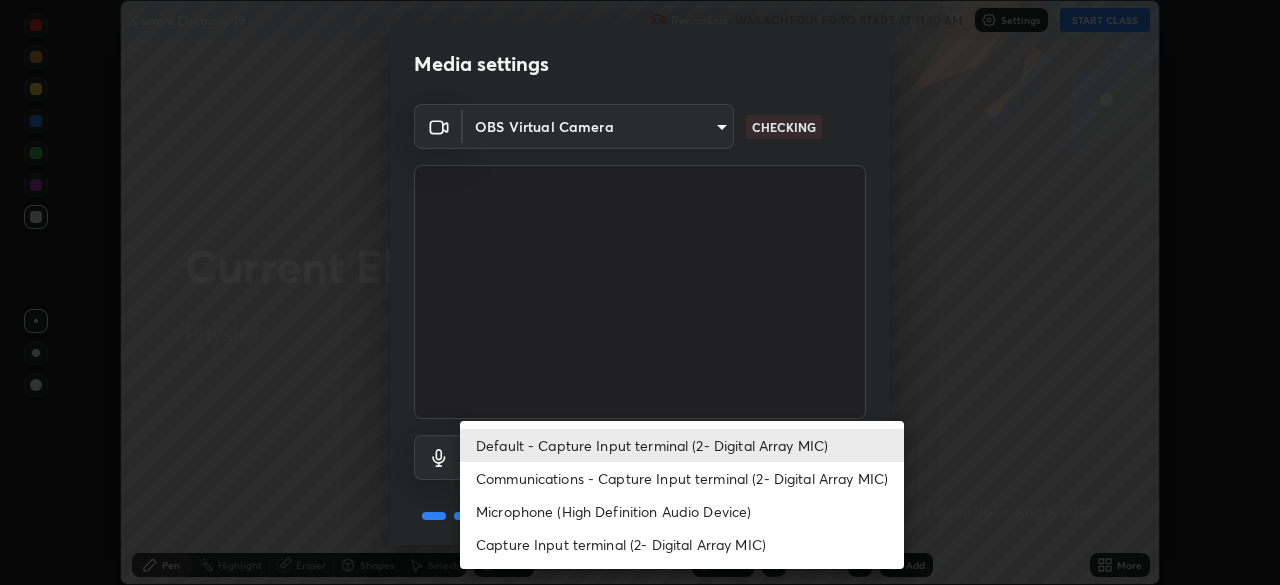 click on "Microphone (High Definition Audio Device)" at bounding box center [682, 511] 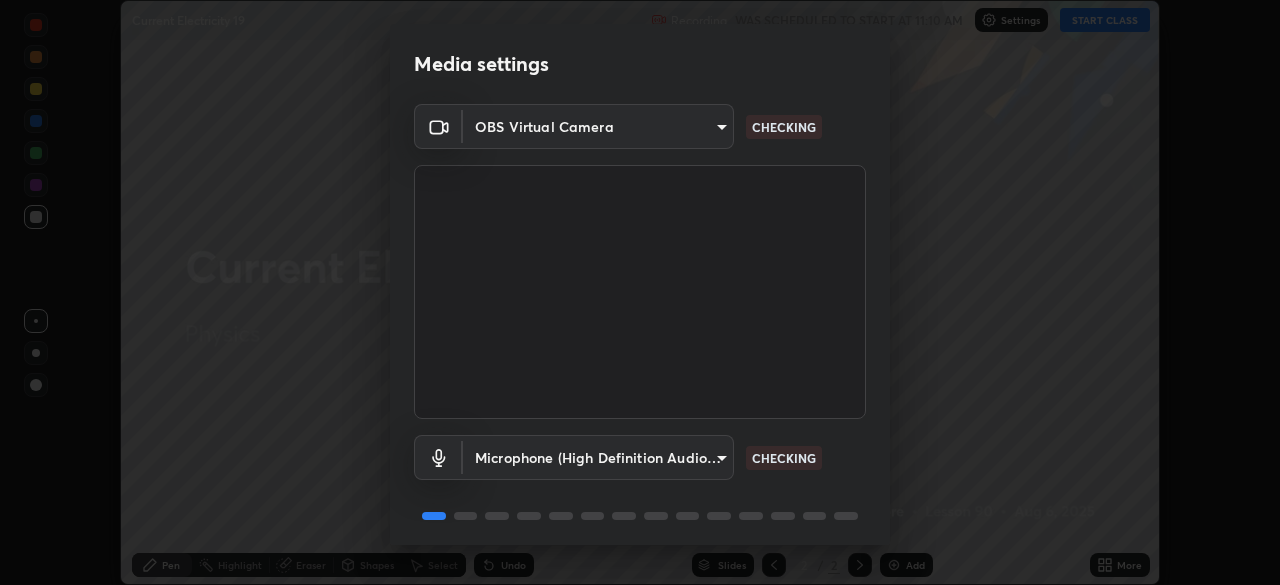 scroll, scrollTop: 71, scrollLeft: 0, axis: vertical 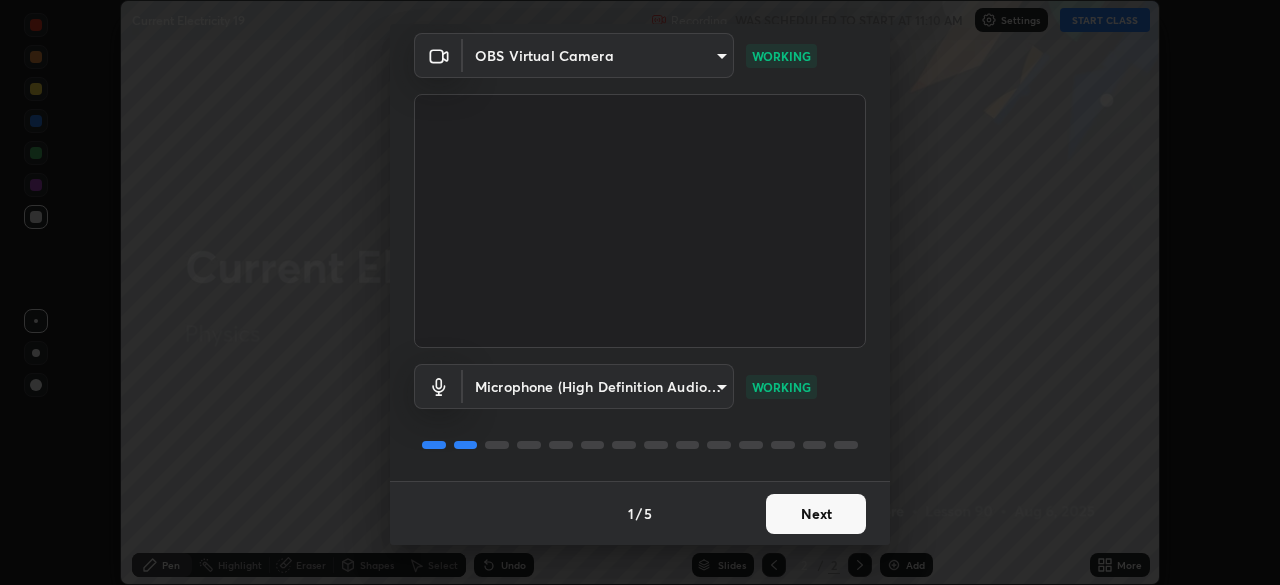 click on "Next" at bounding box center (816, 514) 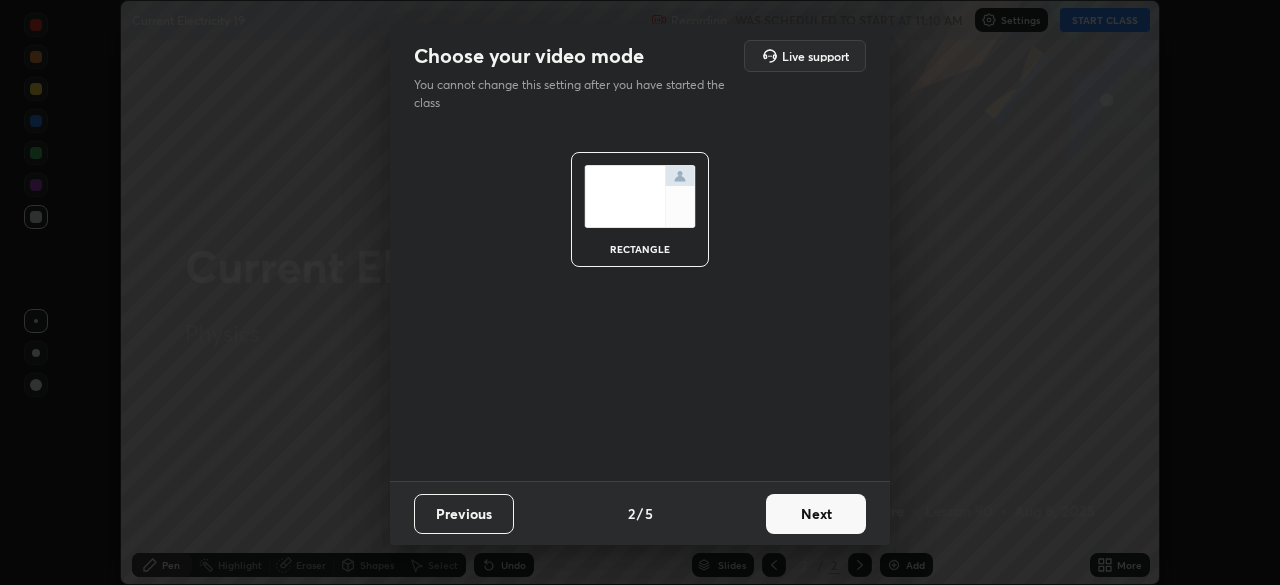 scroll, scrollTop: 0, scrollLeft: 0, axis: both 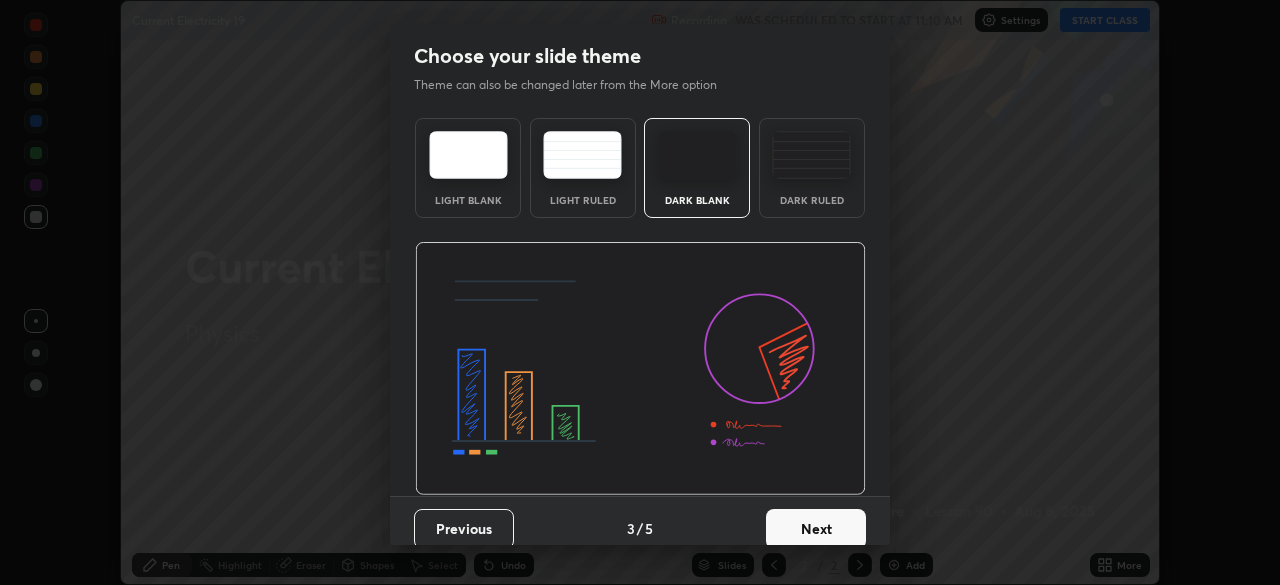 click on "Next" at bounding box center [816, 529] 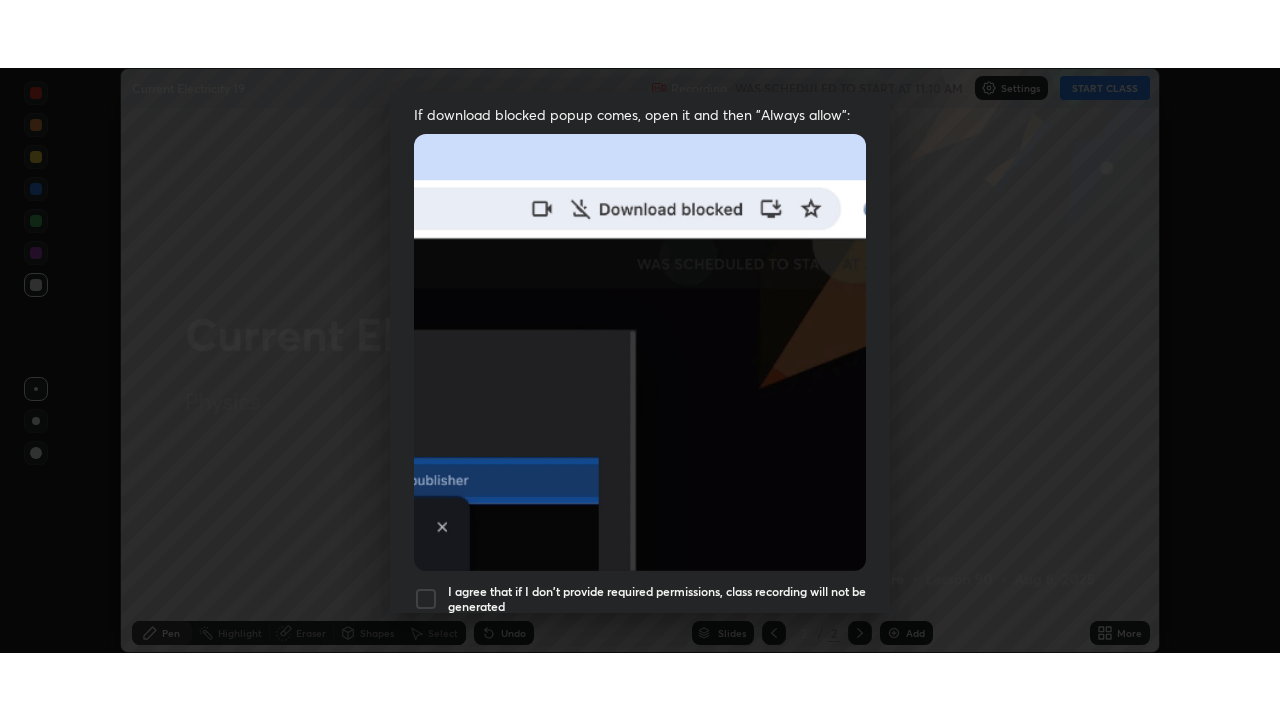 scroll, scrollTop: 479, scrollLeft: 0, axis: vertical 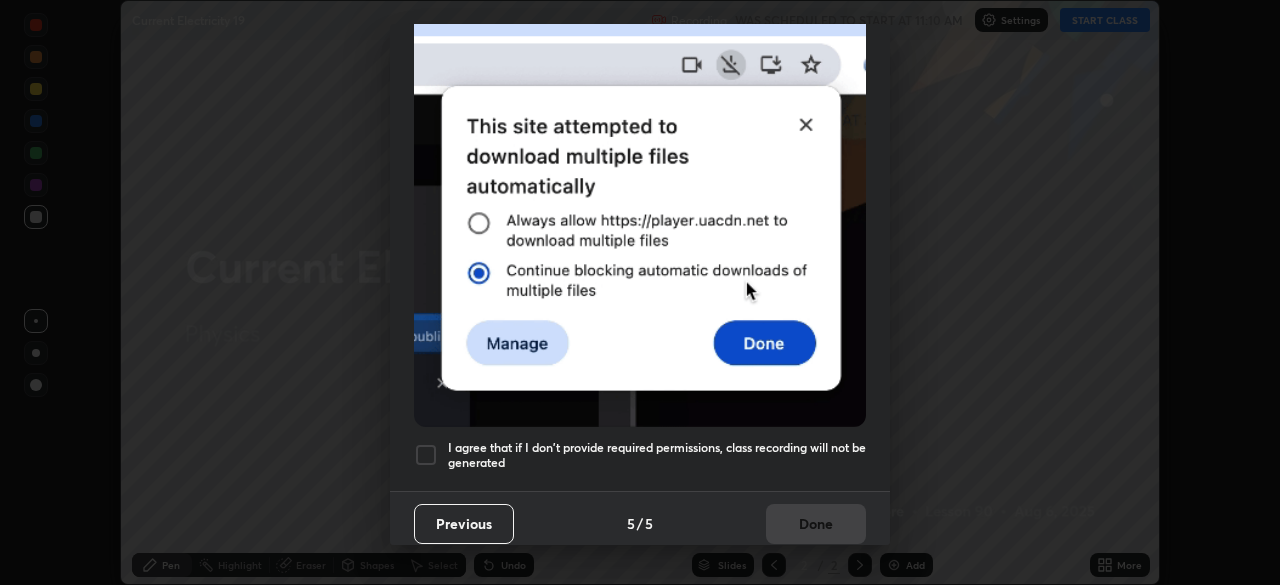 click on "Allow "Download multiple files" if prompted: If download blocked popup comes, open it and then "Always allow": I agree that if I don't provide required permissions, class recording will not be generated" at bounding box center (640, 70) 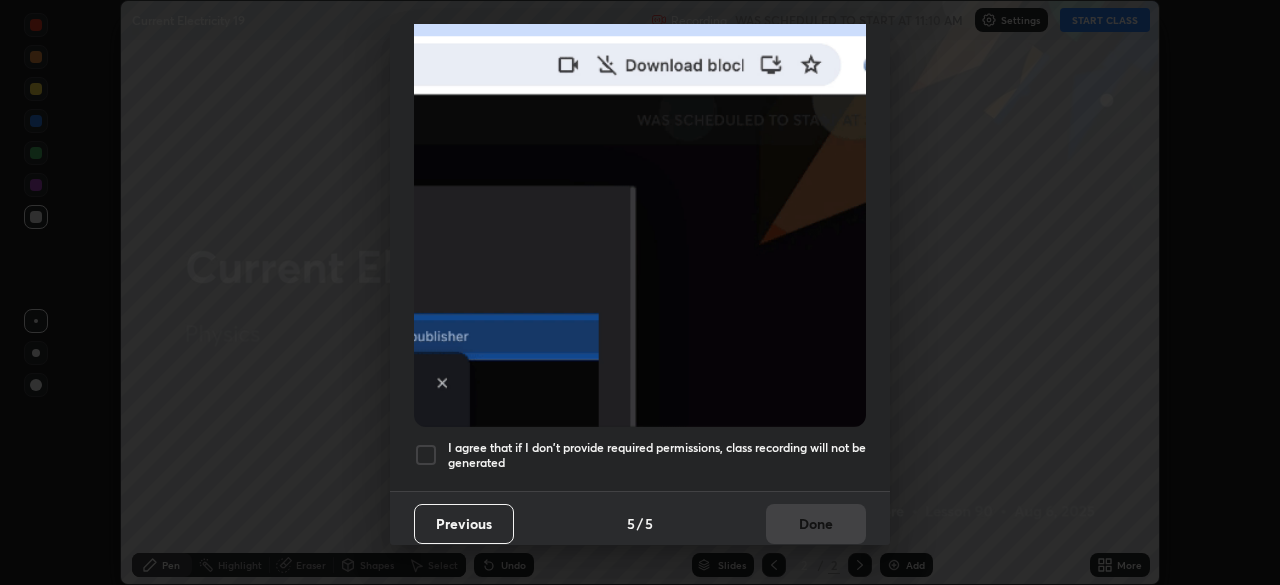click on "Previous 5 / 5 Done" at bounding box center (640, 523) 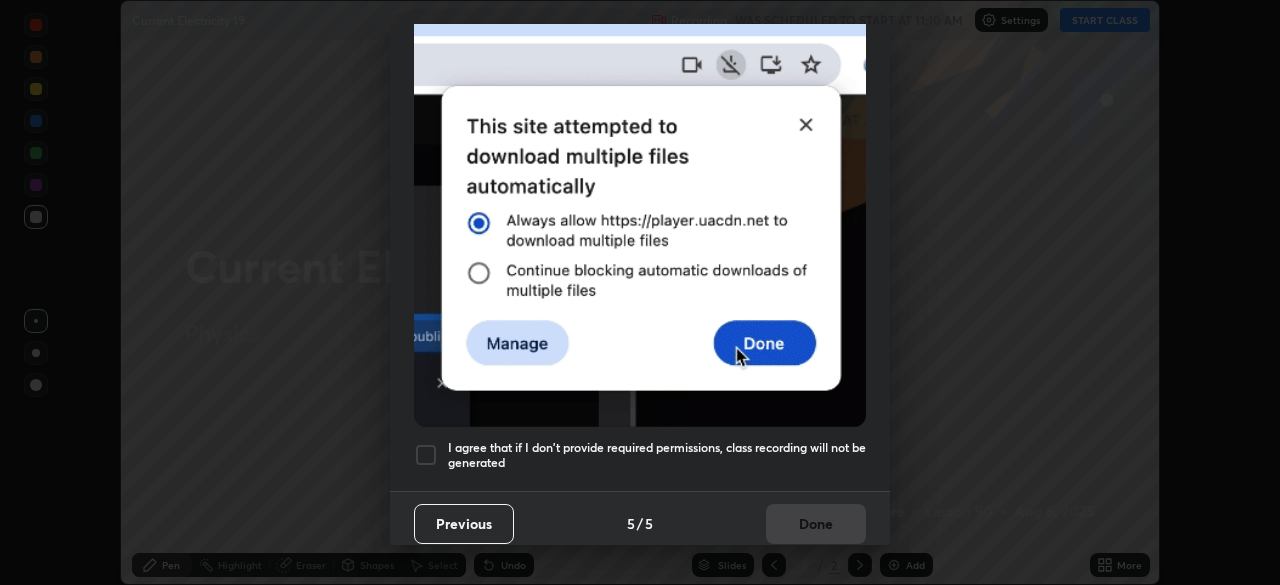 click on "I agree that if I don't provide required permissions, class recording will not be generated" at bounding box center [657, 455] 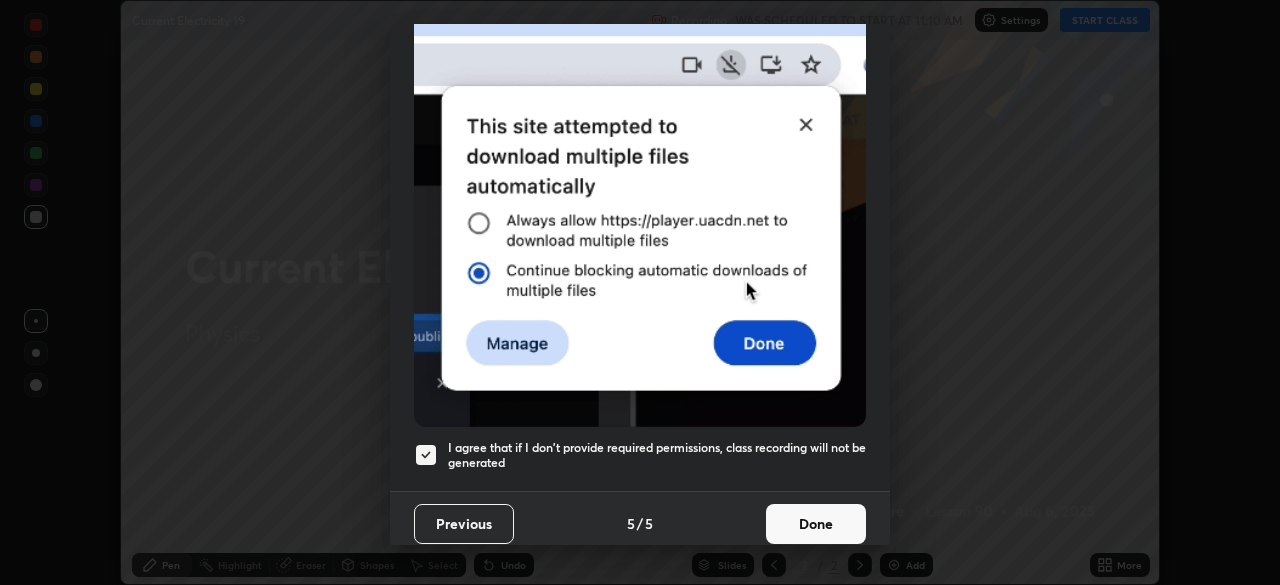 click on "Done" at bounding box center (816, 524) 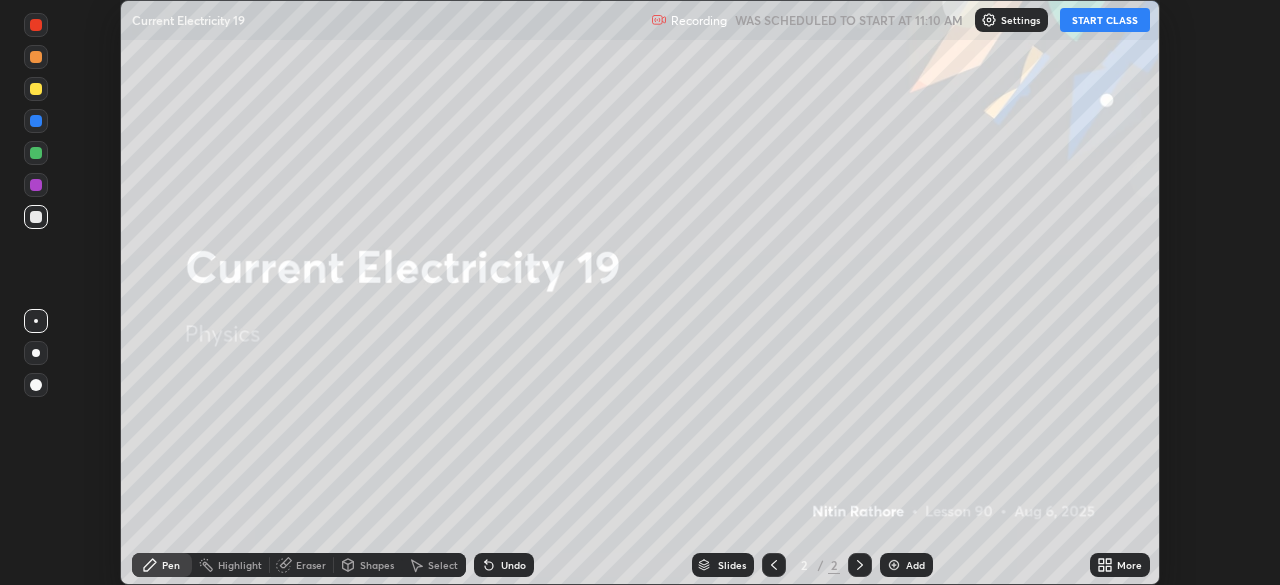 click 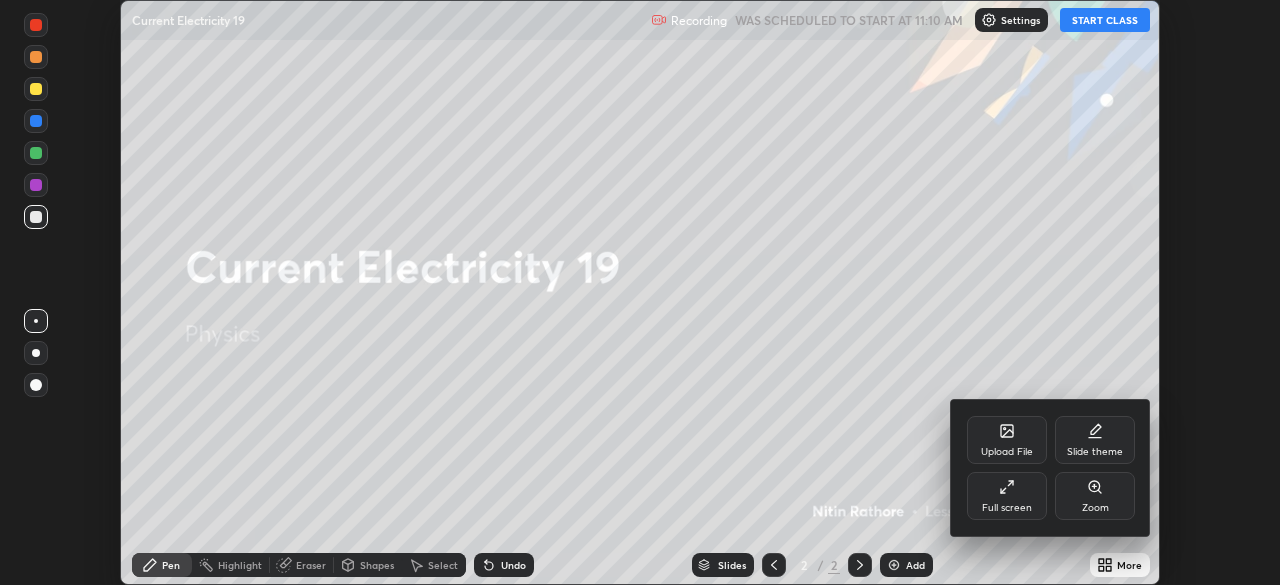 click on "Full screen" at bounding box center [1007, 496] 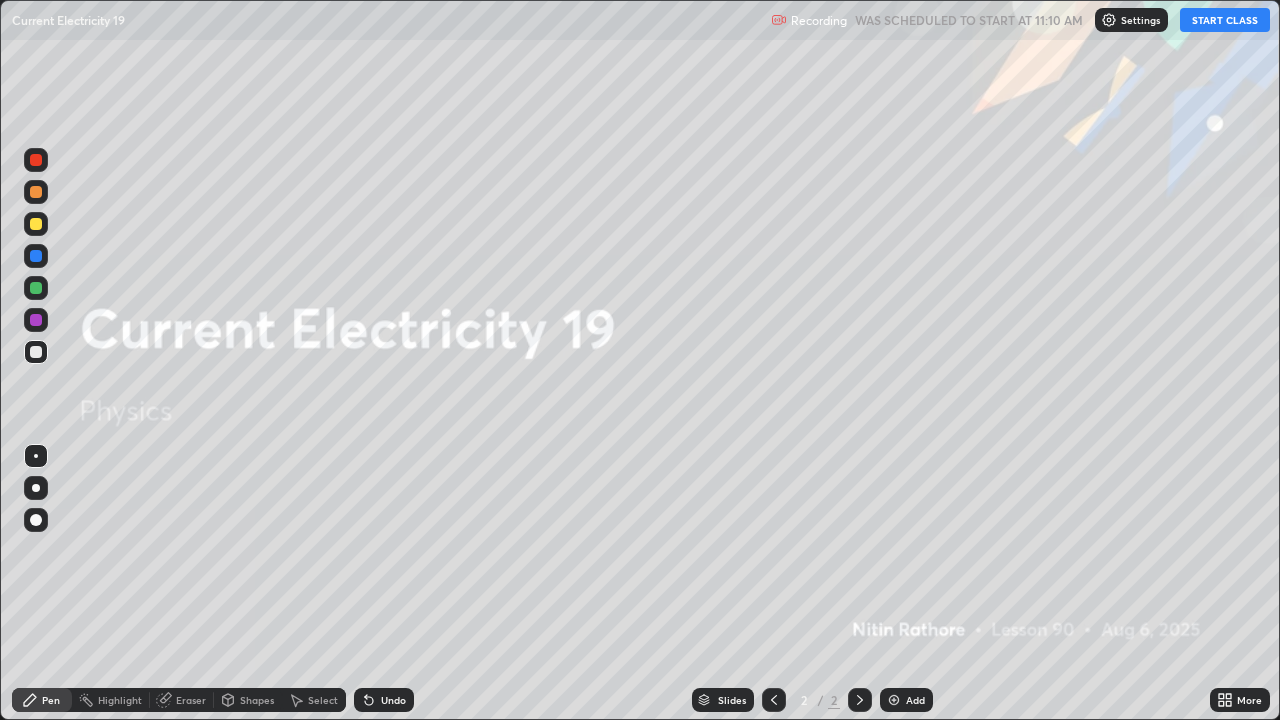 scroll, scrollTop: 99280, scrollLeft: 98720, axis: both 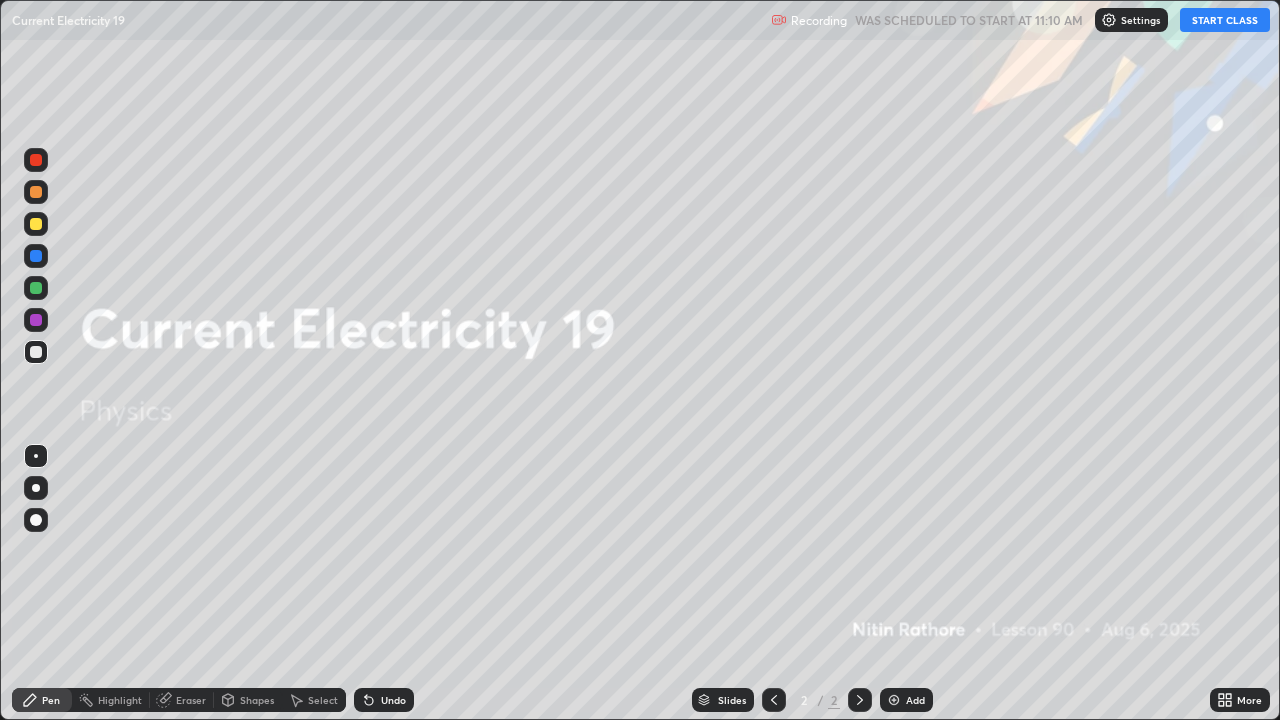 click on "START CLASS" at bounding box center [1225, 20] 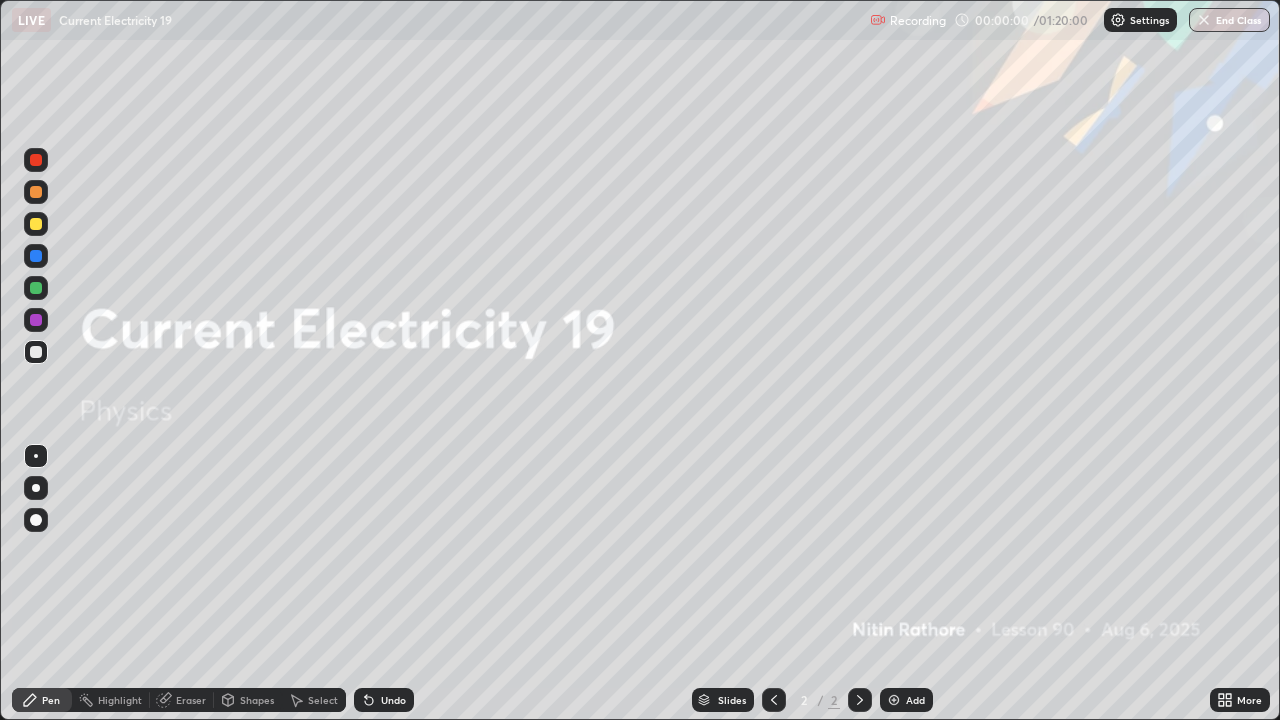 click on "Add" at bounding box center (906, 700) 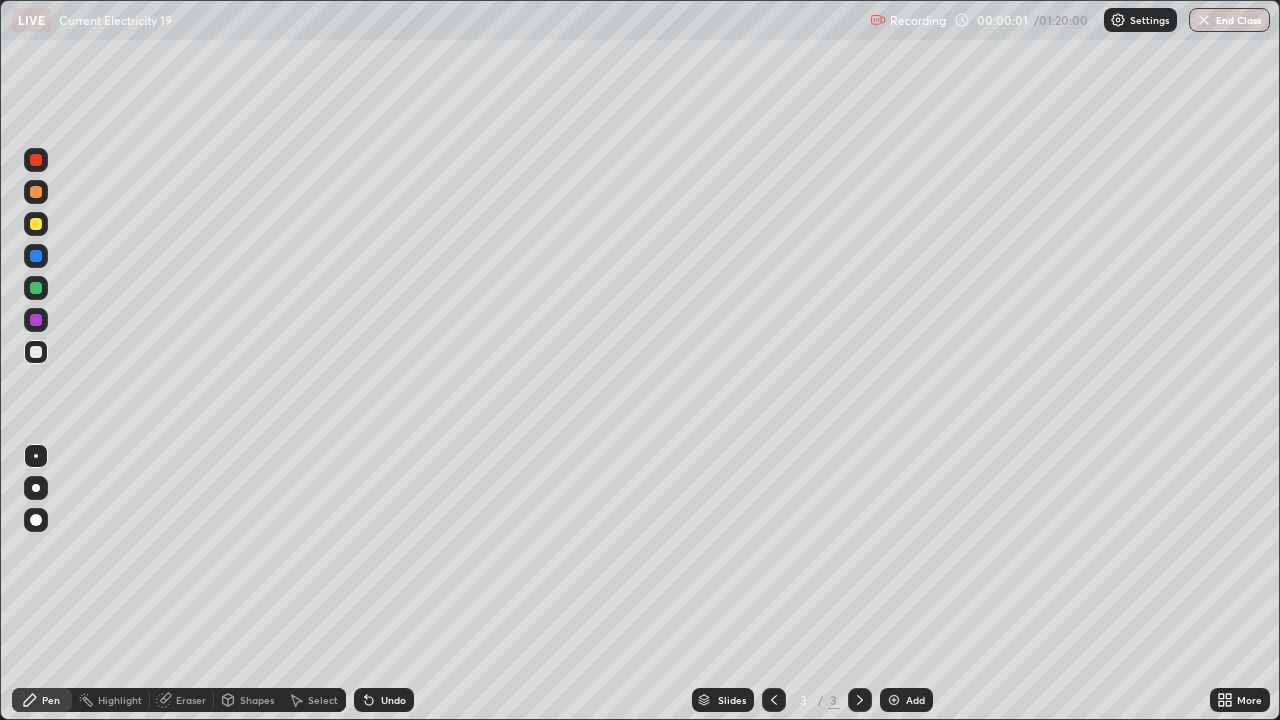 click at bounding box center [36, 488] 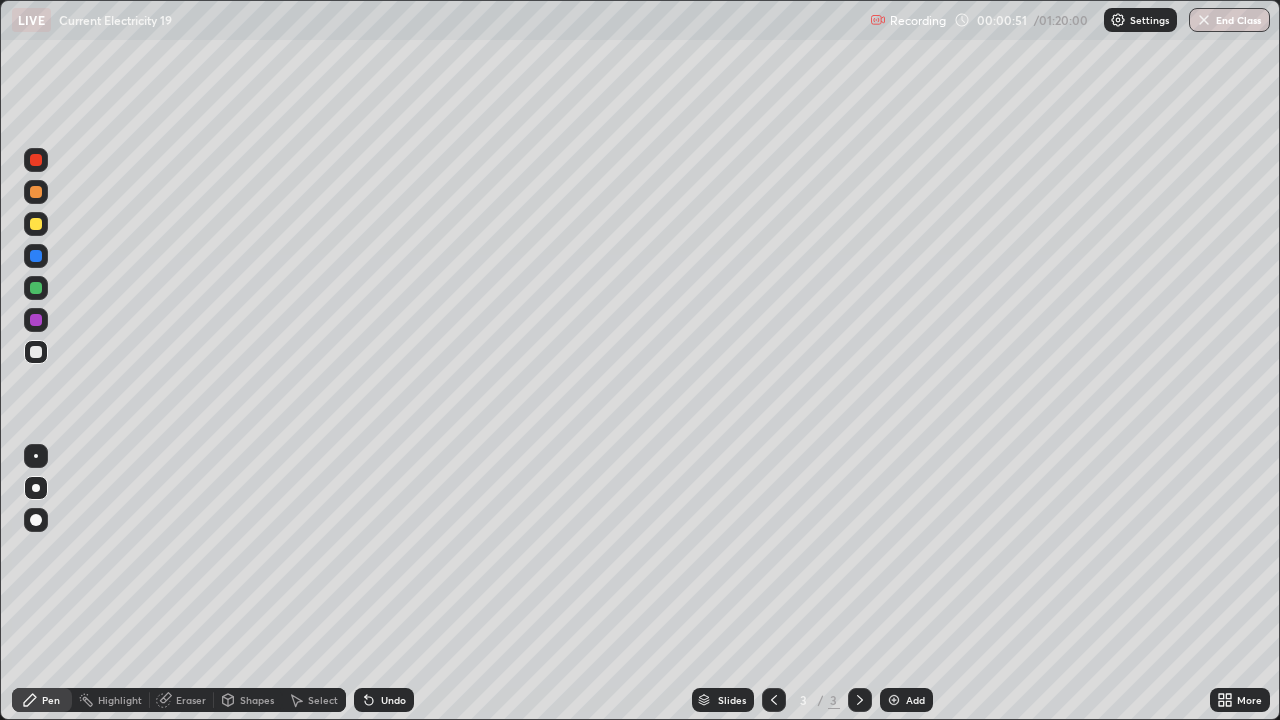 click on "Shapes" at bounding box center (257, 700) 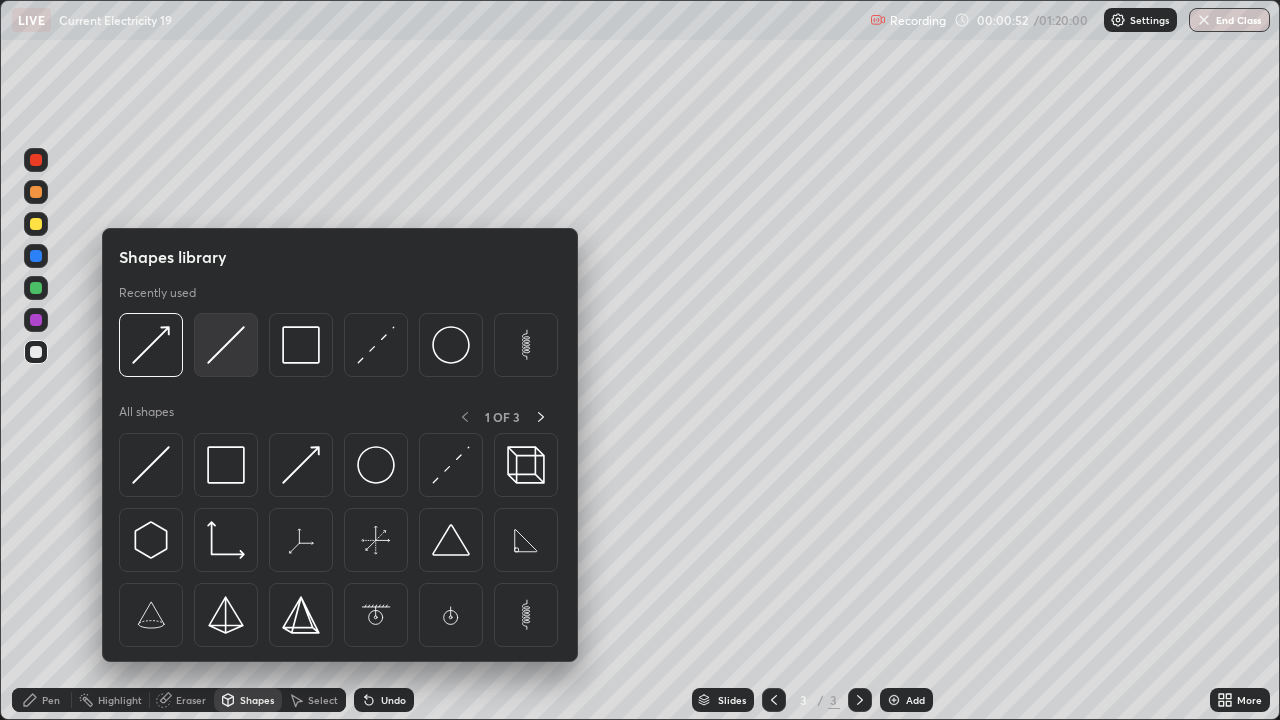 click at bounding box center [226, 345] 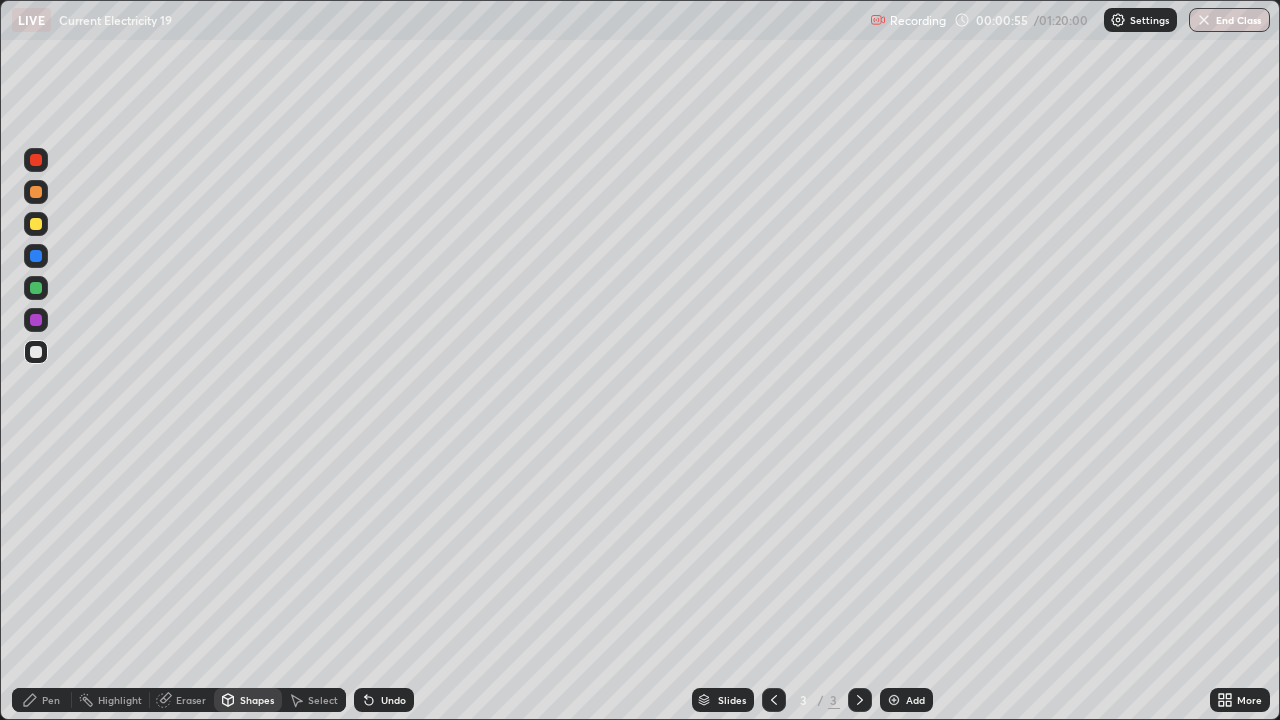 click on "Pen" at bounding box center (51, 700) 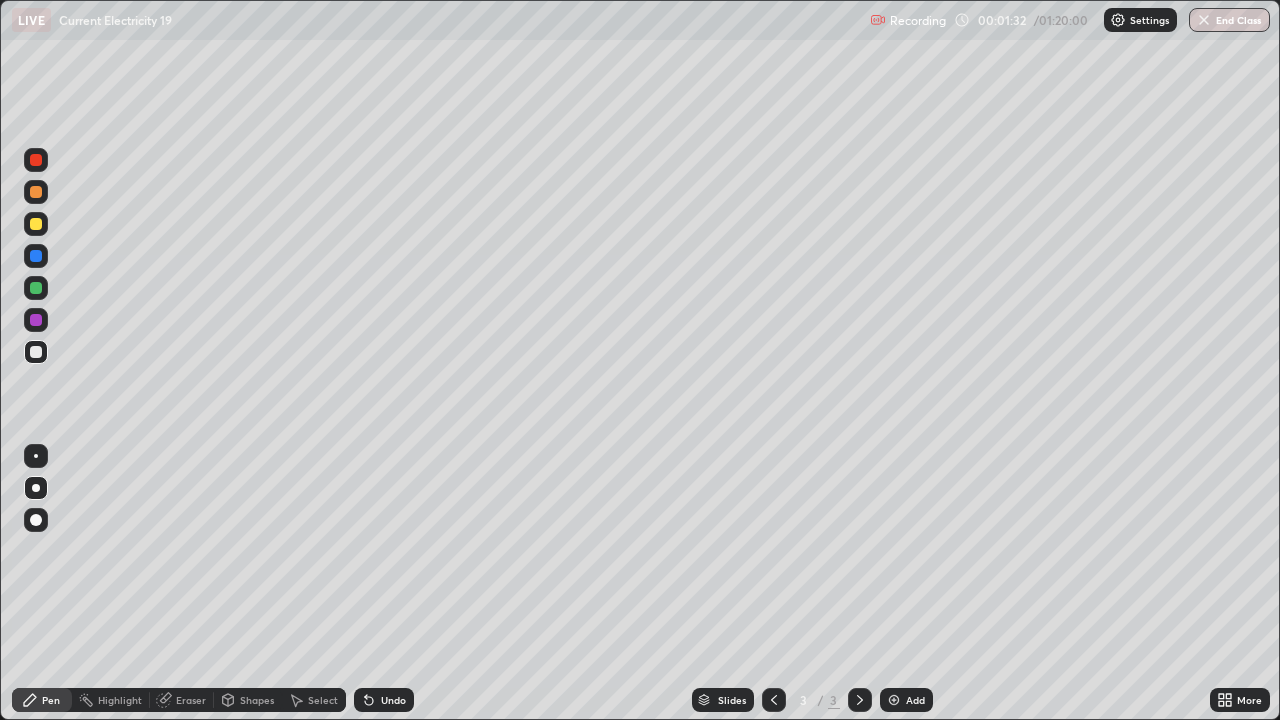 click on "Shapes" at bounding box center (257, 700) 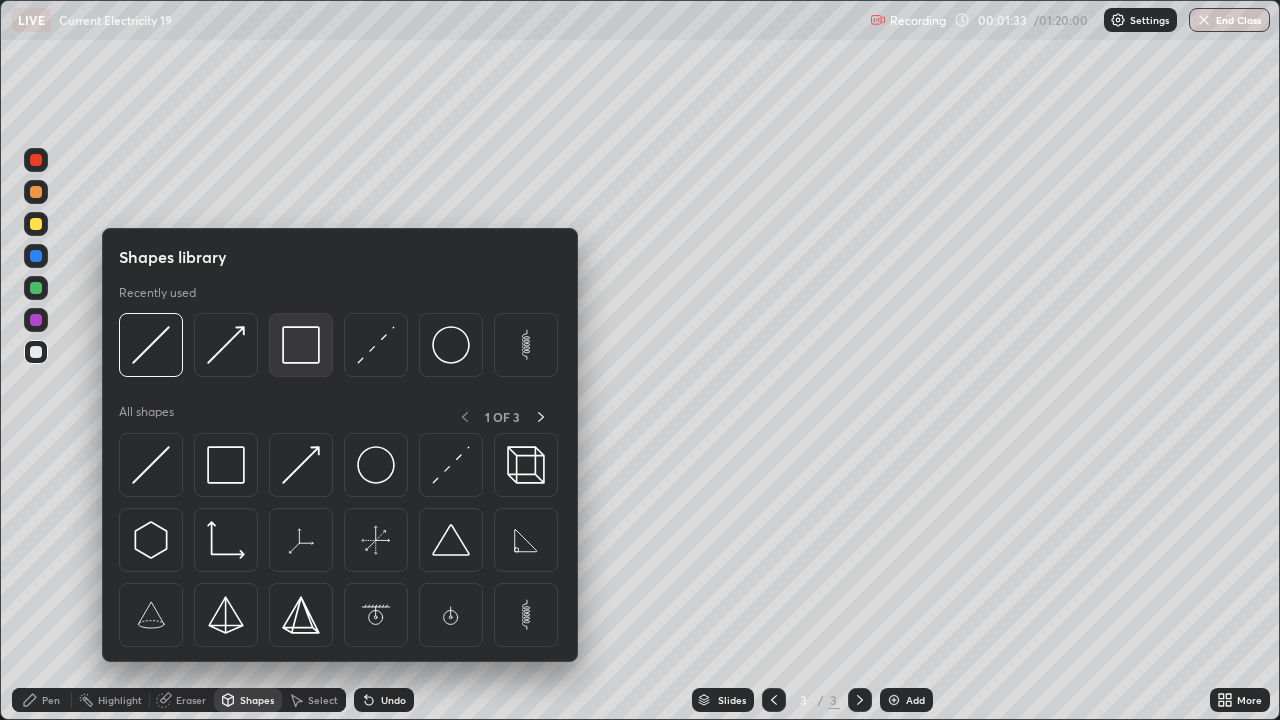 click at bounding box center [301, 345] 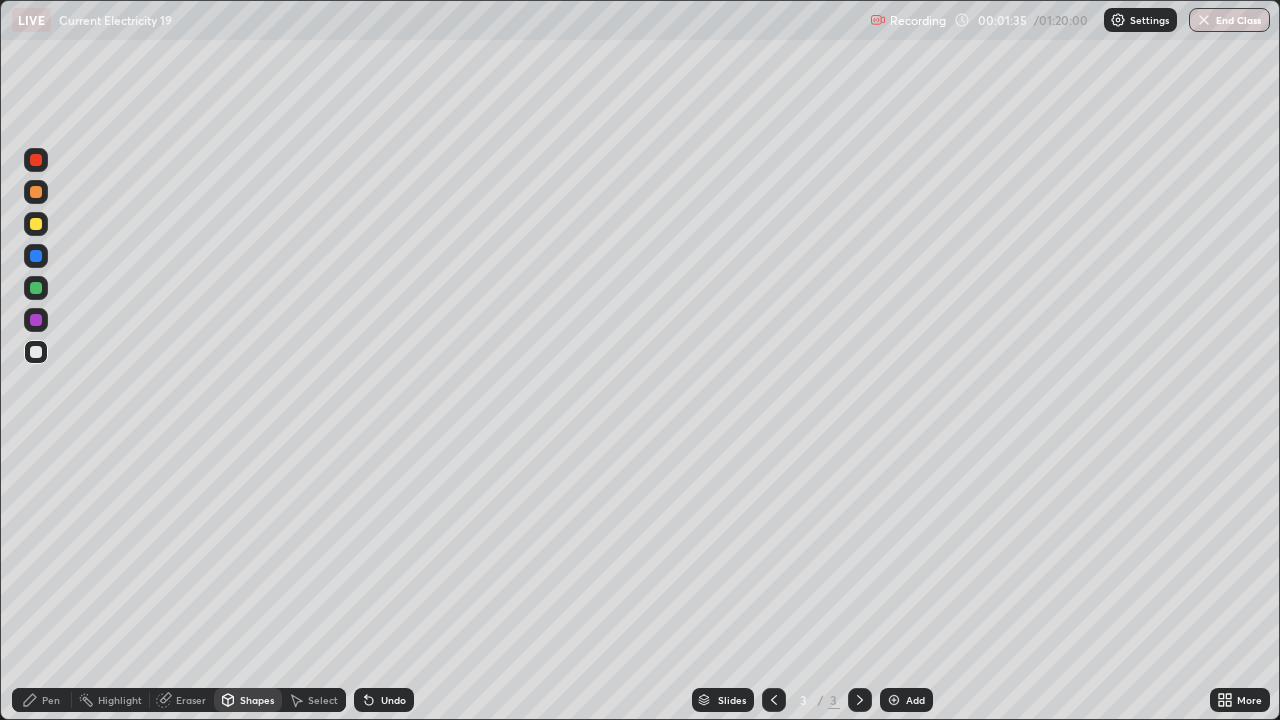 click on "Pen" at bounding box center [42, 700] 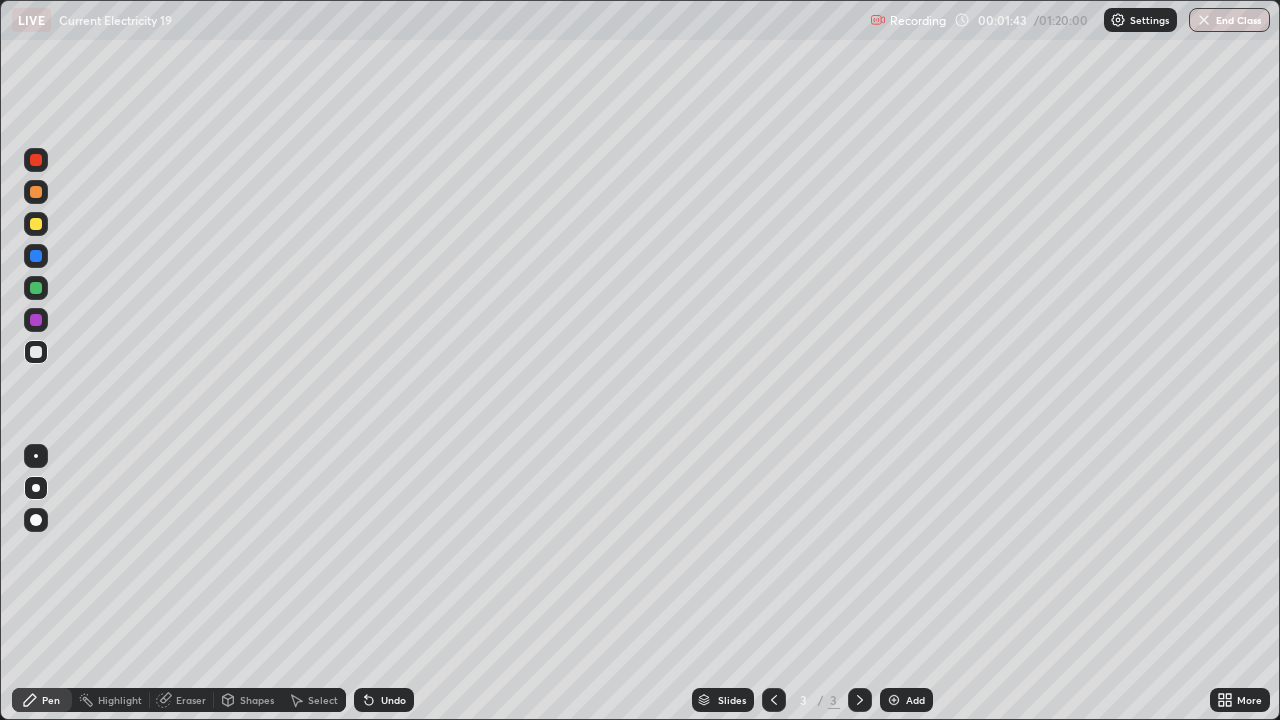 click on "Shapes" at bounding box center [257, 700] 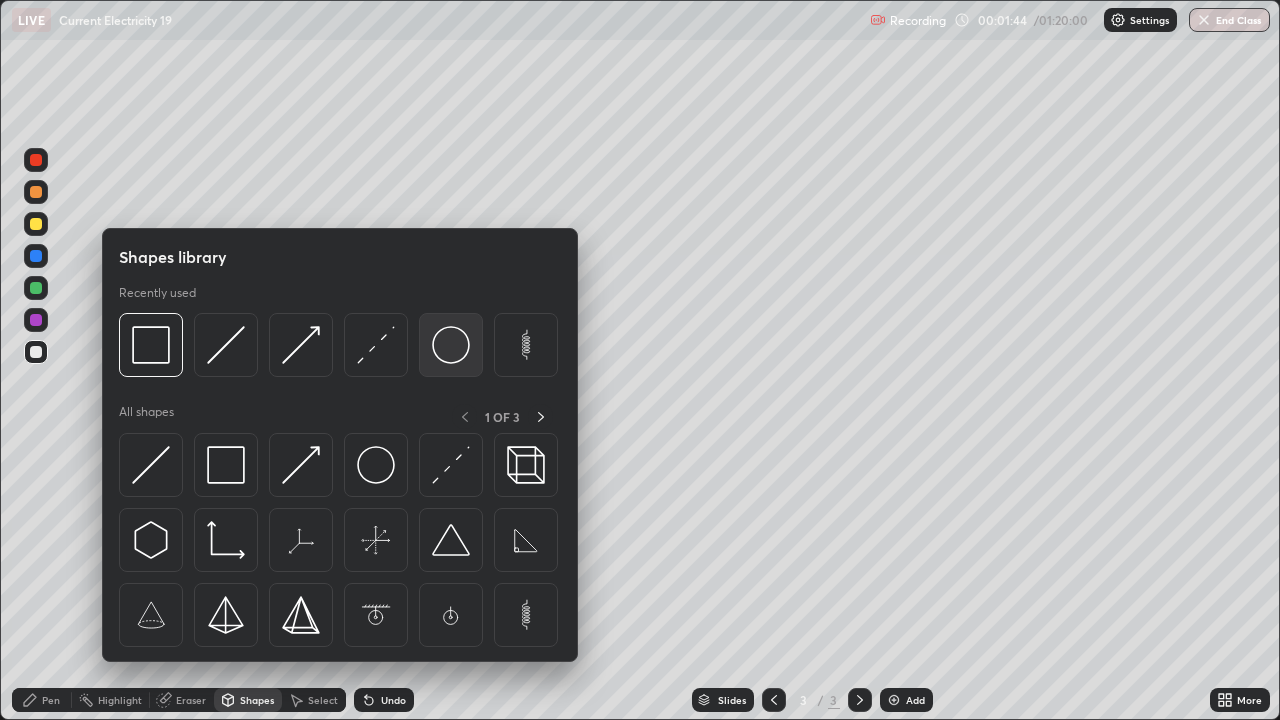 click at bounding box center (451, 345) 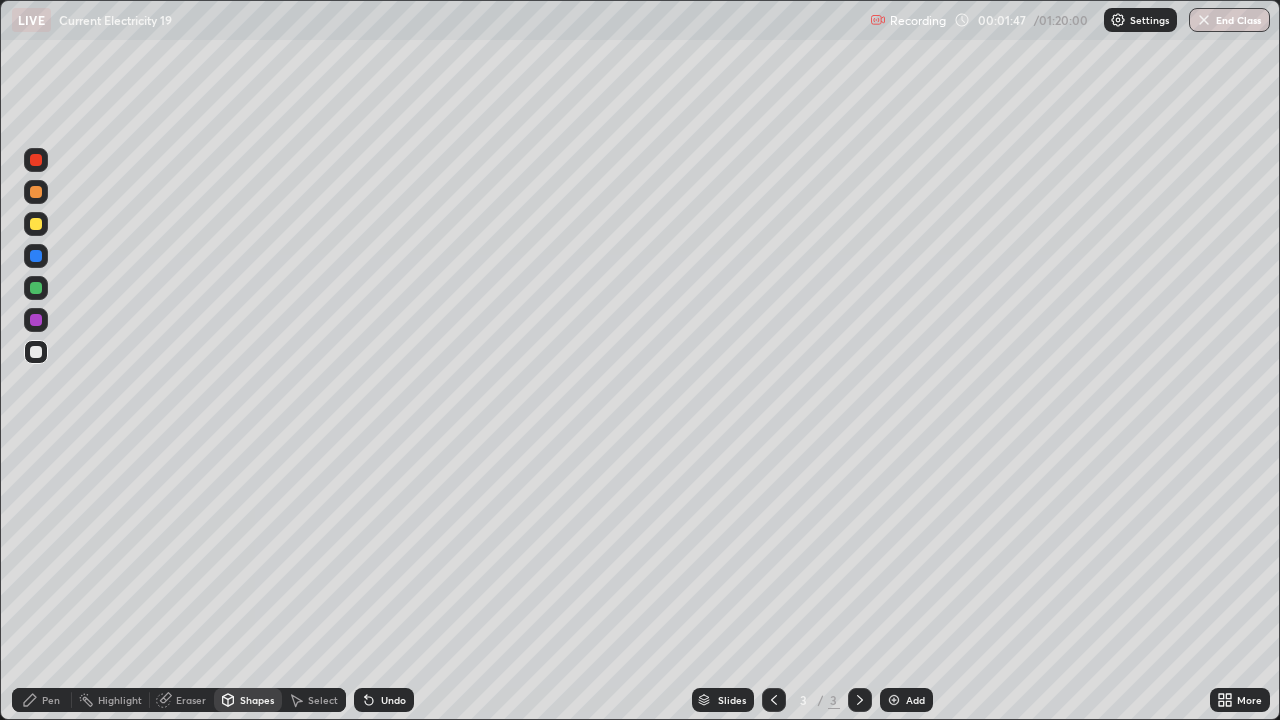 click on "Shapes" at bounding box center [257, 700] 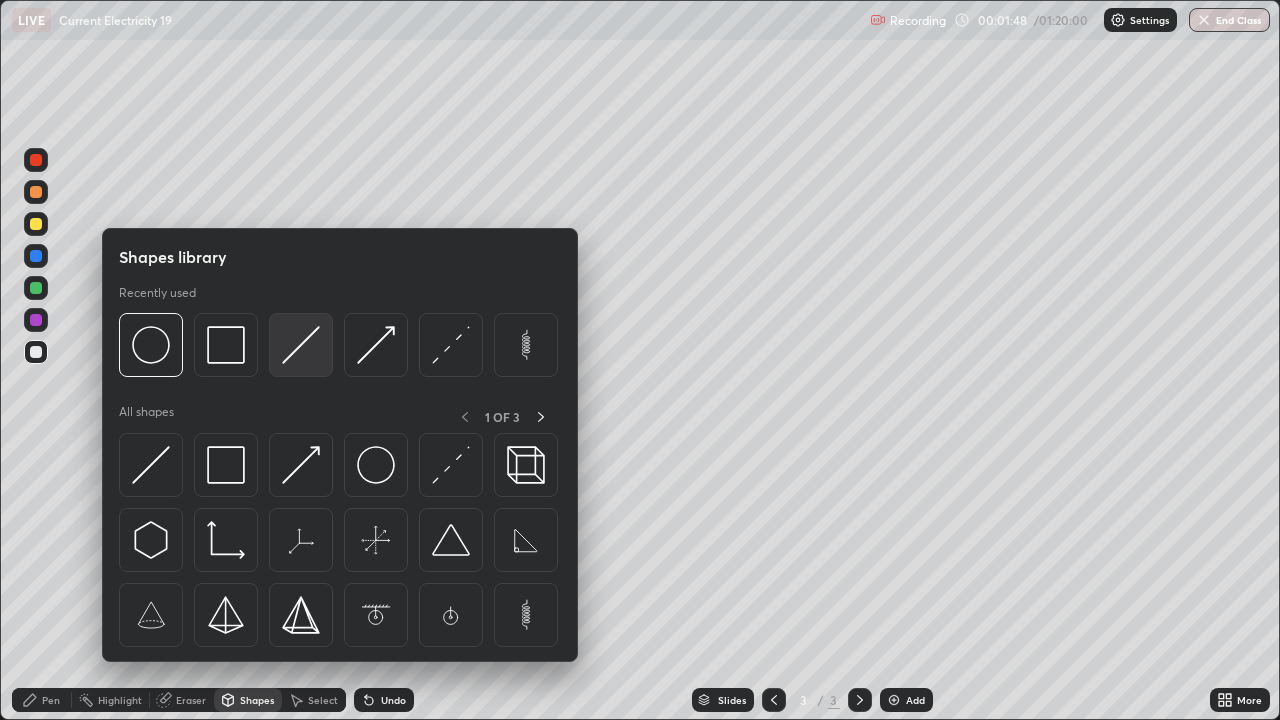 click at bounding box center [301, 345] 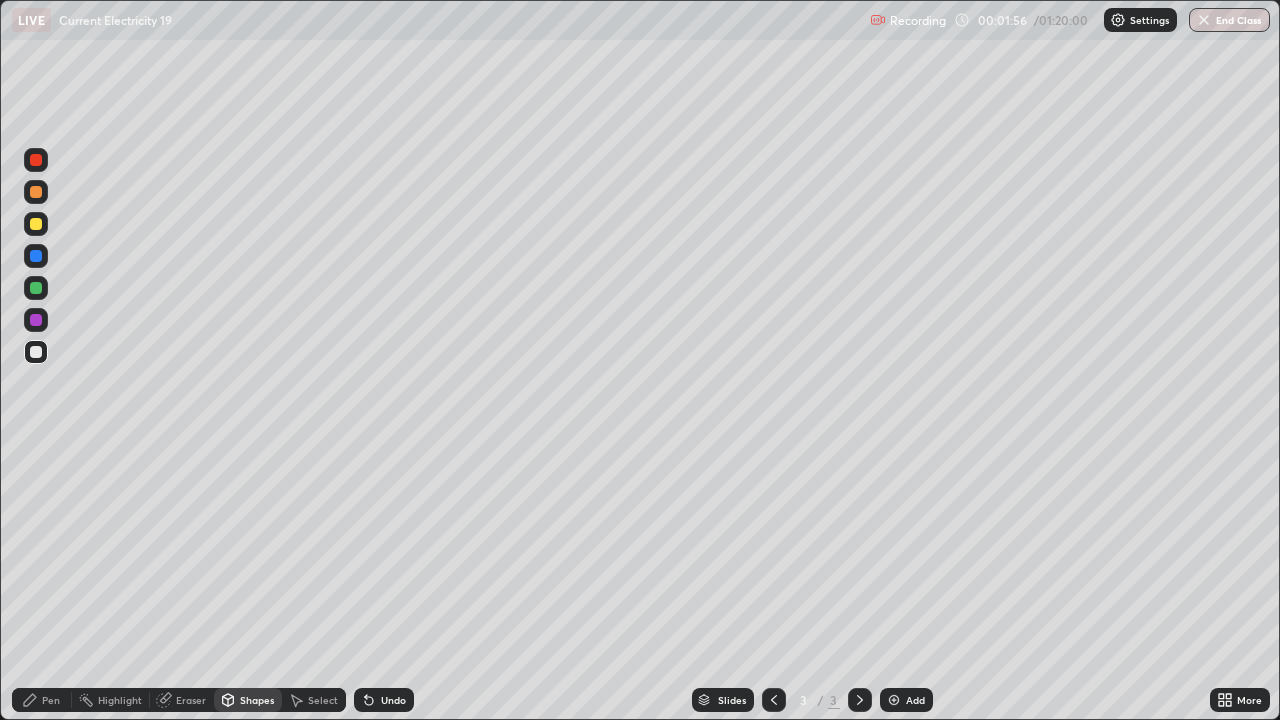 click on "Shapes" at bounding box center [257, 700] 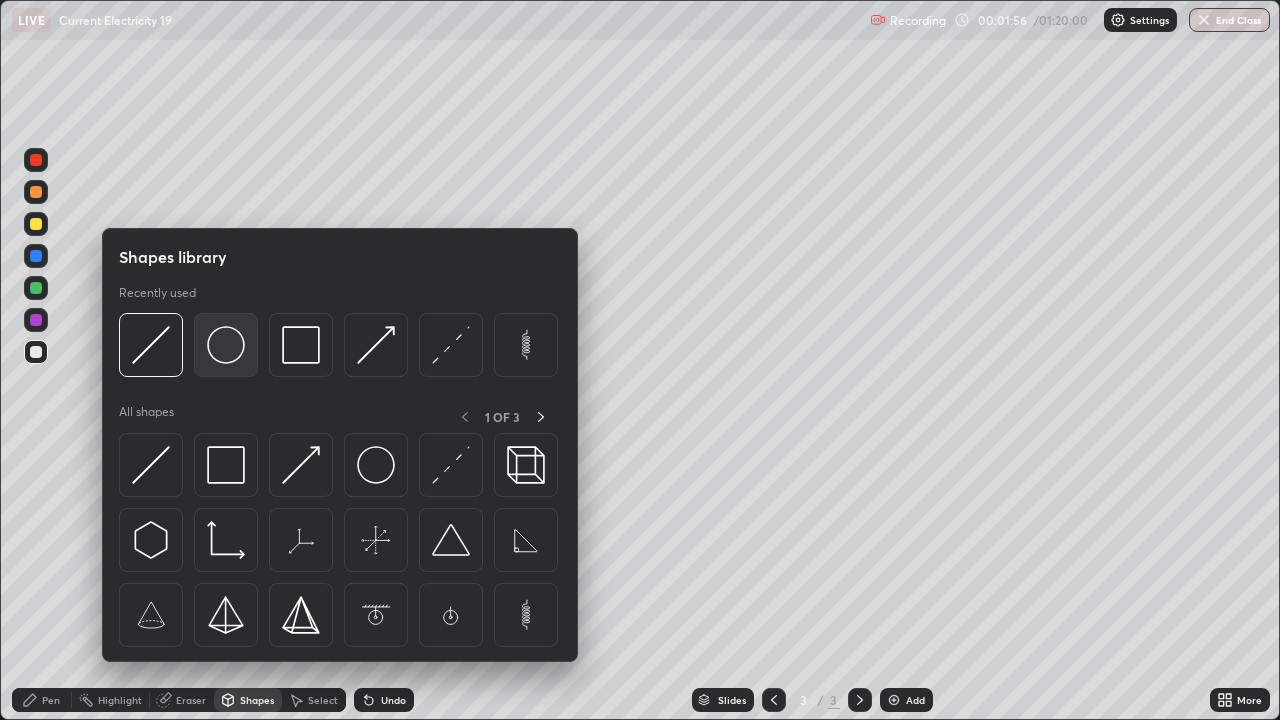 click at bounding box center (226, 345) 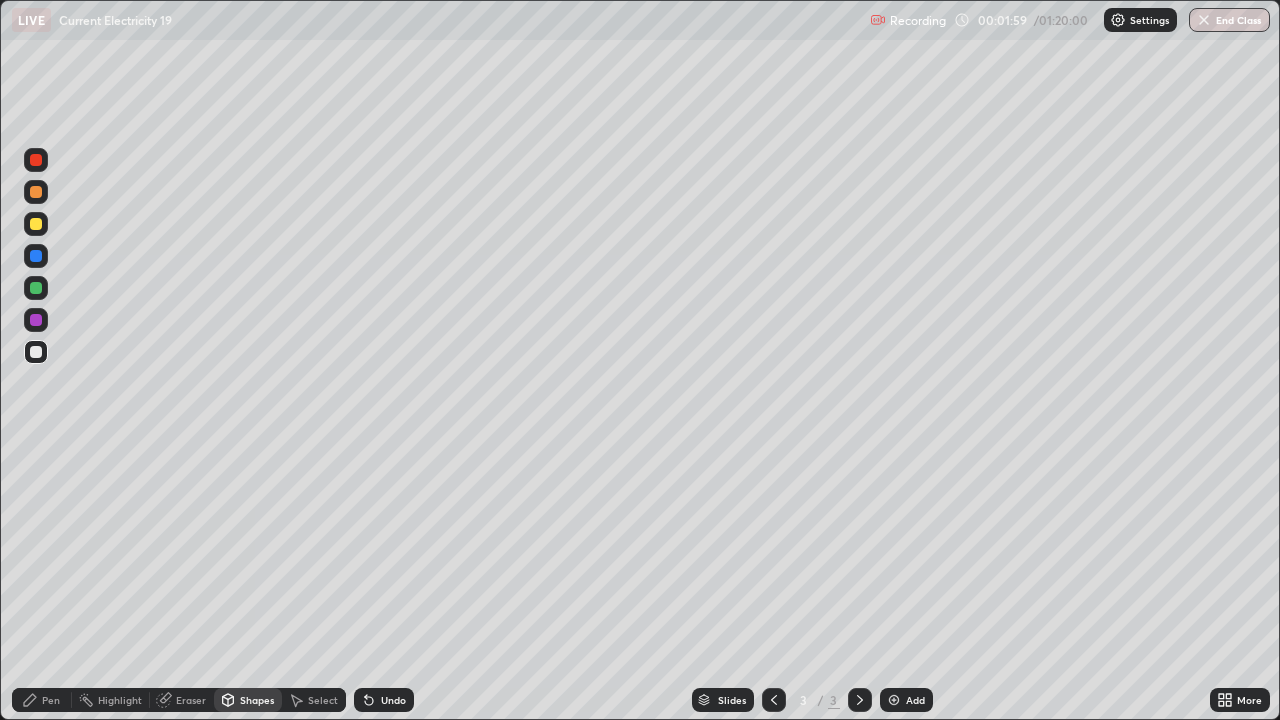 click on "Pen" at bounding box center (51, 700) 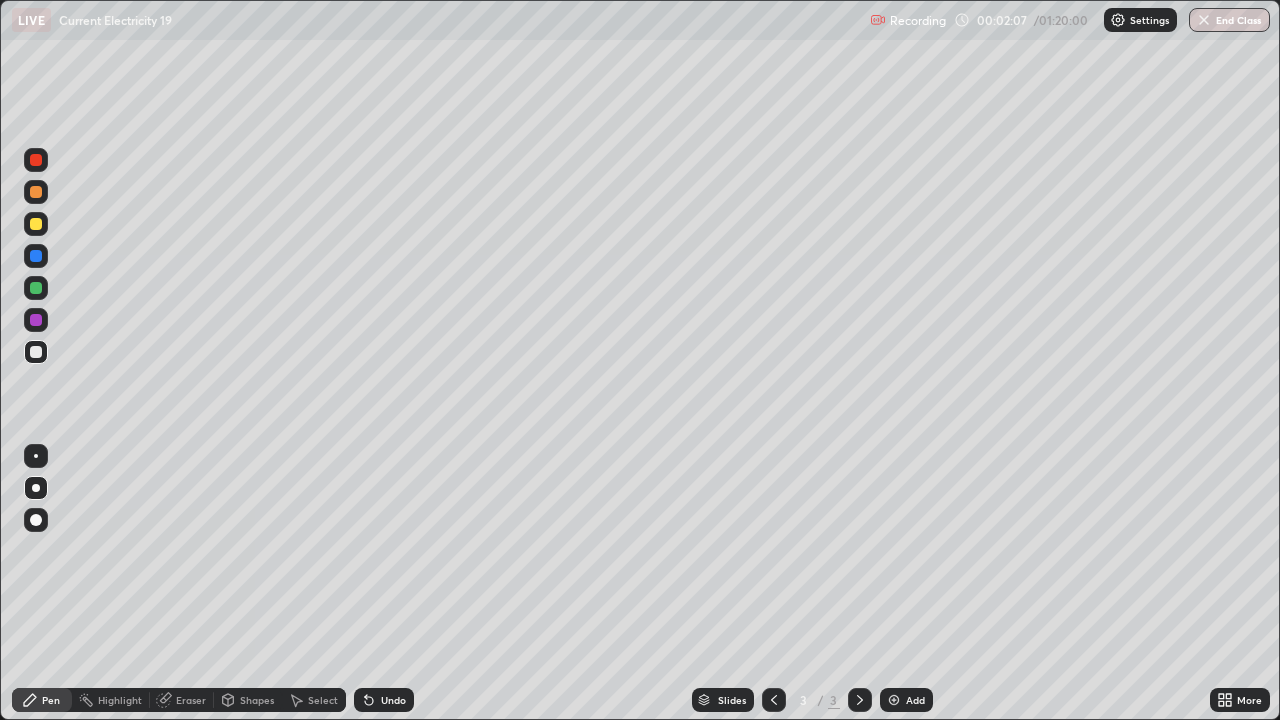 click on "Shapes" at bounding box center (257, 700) 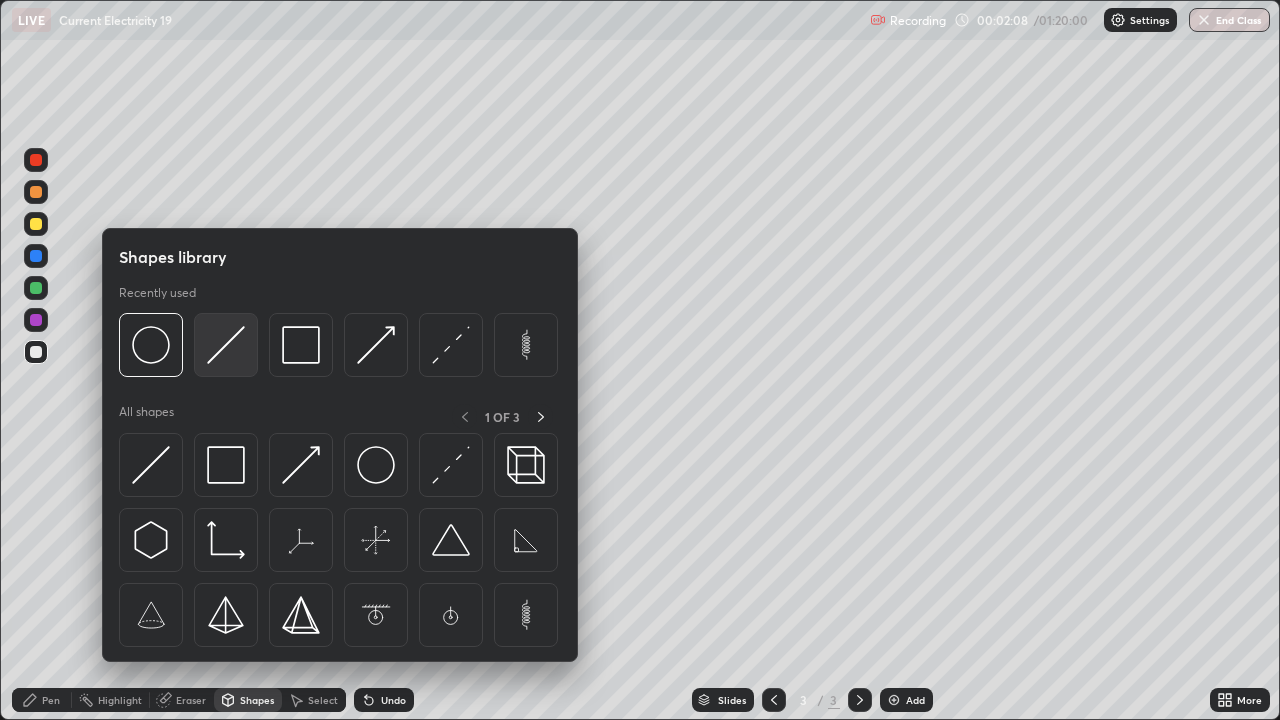 click at bounding box center [226, 345] 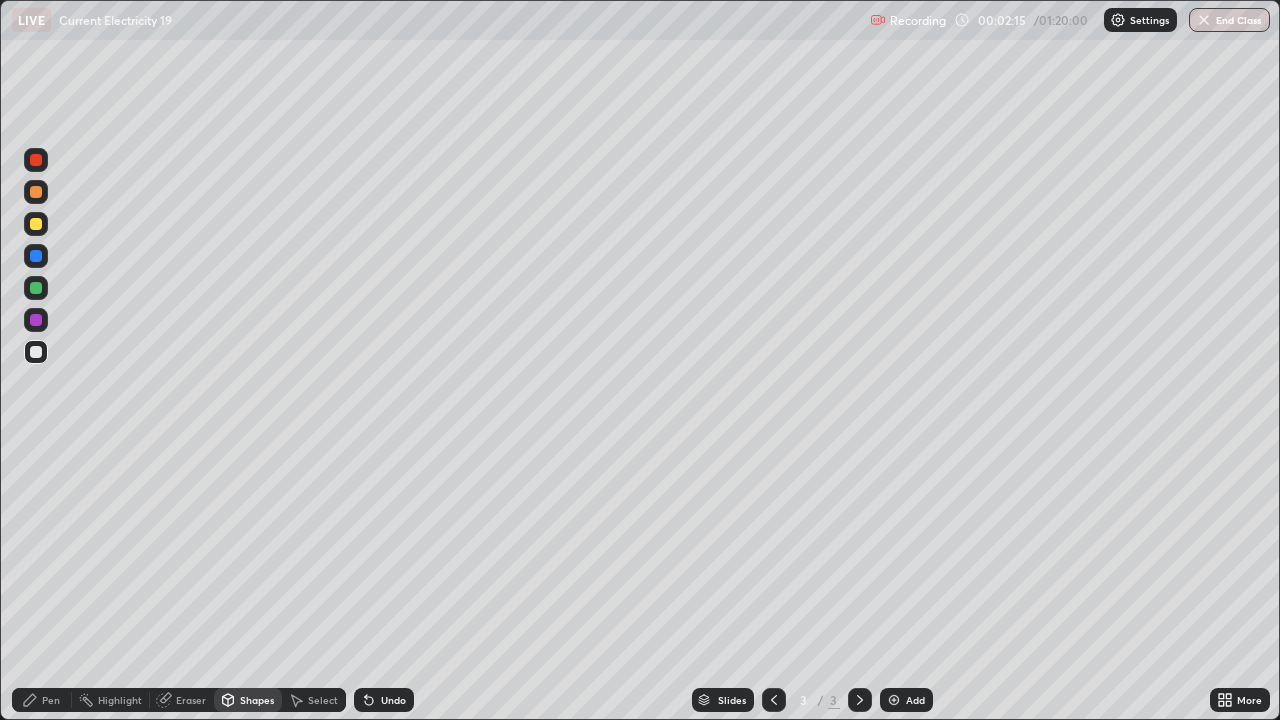 click on "Pen" at bounding box center (51, 700) 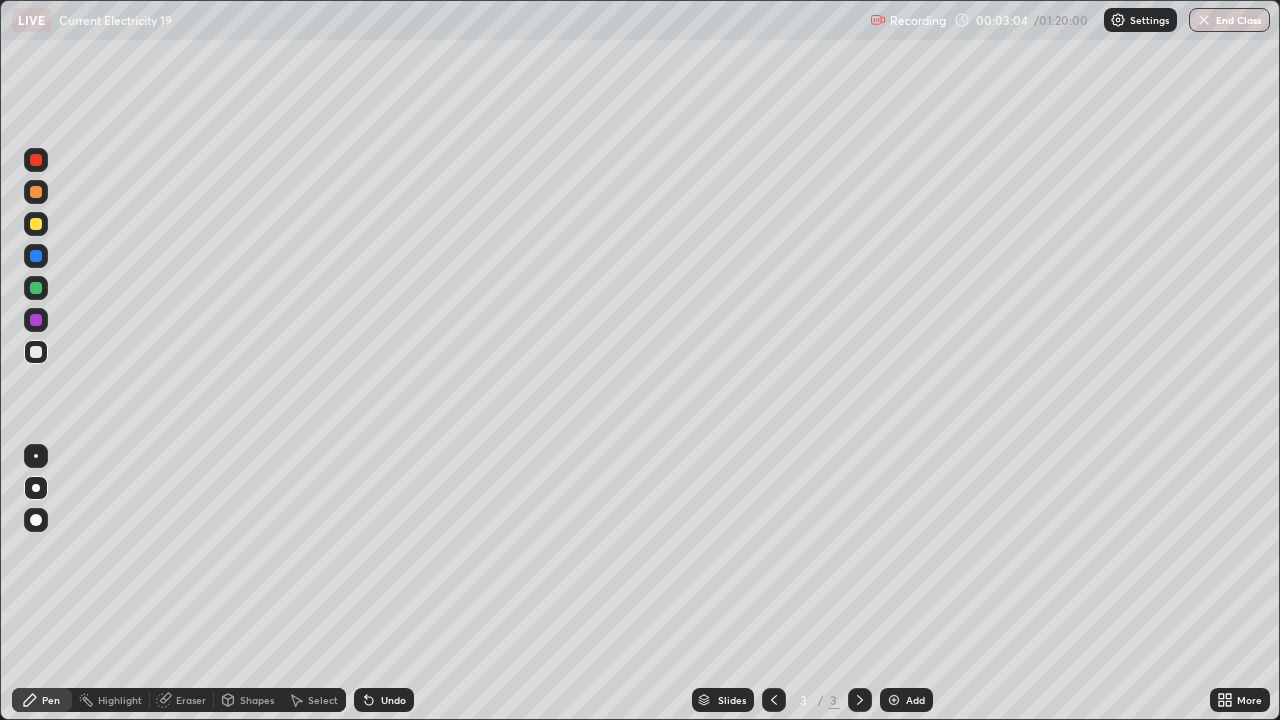 click on "Shapes" at bounding box center (257, 700) 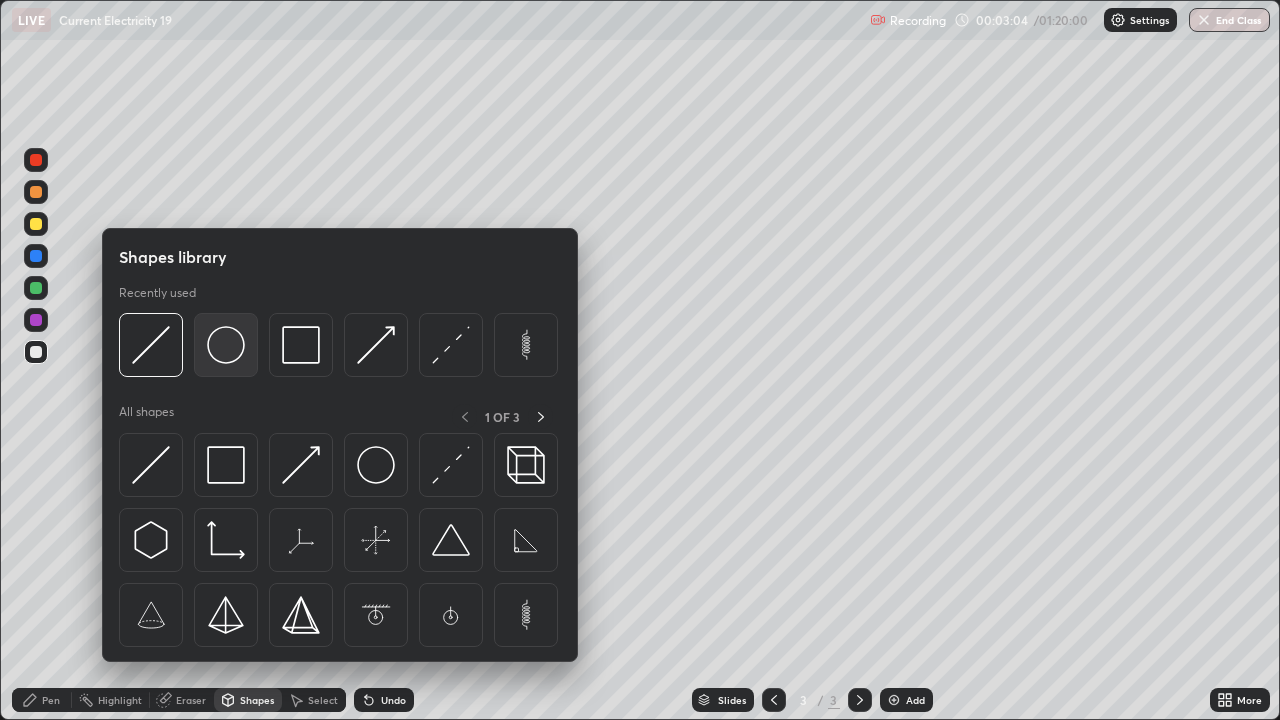 click at bounding box center [226, 345] 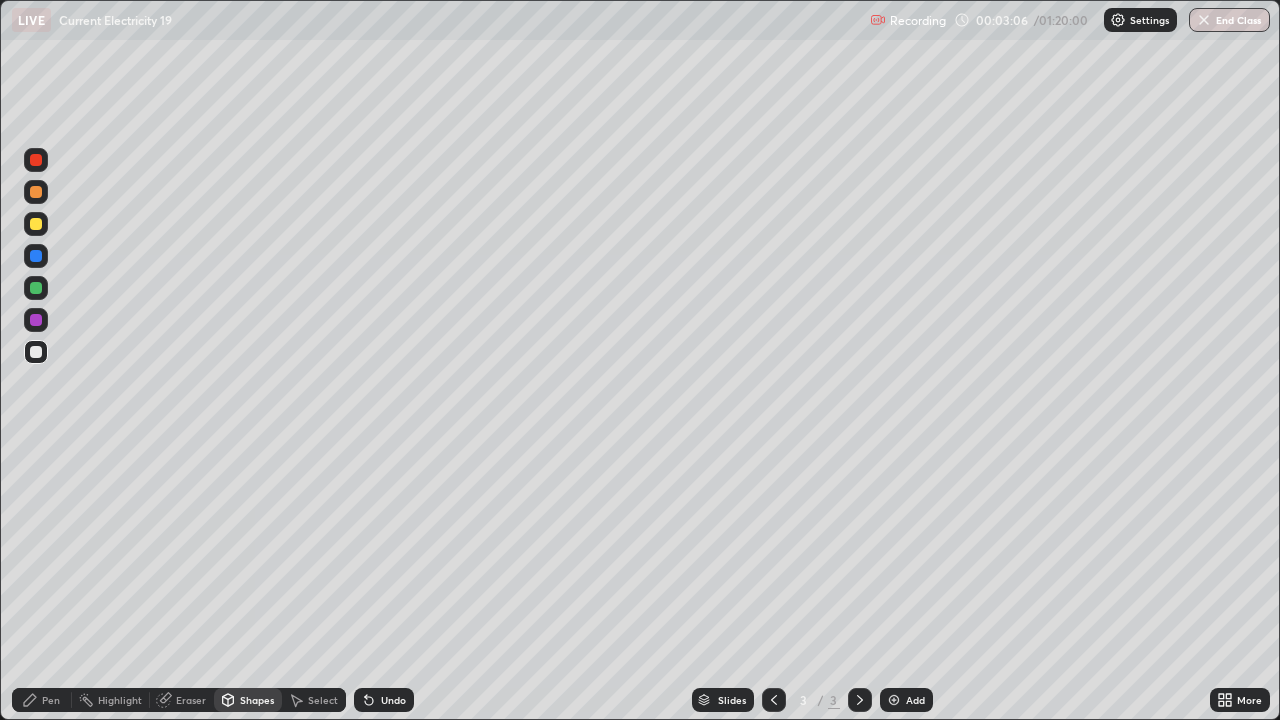 click on "Shapes" at bounding box center [257, 700] 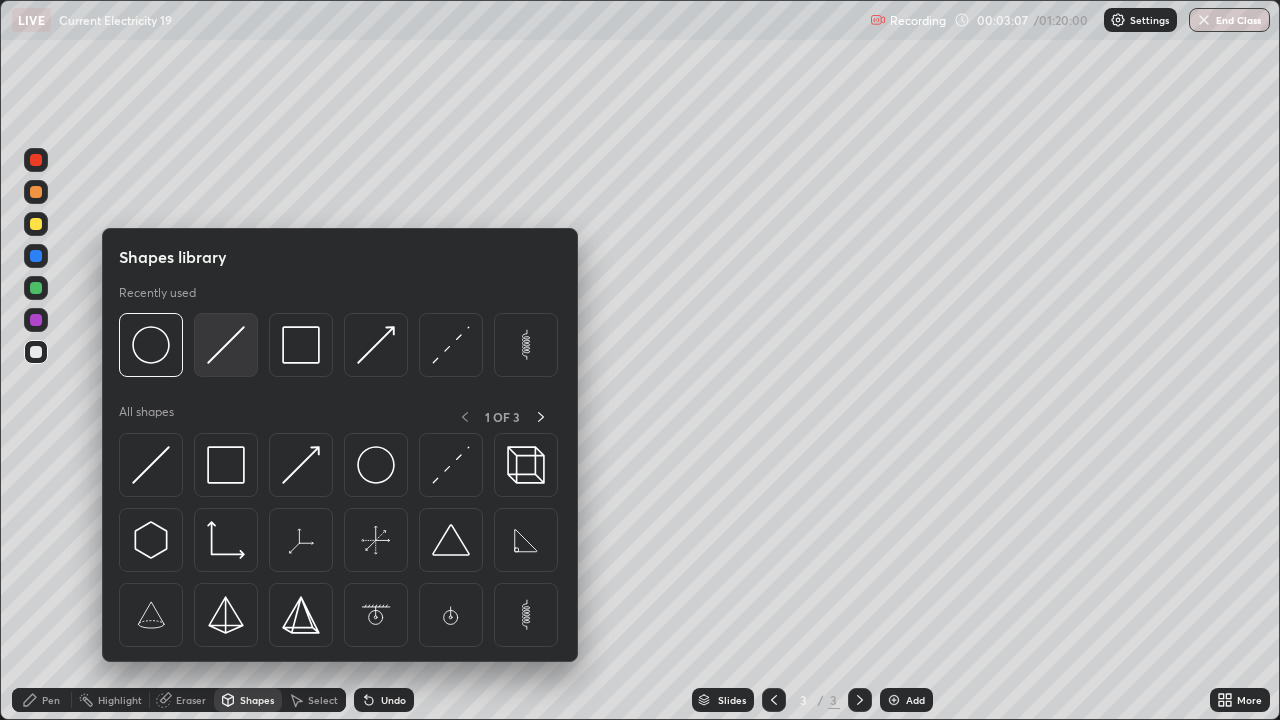 click at bounding box center (226, 345) 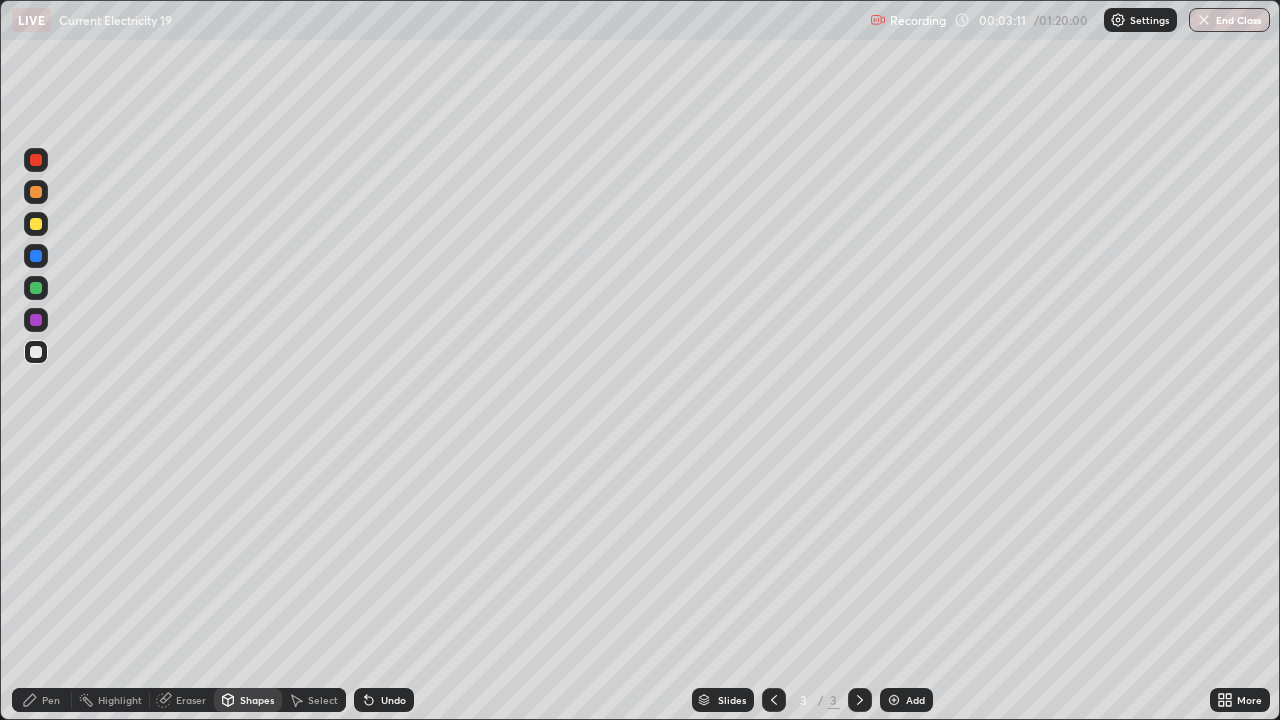 click on "Pen" at bounding box center [51, 700] 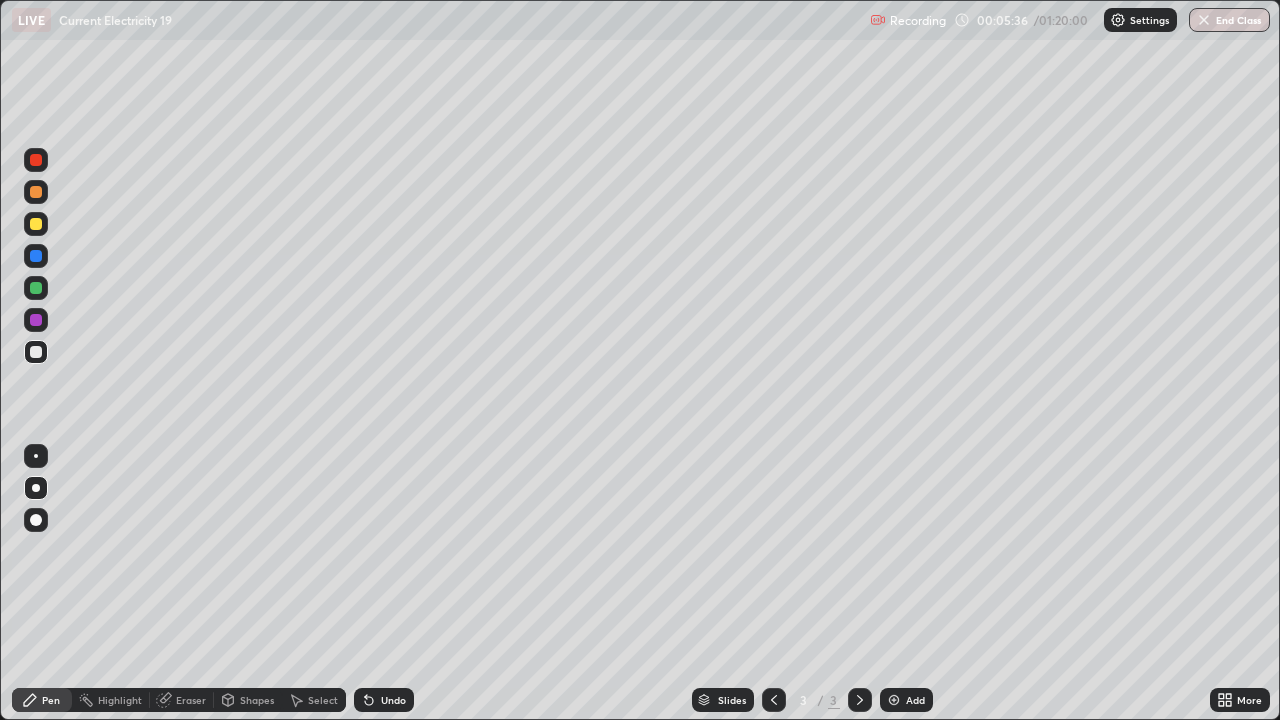 click on "Shapes" at bounding box center (257, 700) 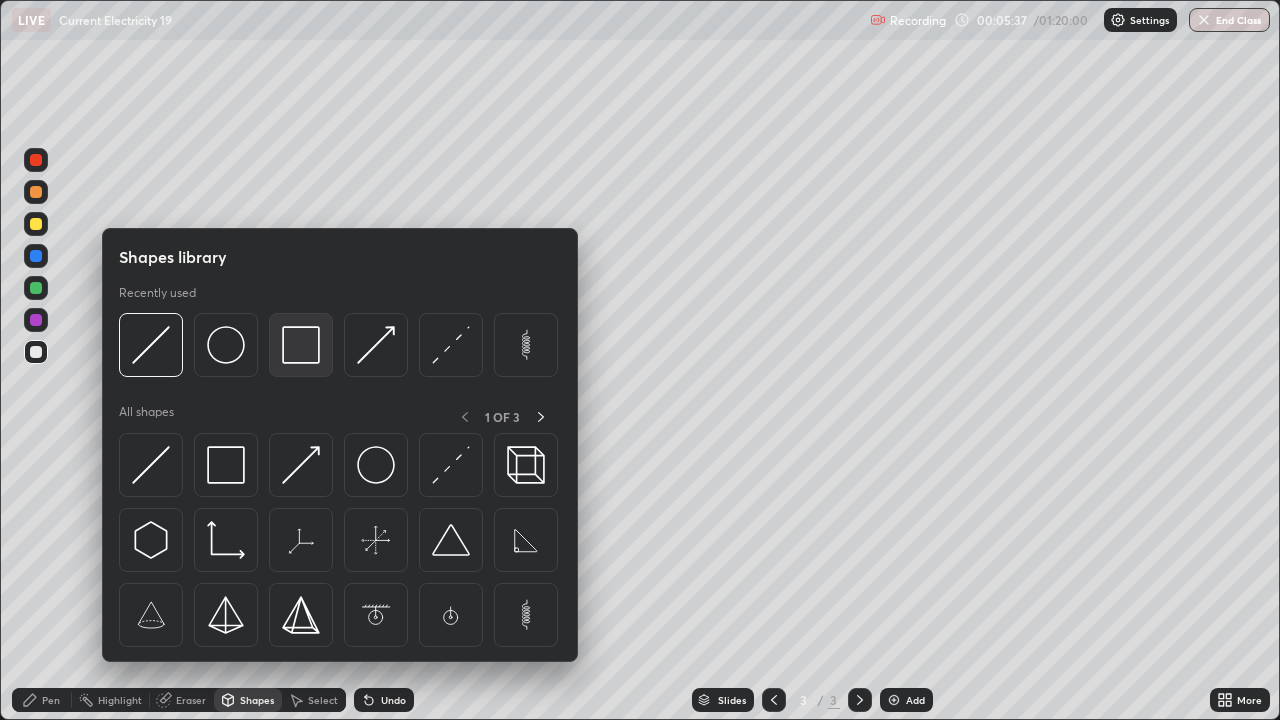 click at bounding box center [301, 345] 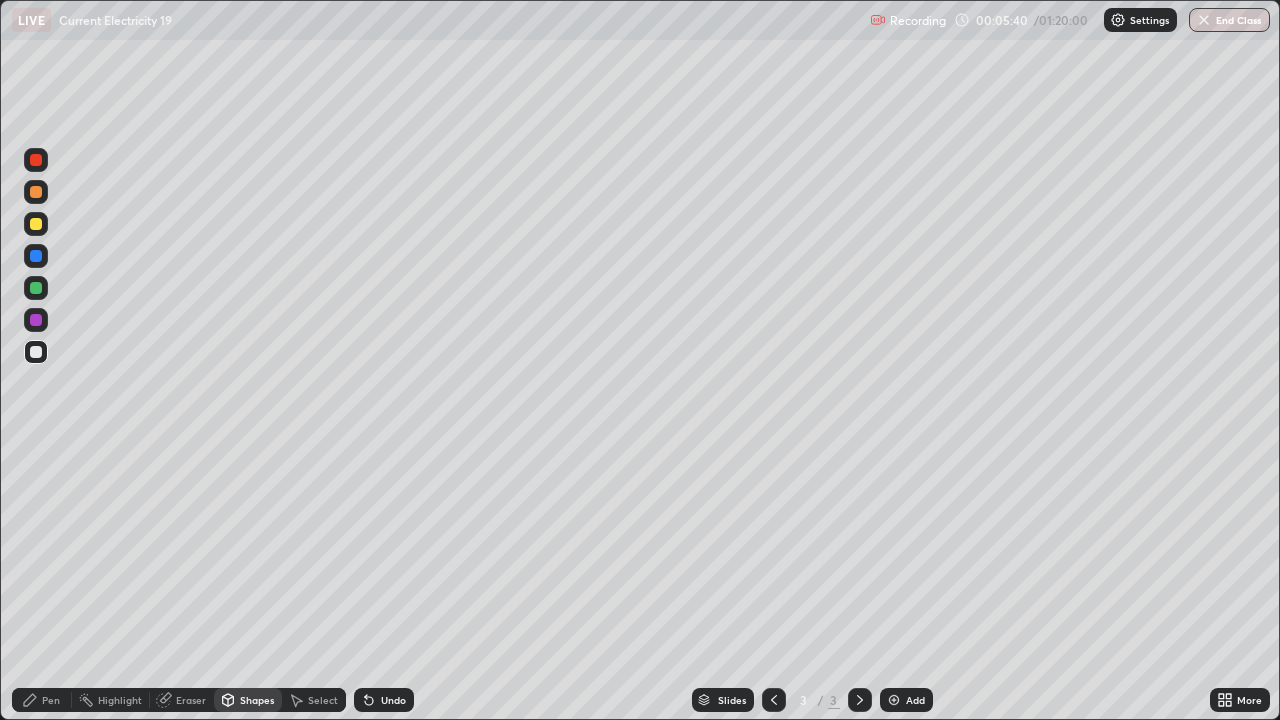 click on "Pen" at bounding box center (51, 700) 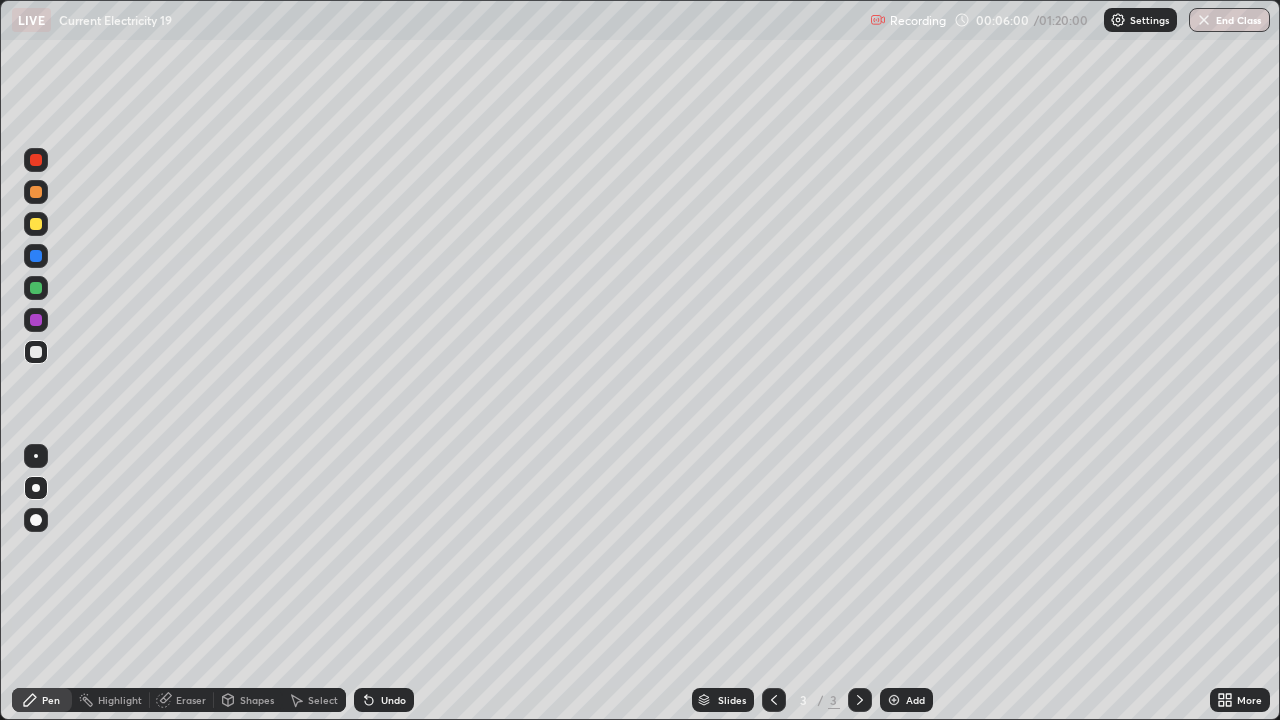 click on "Shapes" at bounding box center [257, 700] 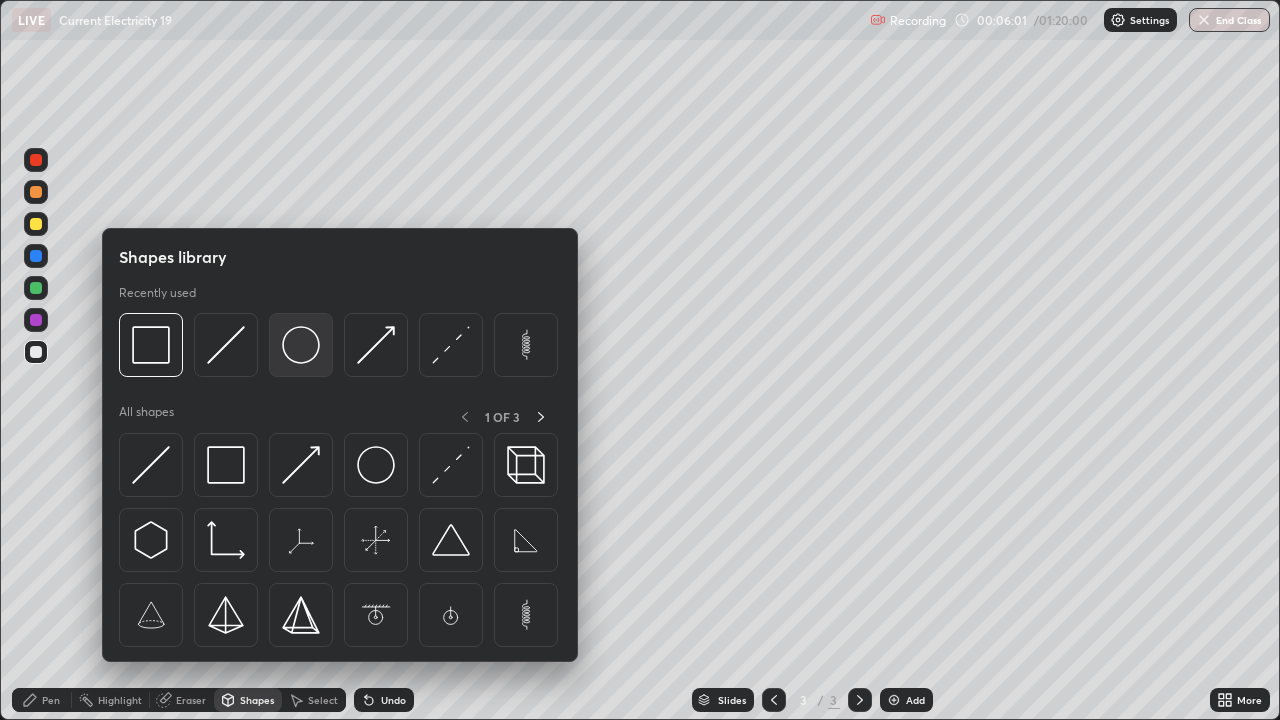 click at bounding box center (301, 345) 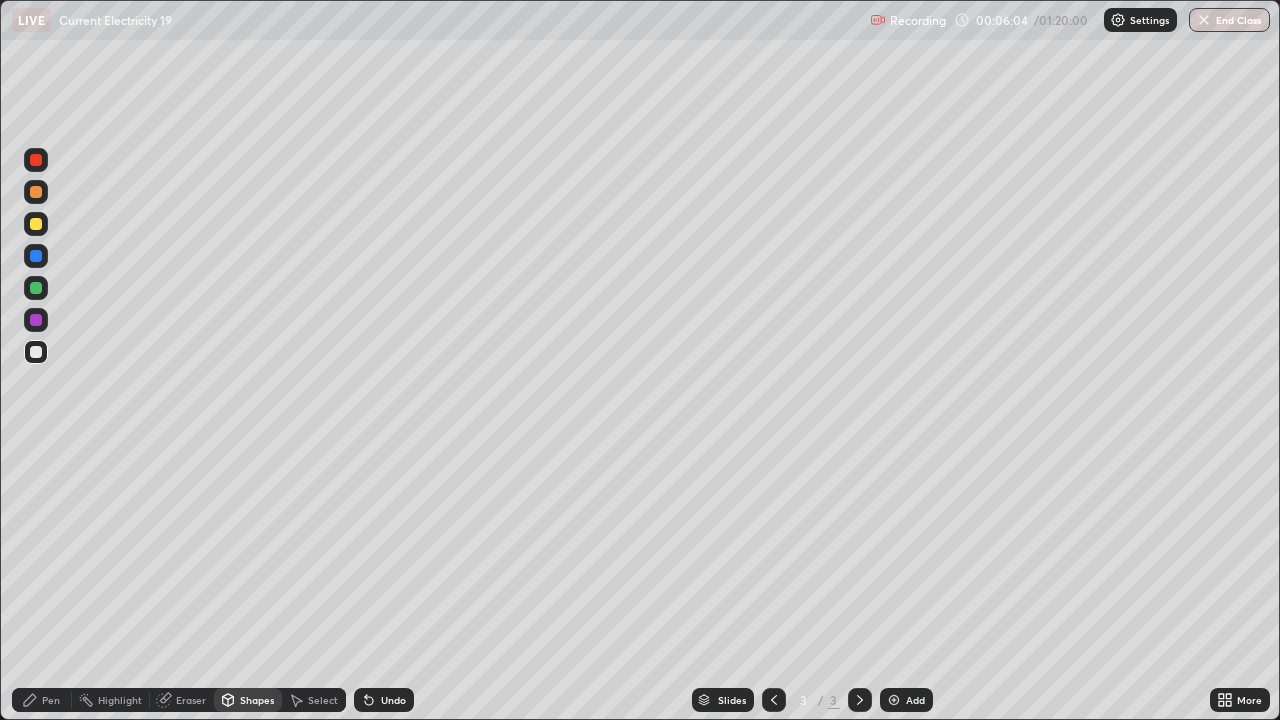 click on "Shapes" at bounding box center [248, 700] 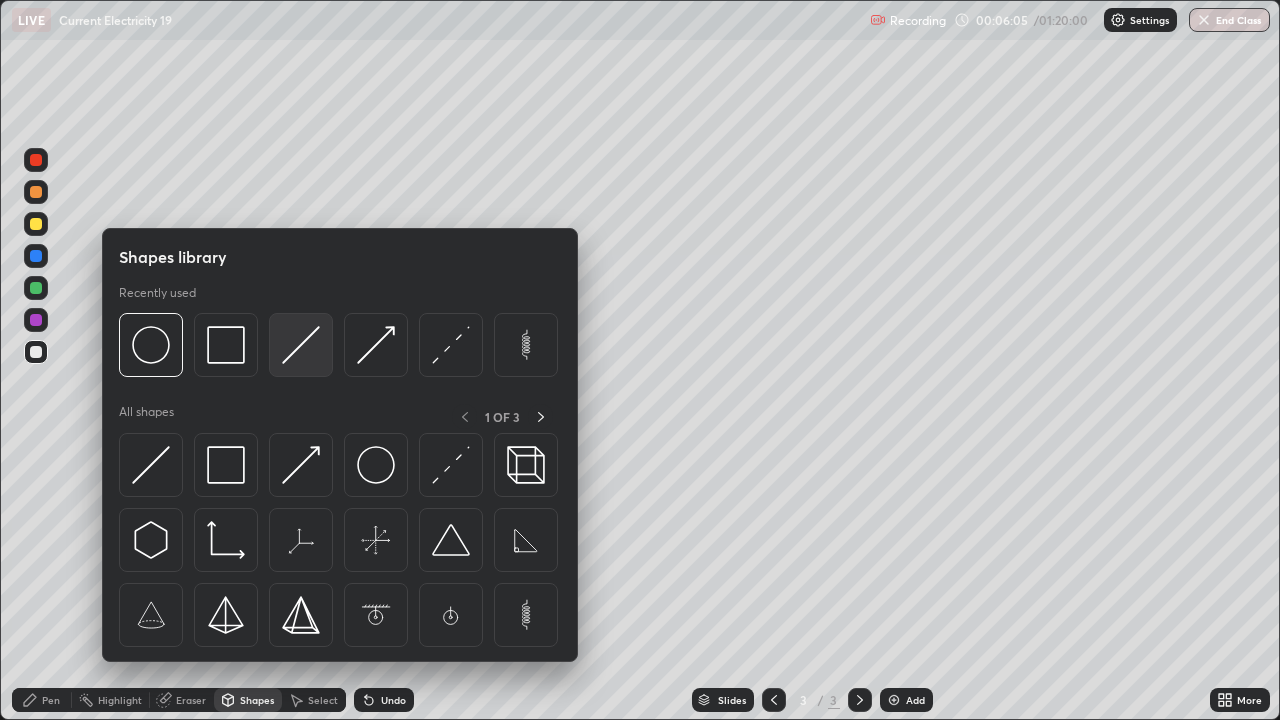 click at bounding box center (301, 345) 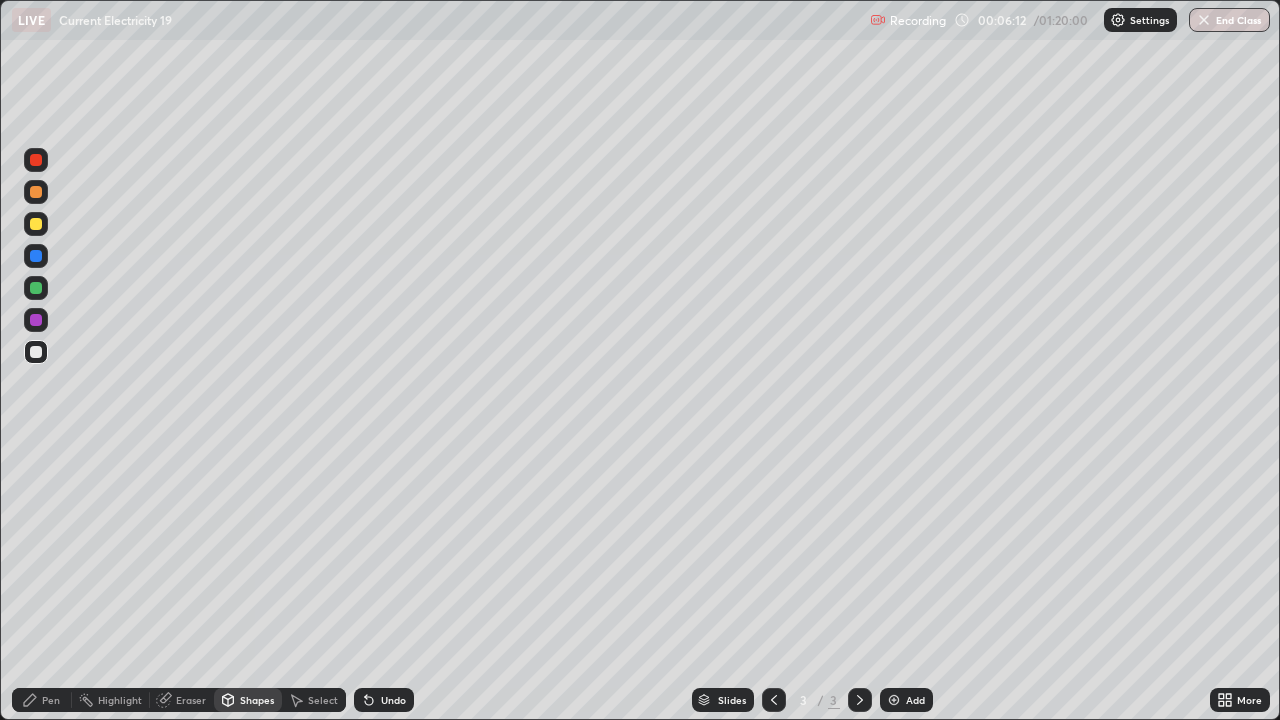 click on "Pen" at bounding box center [51, 700] 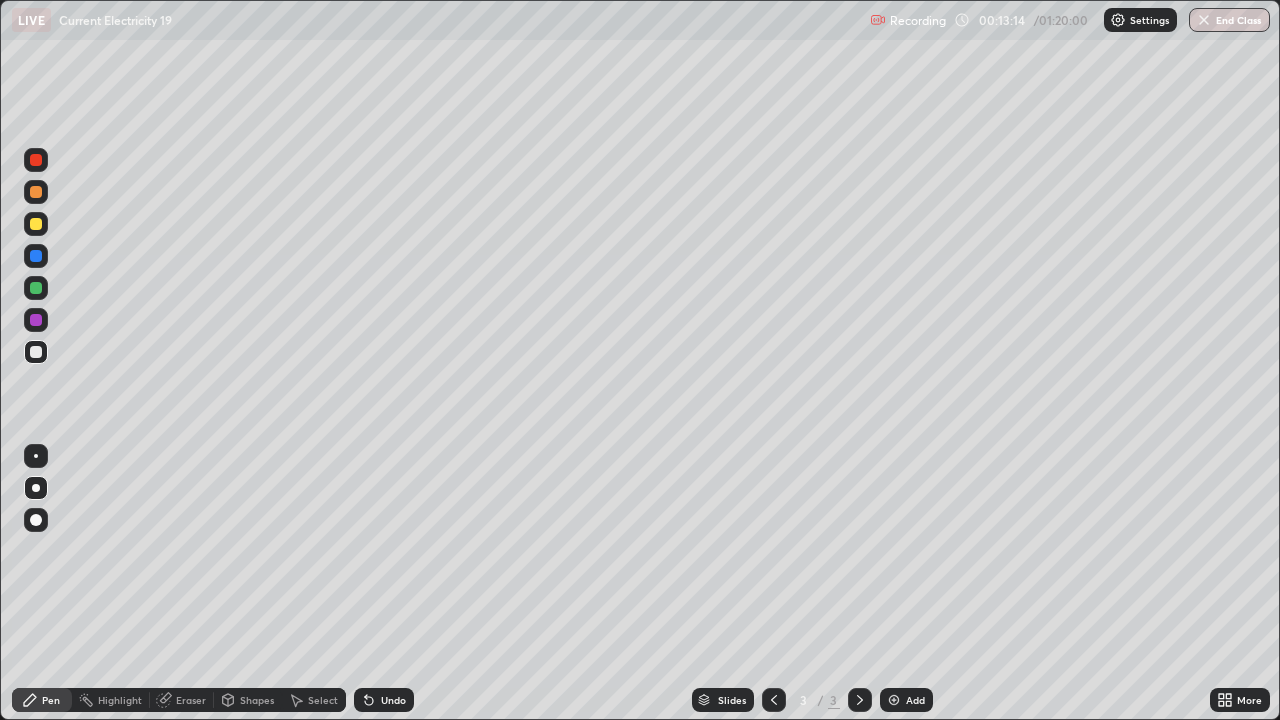 click at bounding box center (894, 700) 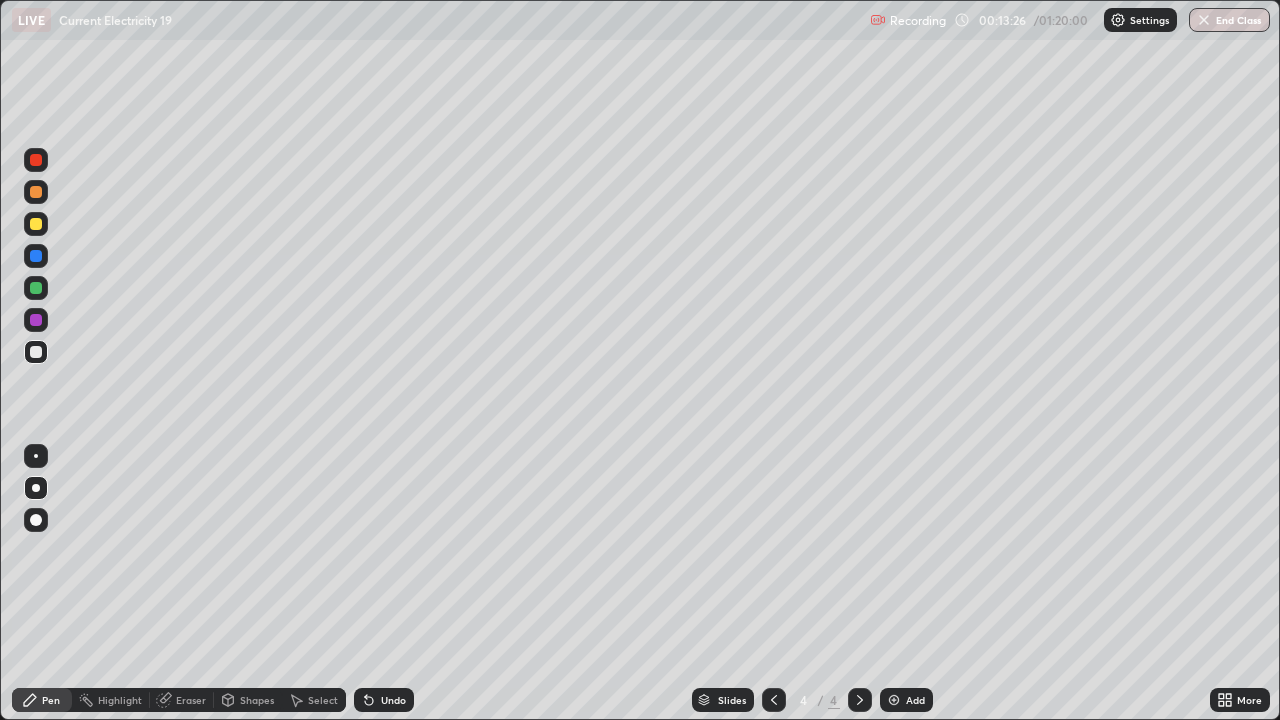 click 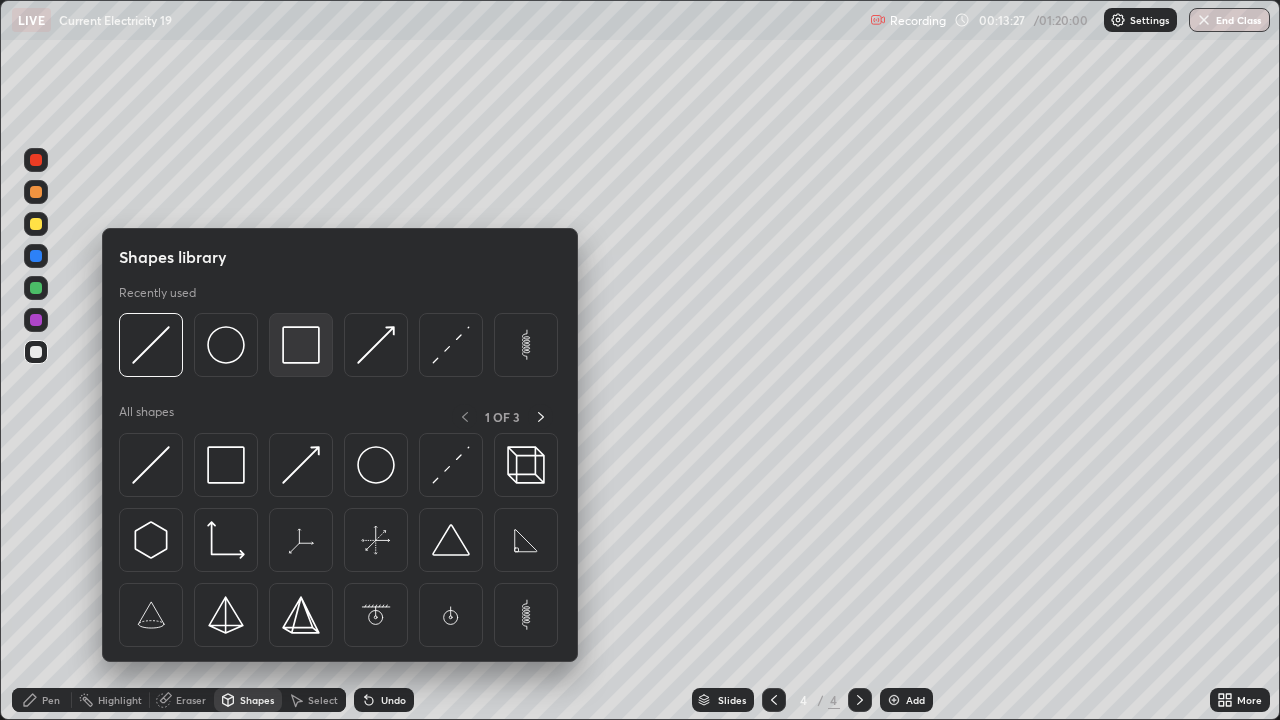 click at bounding box center (301, 345) 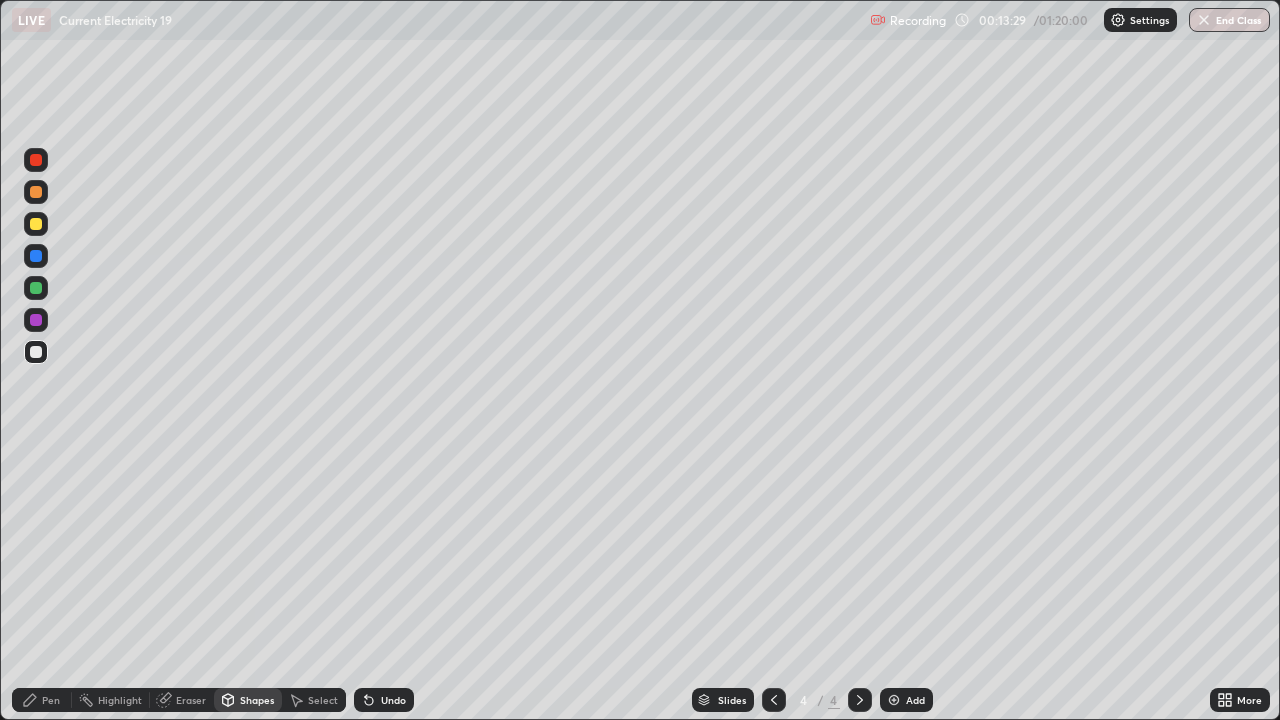 click on "Pen" at bounding box center (51, 700) 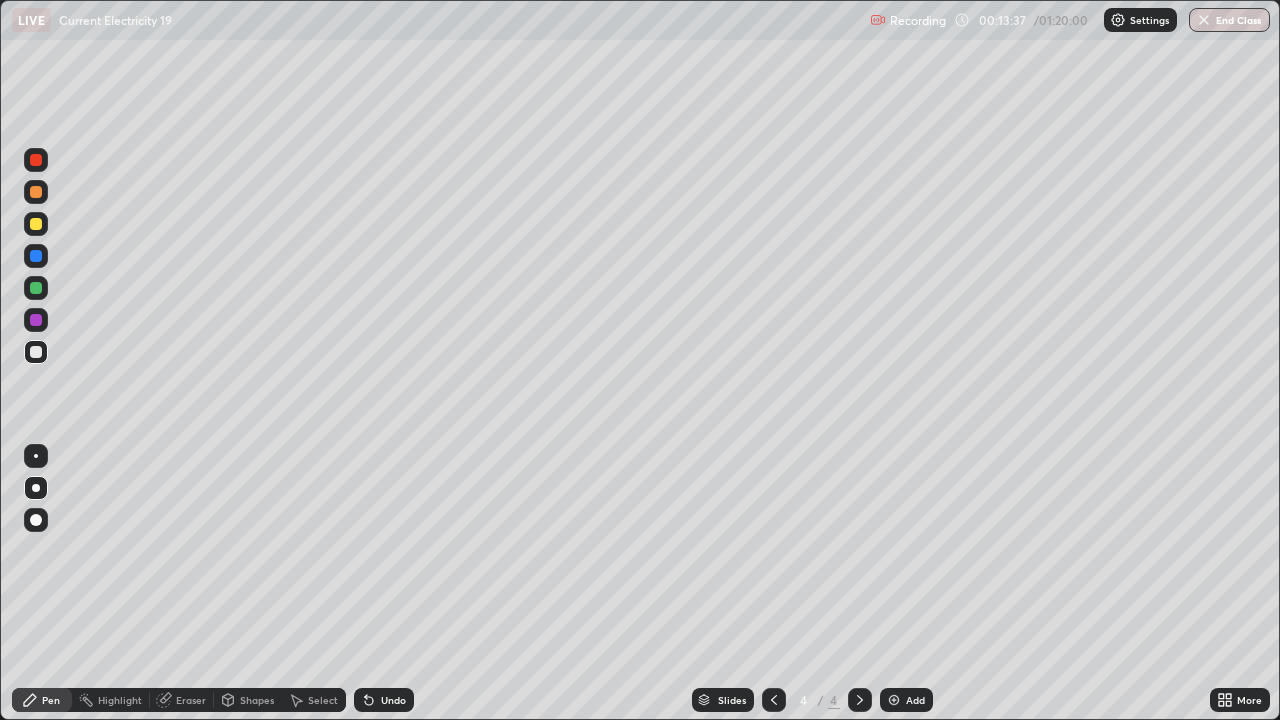 click on "Shapes" at bounding box center [257, 700] 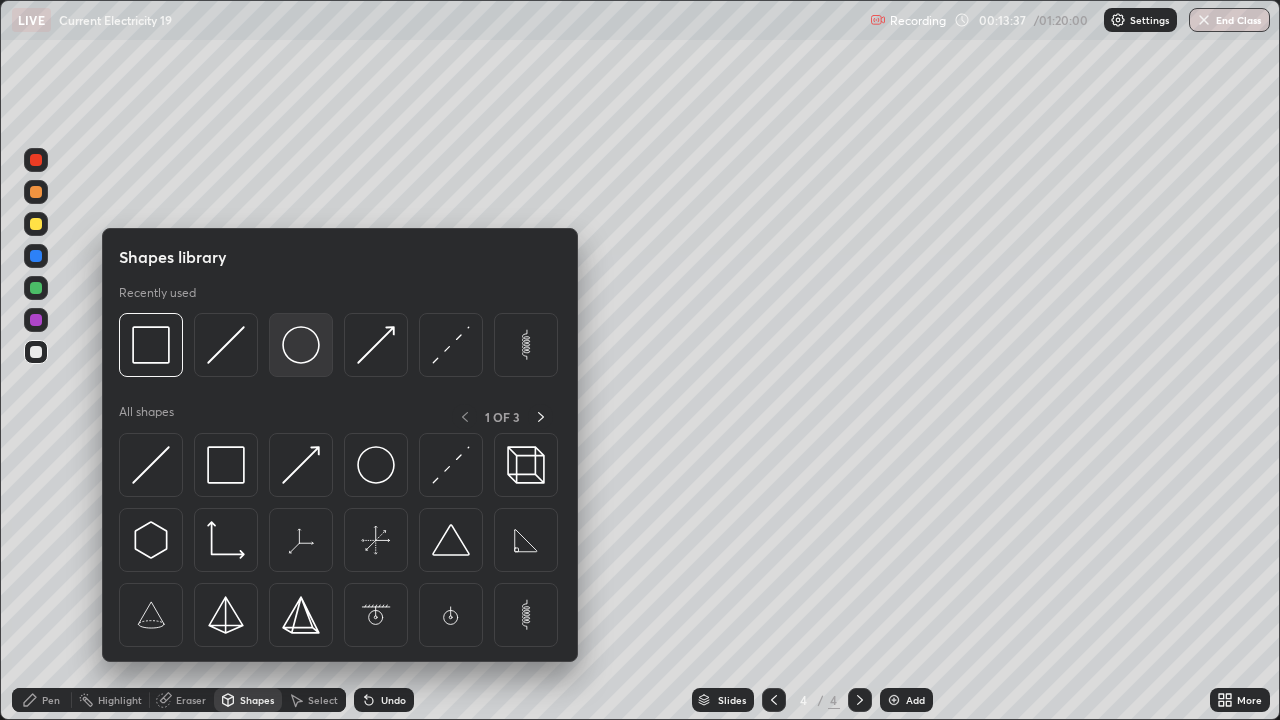click at bounding box center [301, 345] 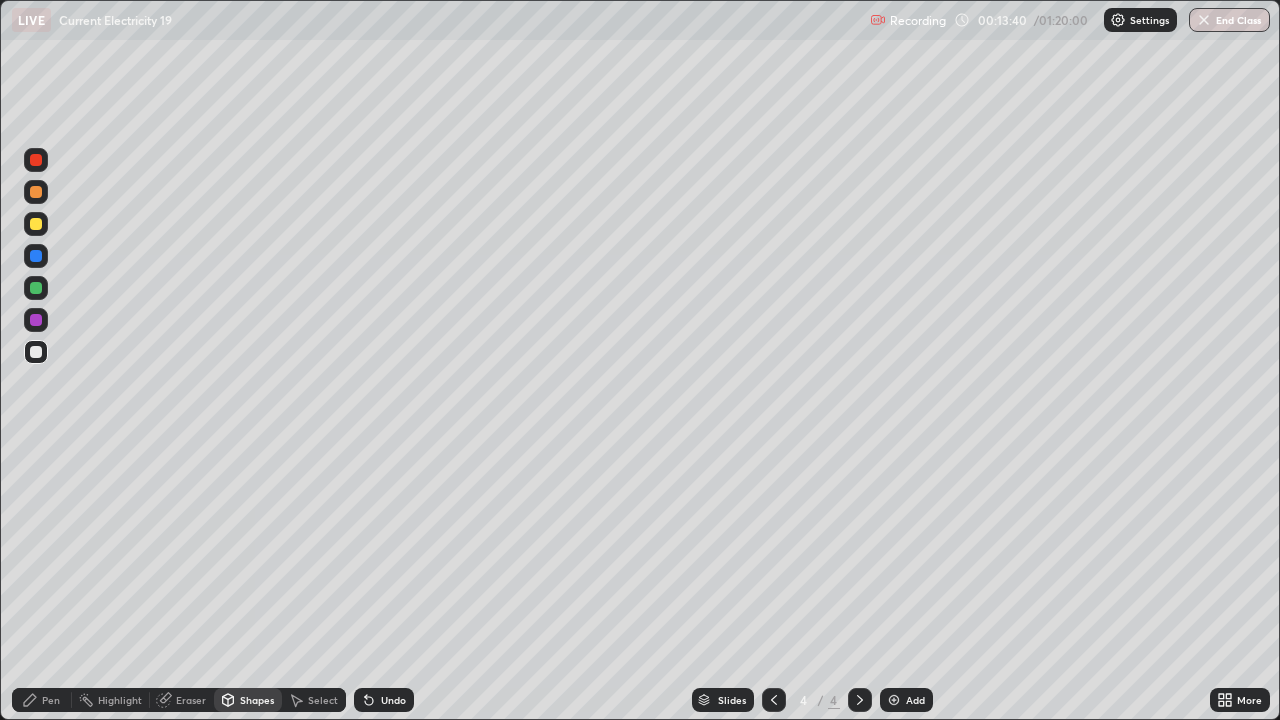 click on "Shapes" at bounding box center [257, 700] 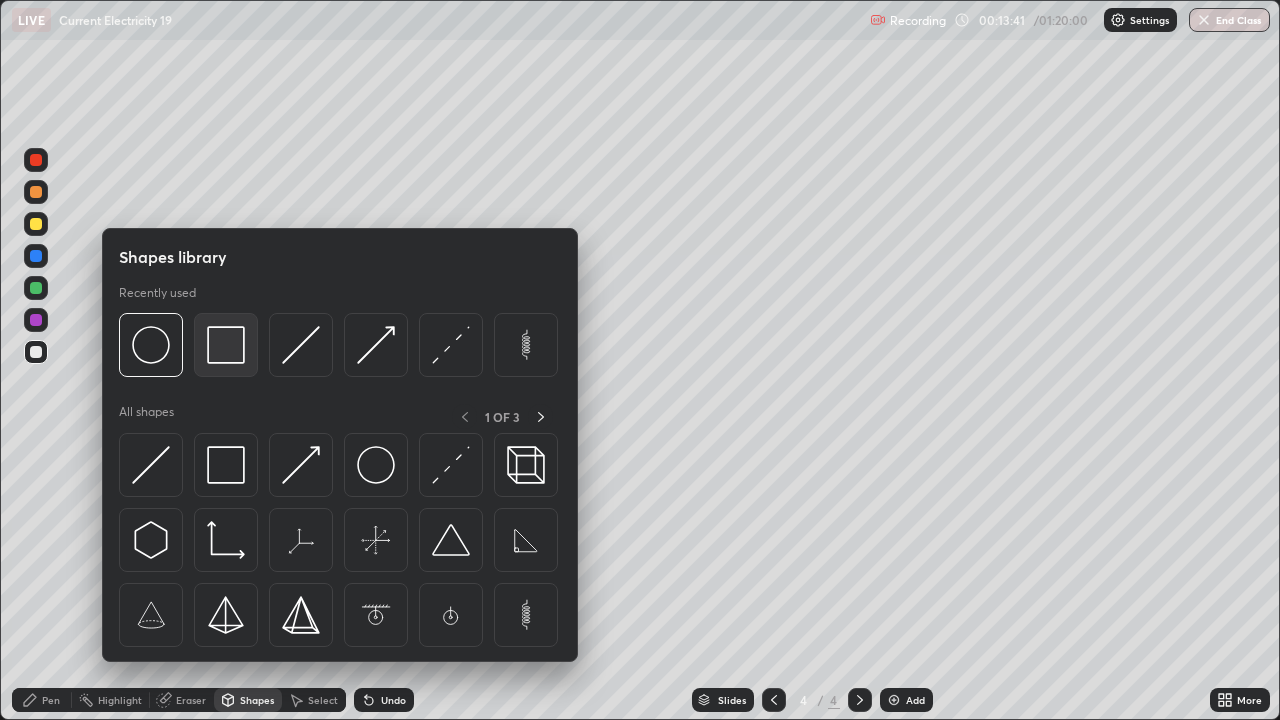 click at bounding box center (226, 345) 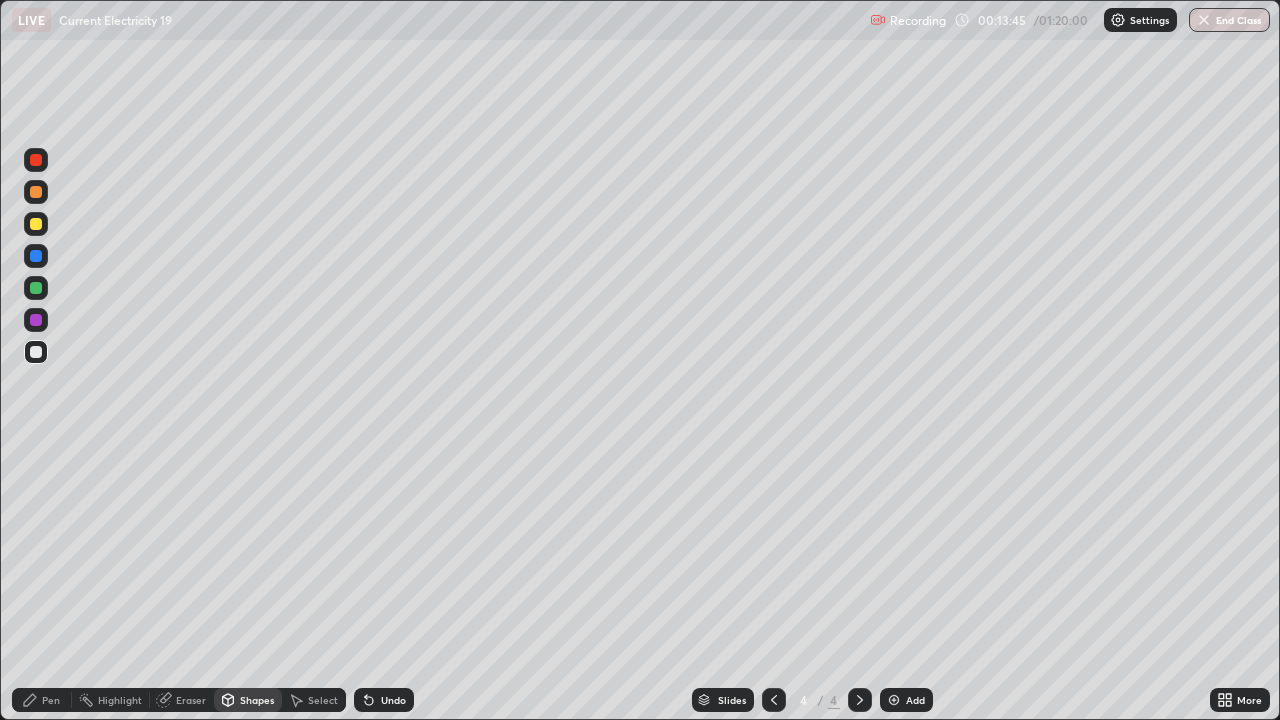 click on "Pen" at bounding box center (51, 700) 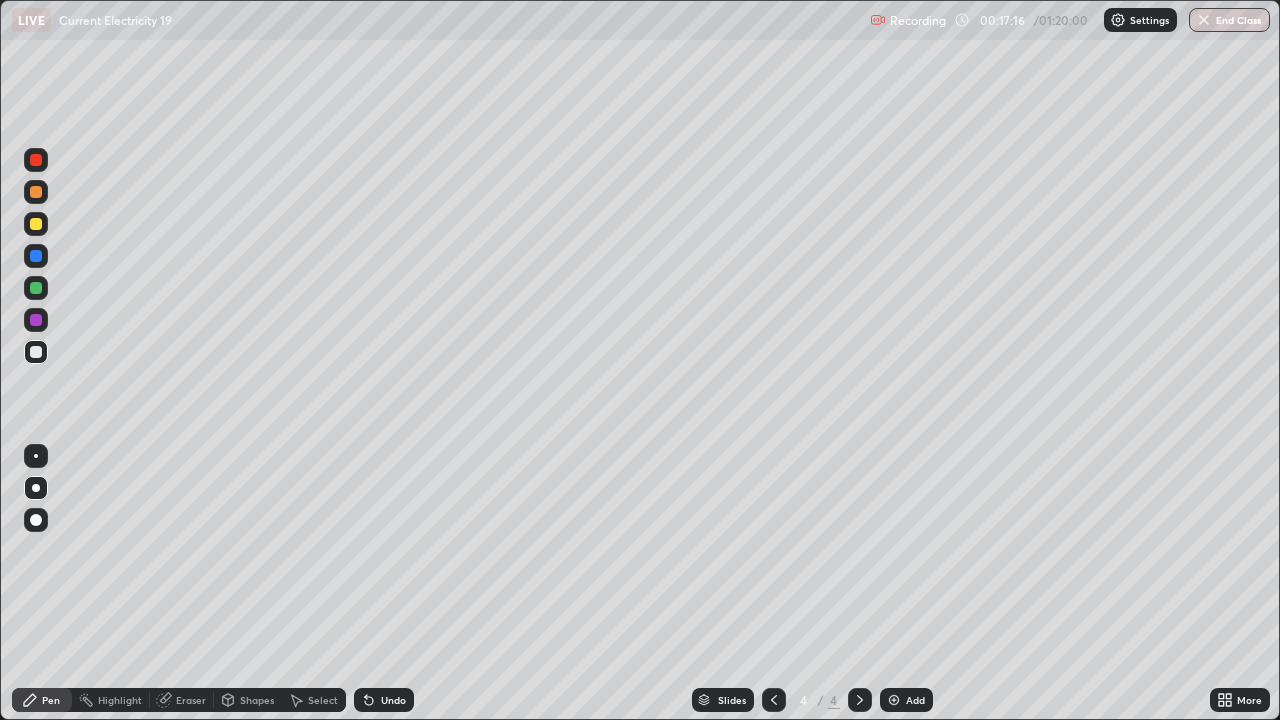 click on "Shapes" at bounding box center [257, 700] 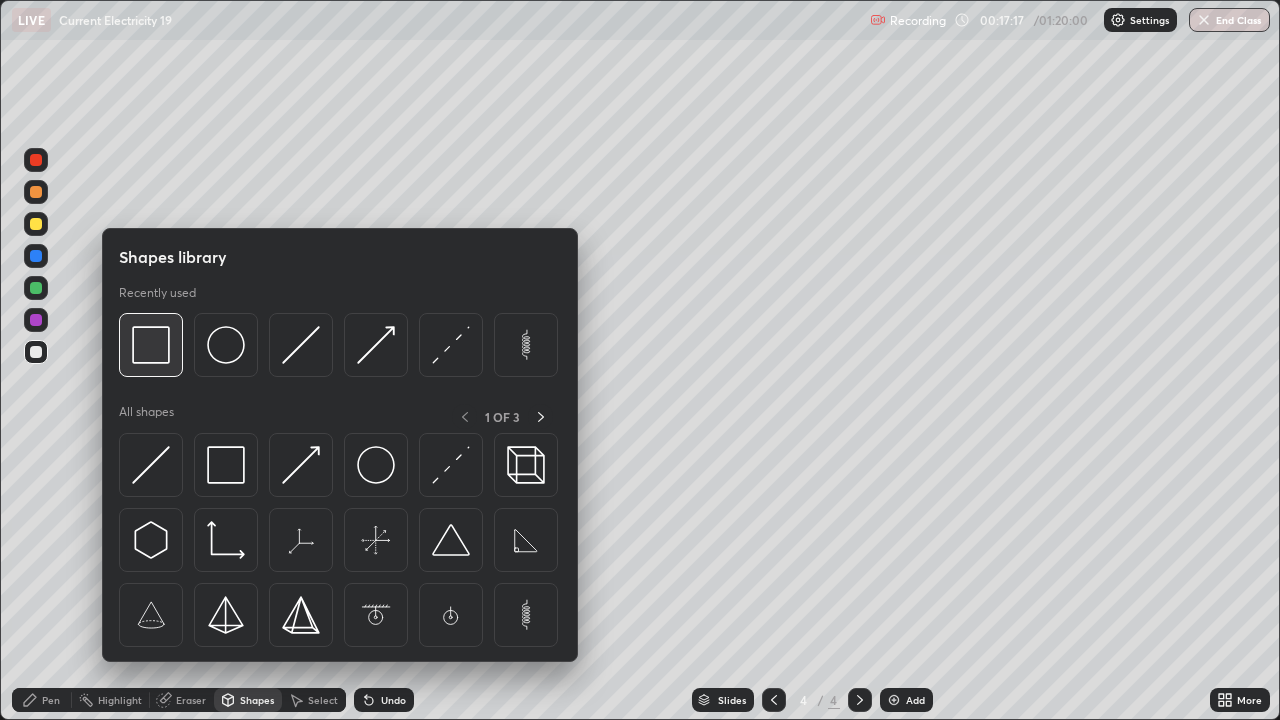 click at bounding box center [151, 345] 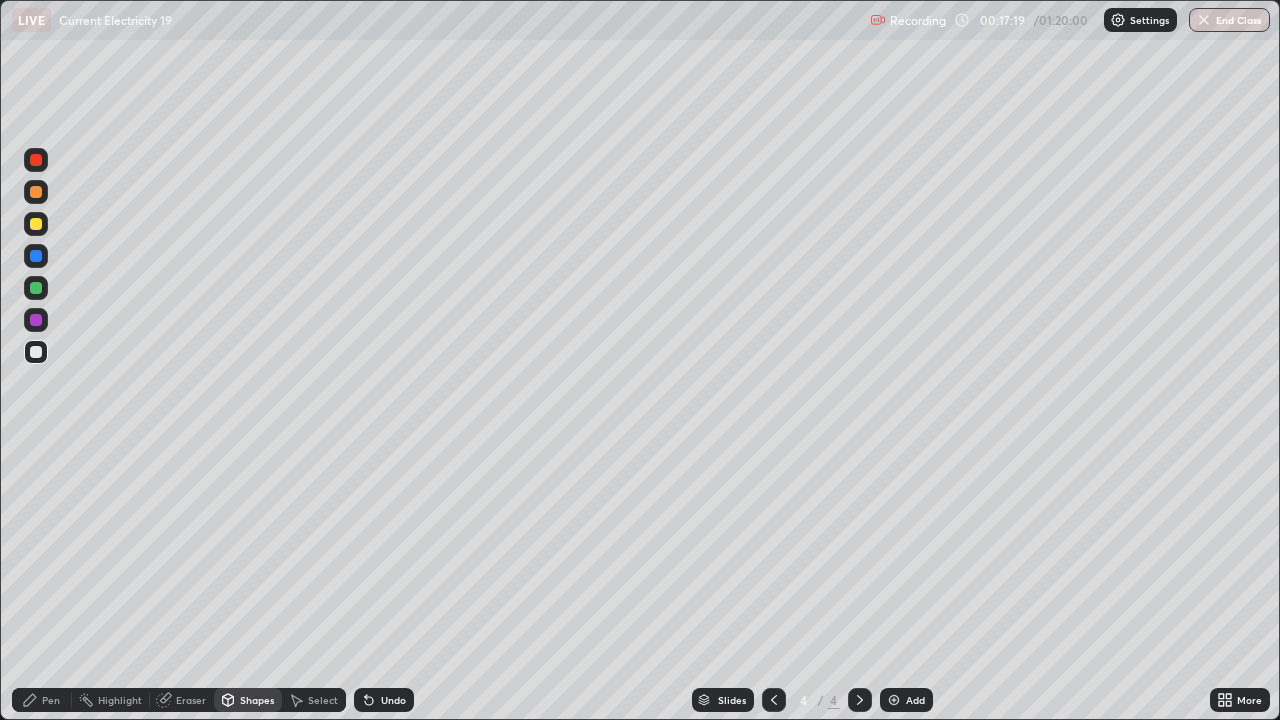 click on "Eraser" at bounding box center (191, 700) 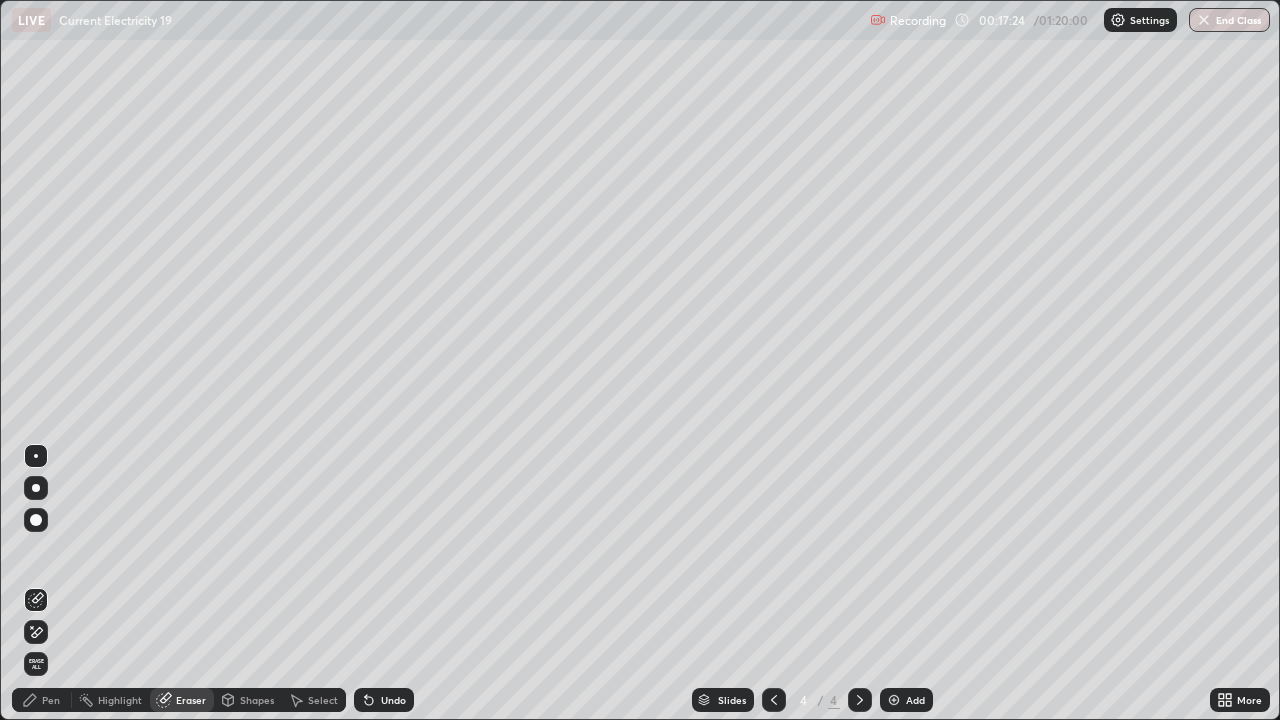 click on "Pen" at bounding box center (51, 700) 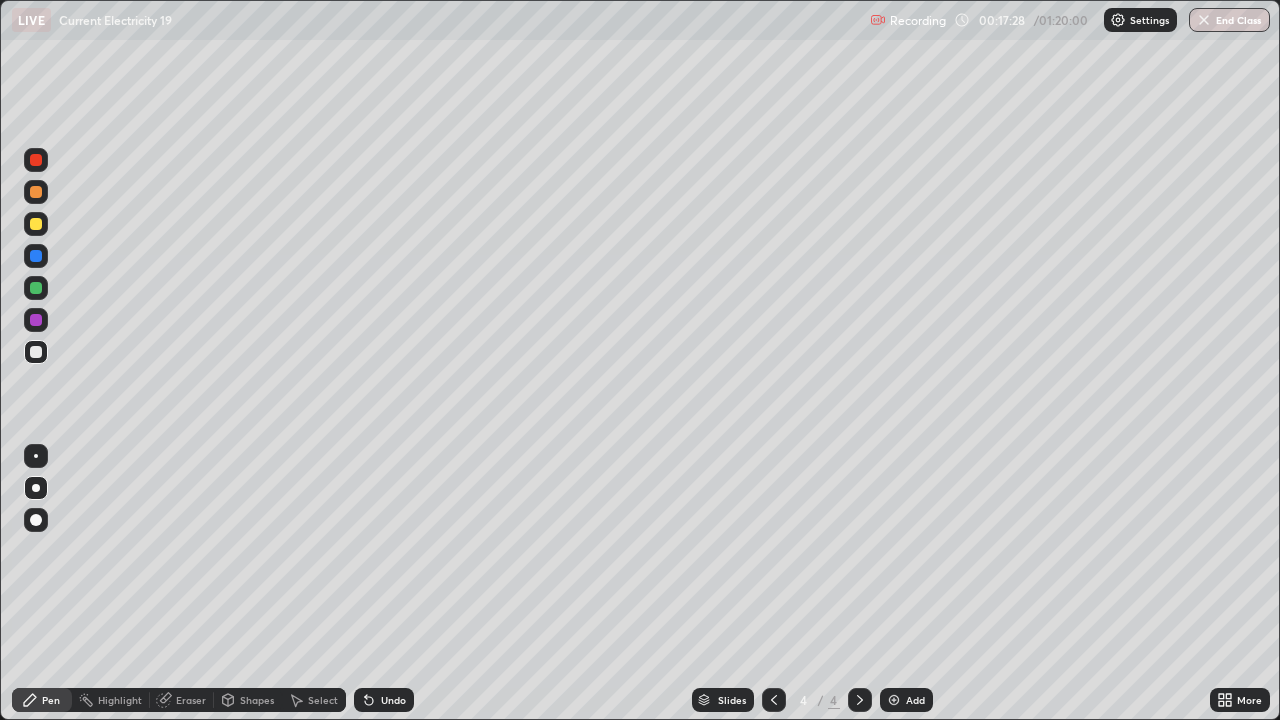 click 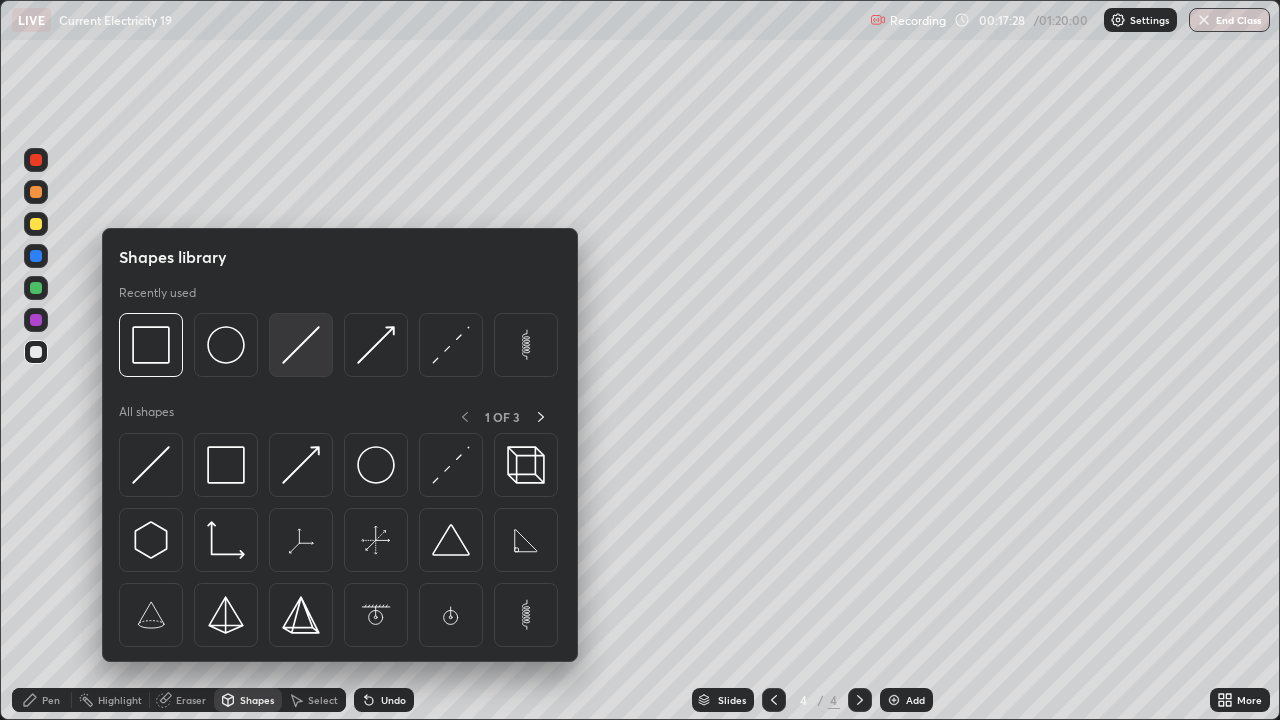 click at bounding box center (301, 345) 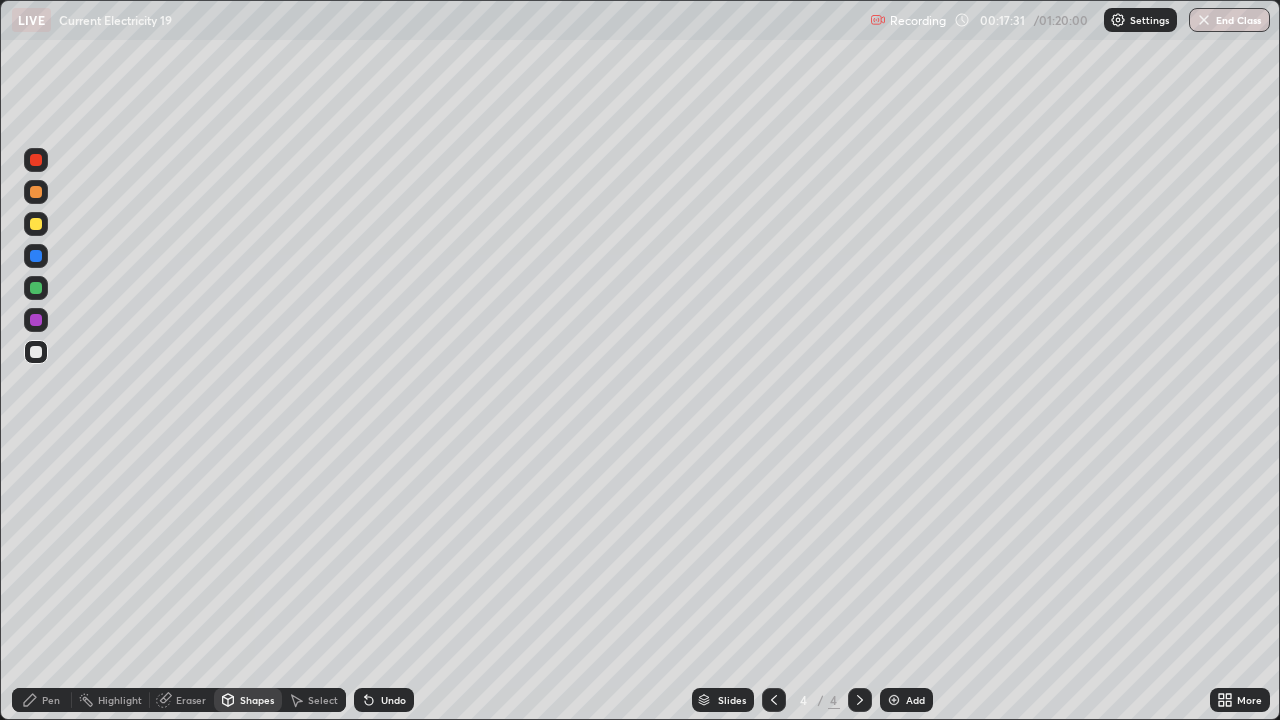 click 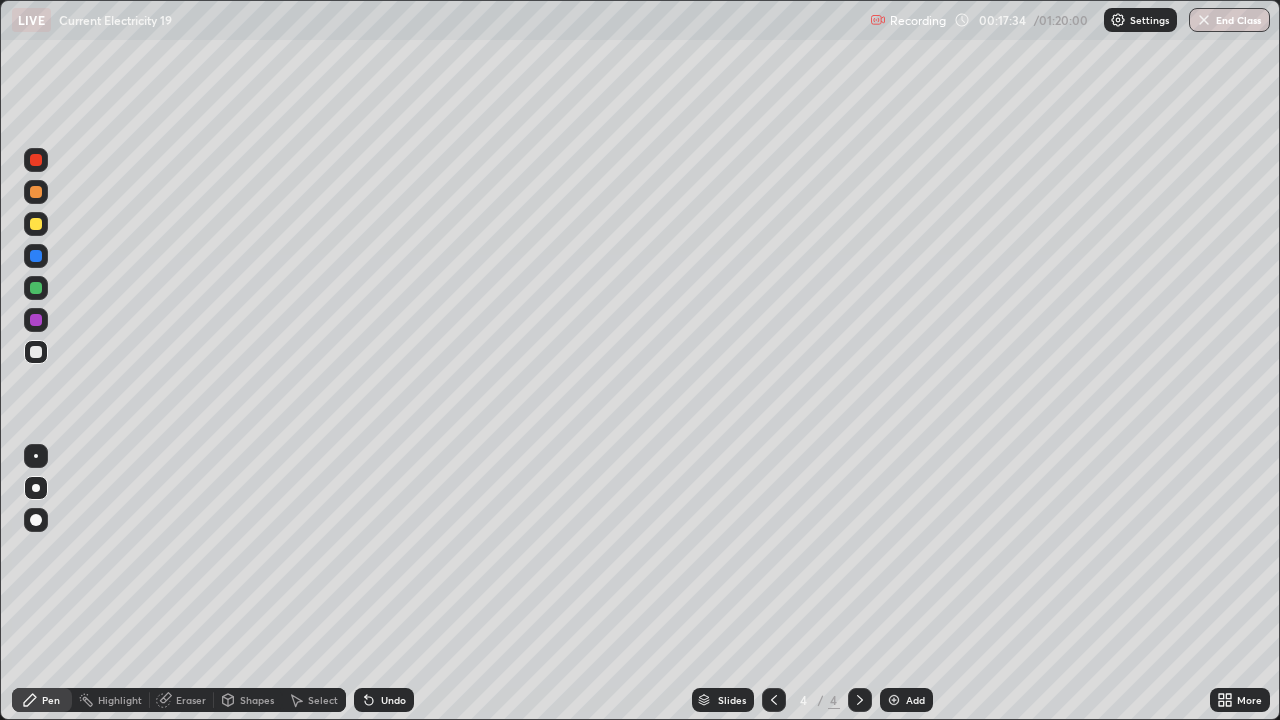 click on "Select" at bounding box center [323, 700] 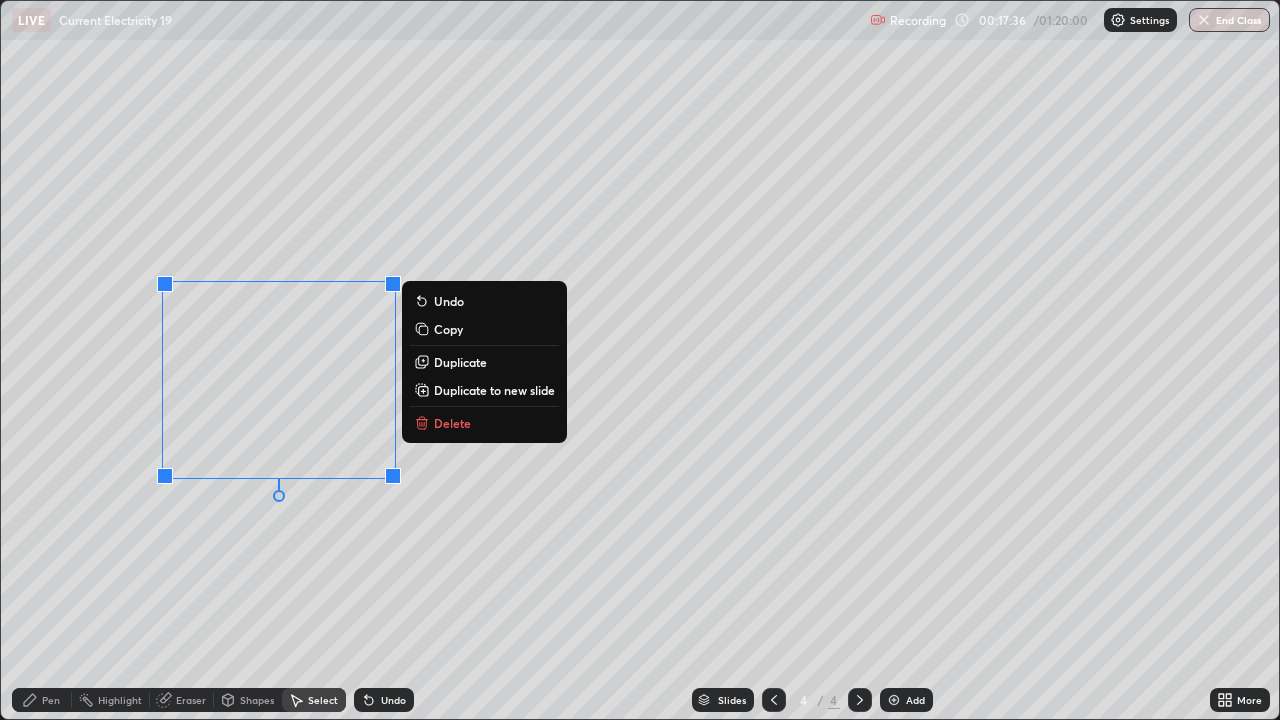 click on "Duplicate" at bounding box center [460, 362] 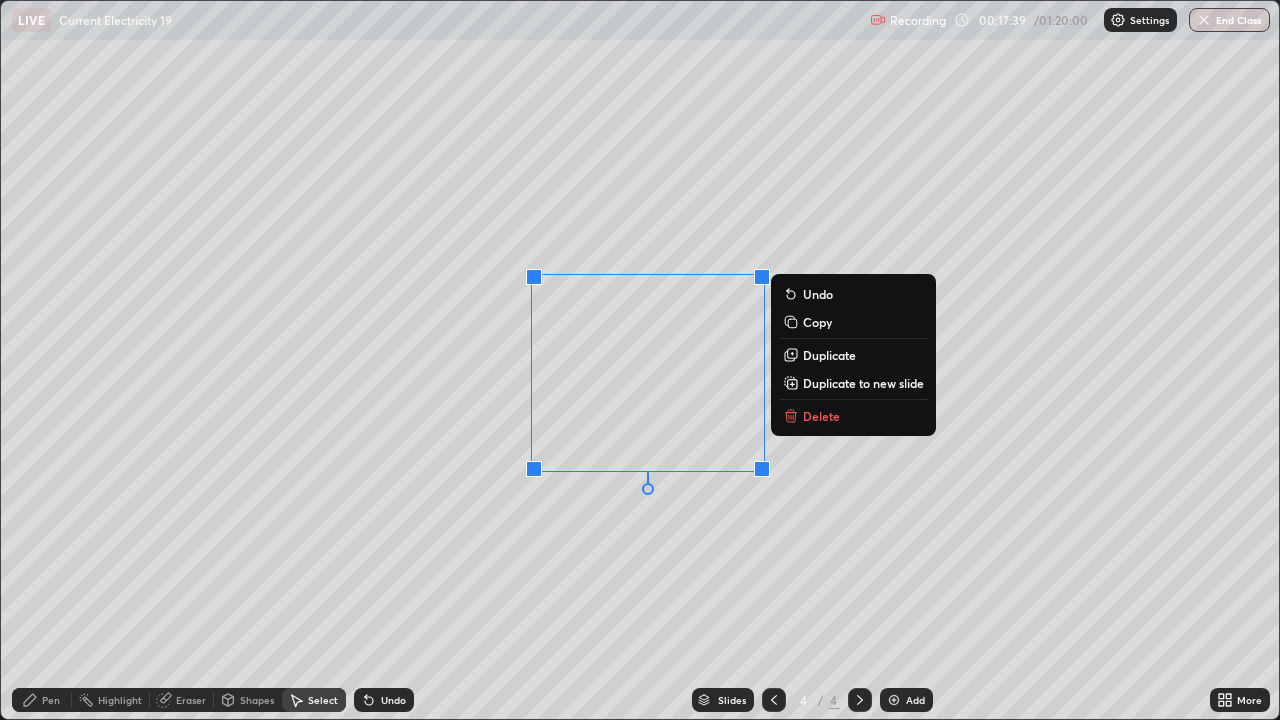 click 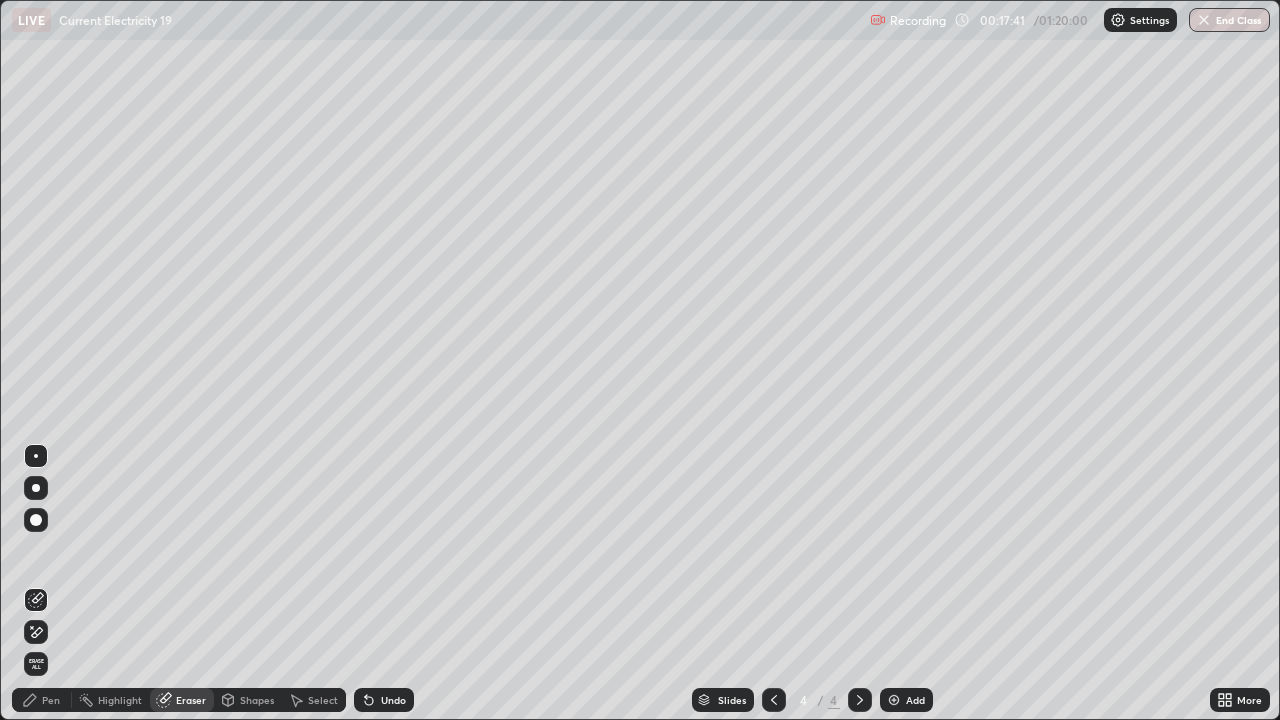 click on "Shapes" at bounding box center [257, 700] 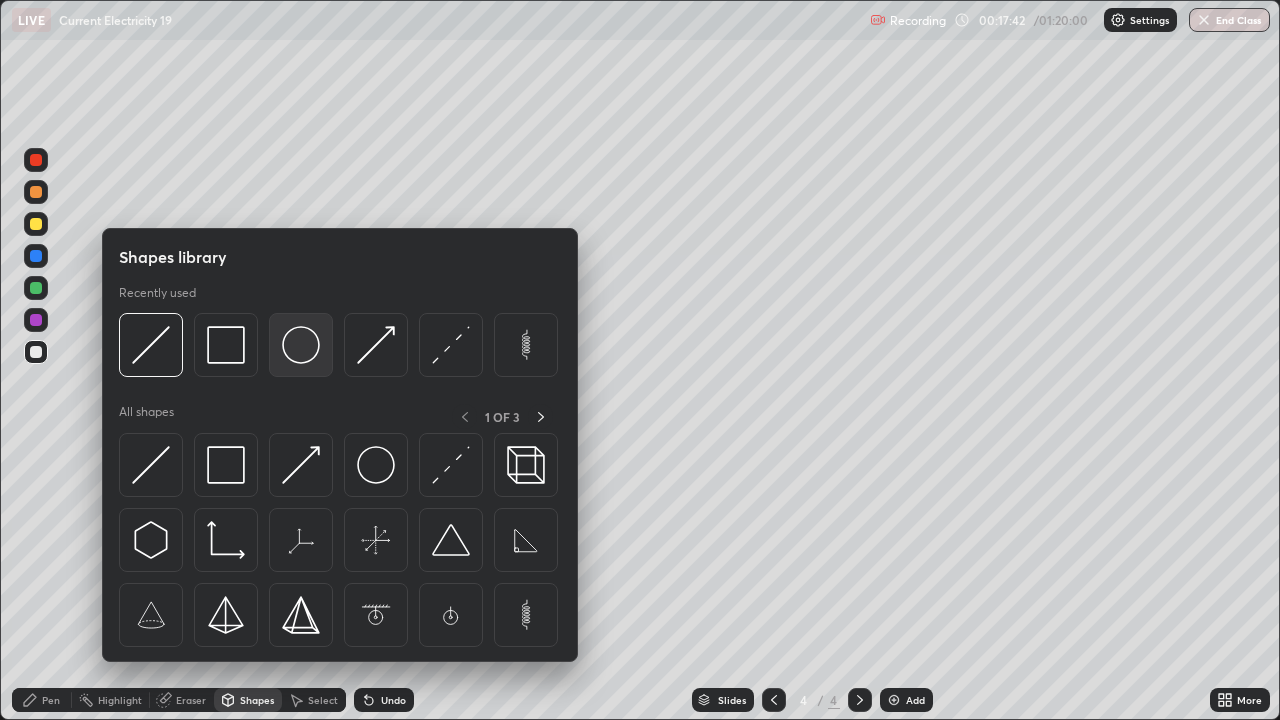click at bounding box center (301, 345) 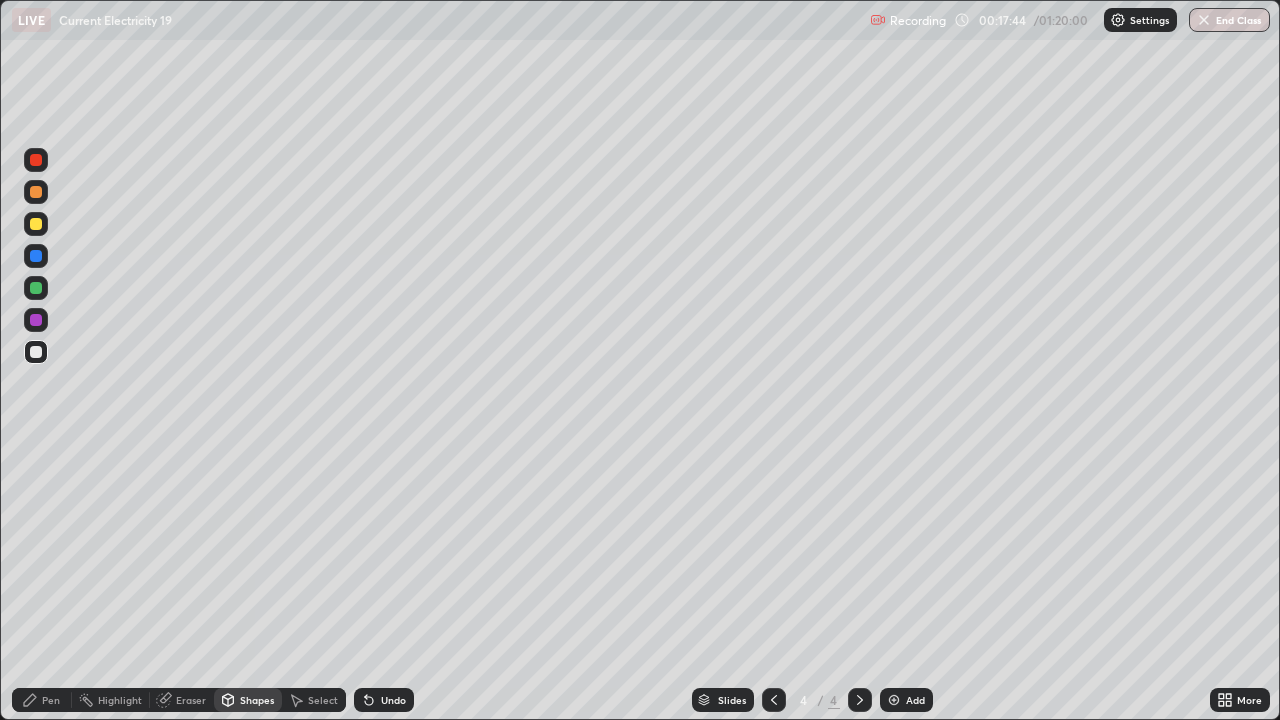 click on "Pen" at bounding box center [51, 700] 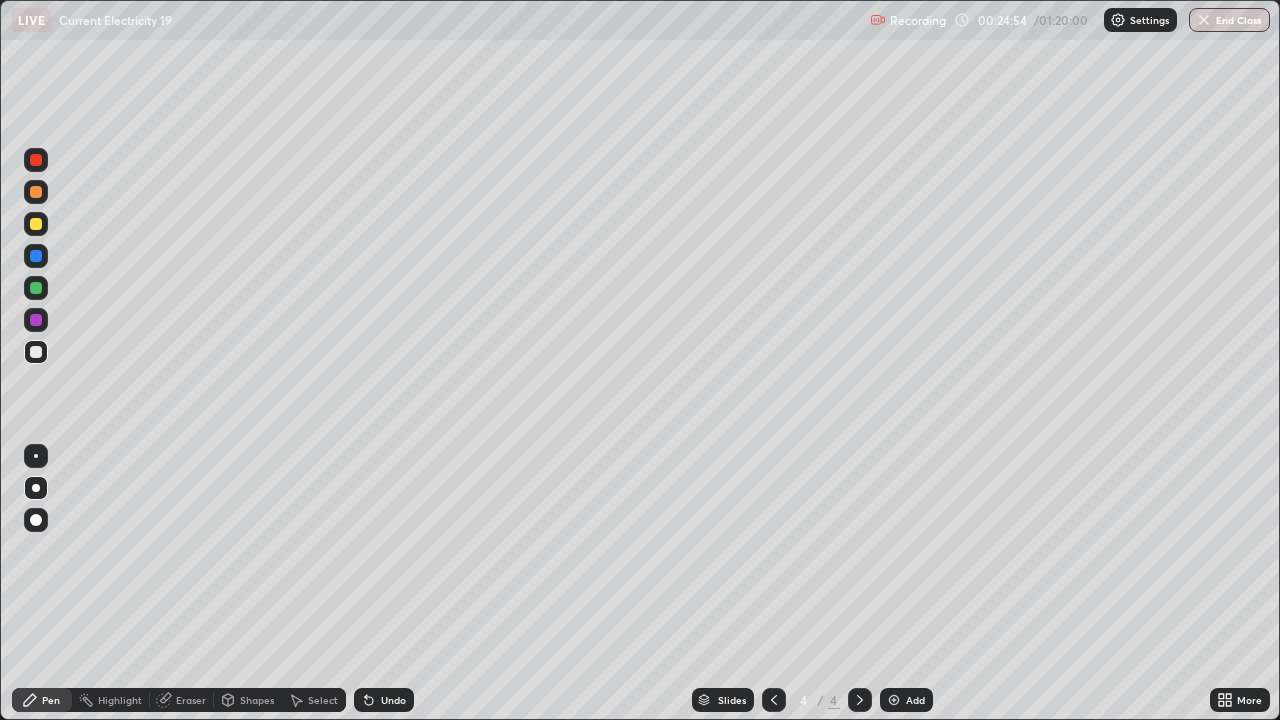 click on "Add" at bounding box center (915, 700) 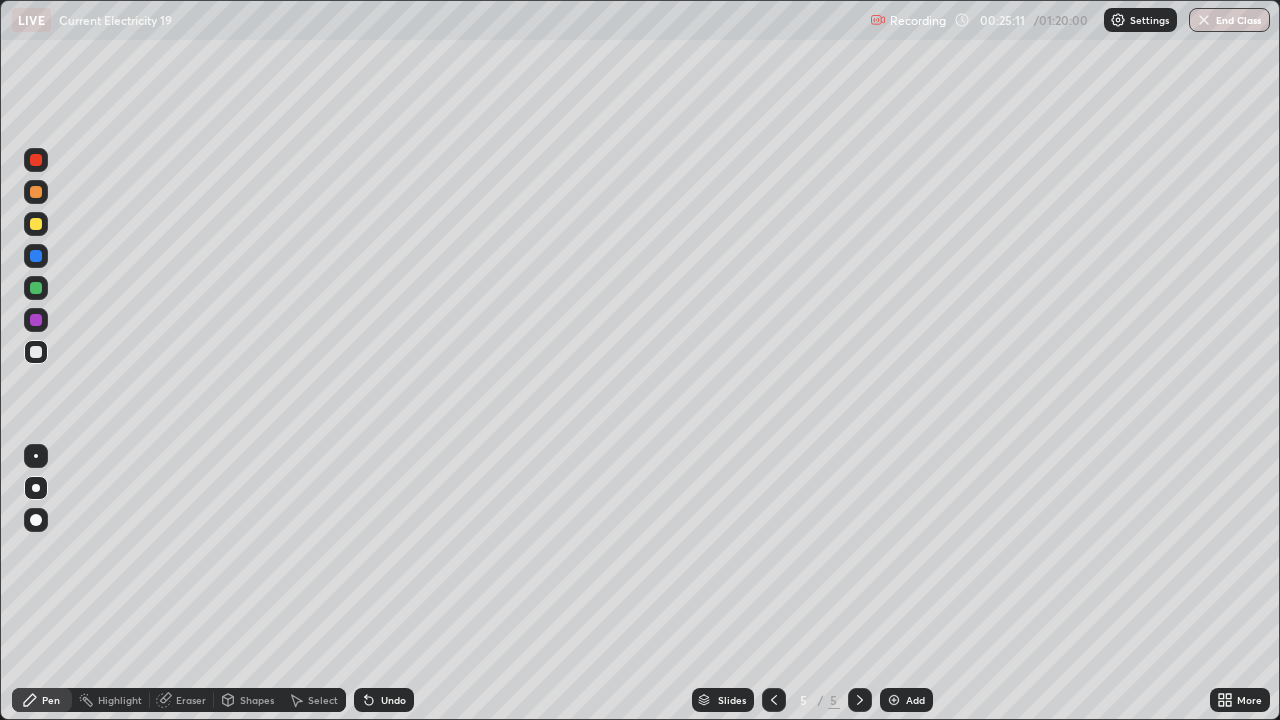 click at bounding box center [36, 352] 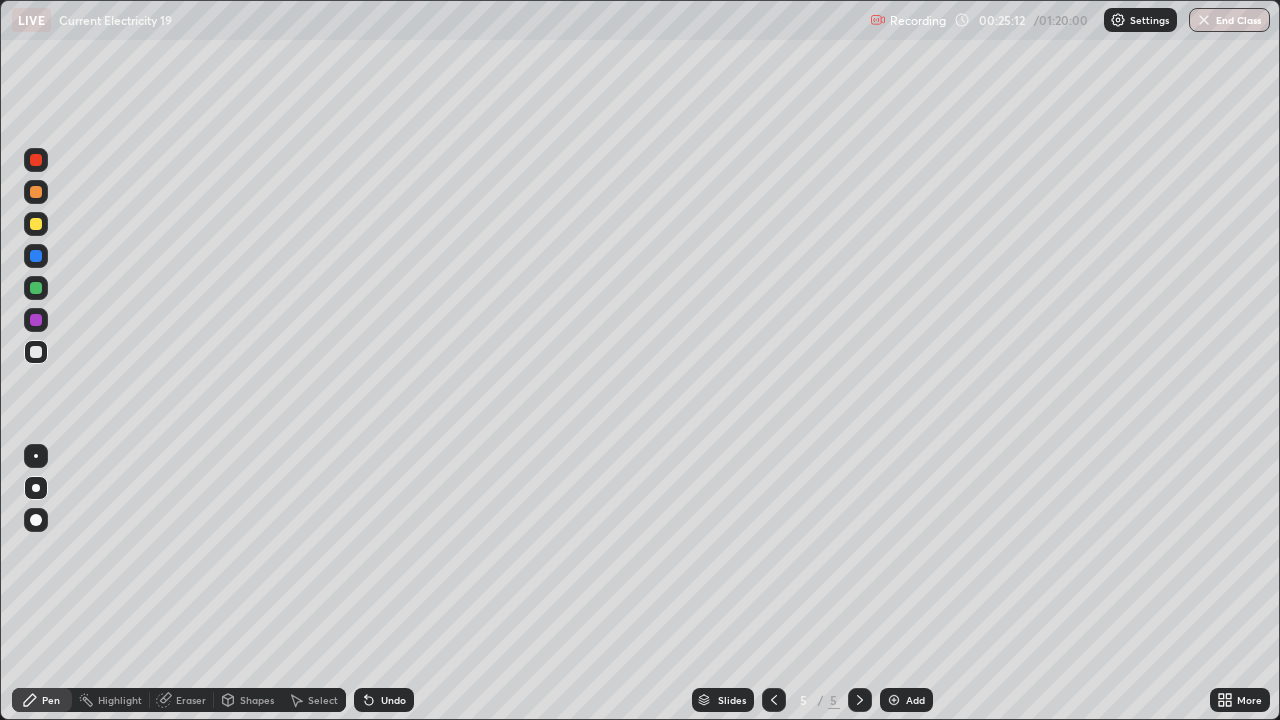 click on "Pen" at bounding box center [51, 700] 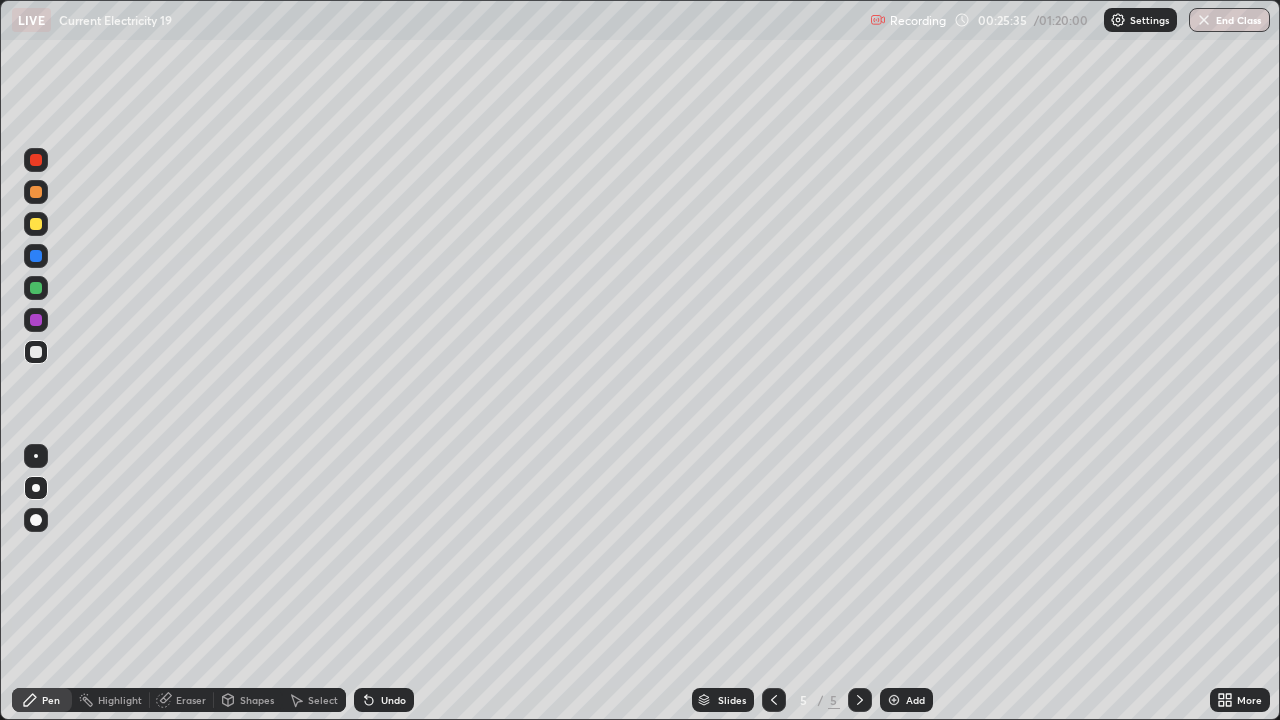 click 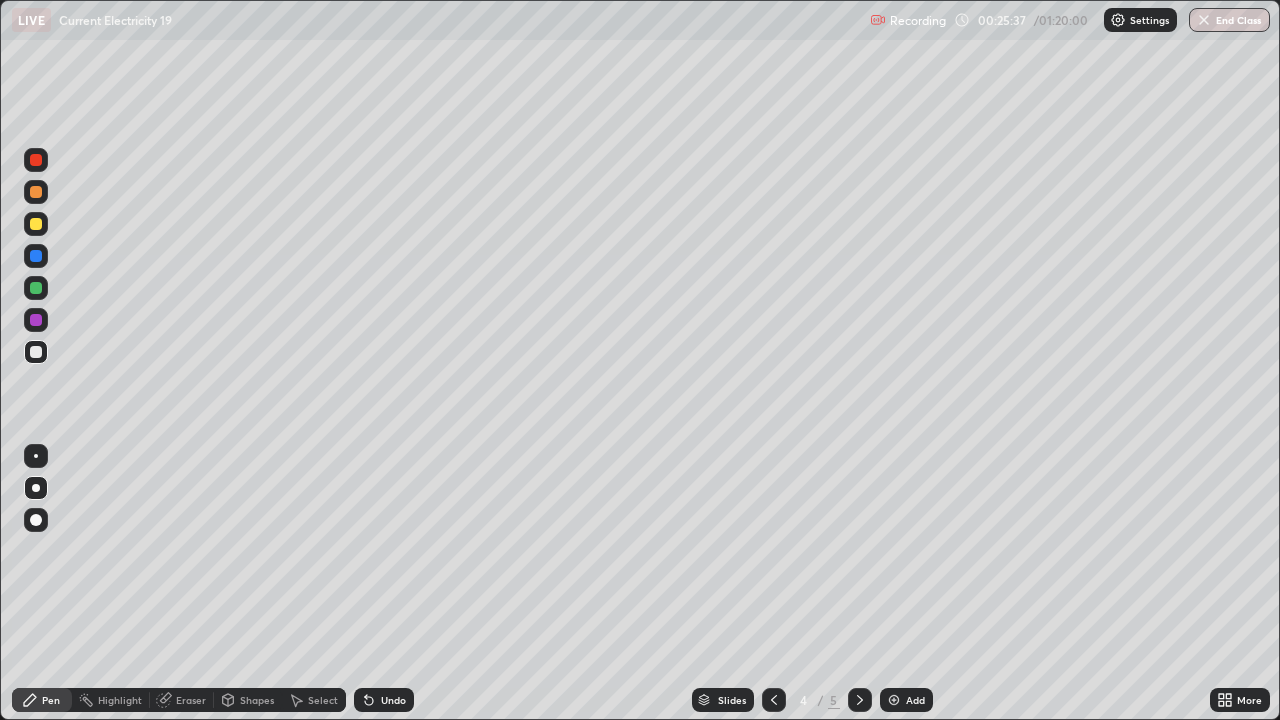 click 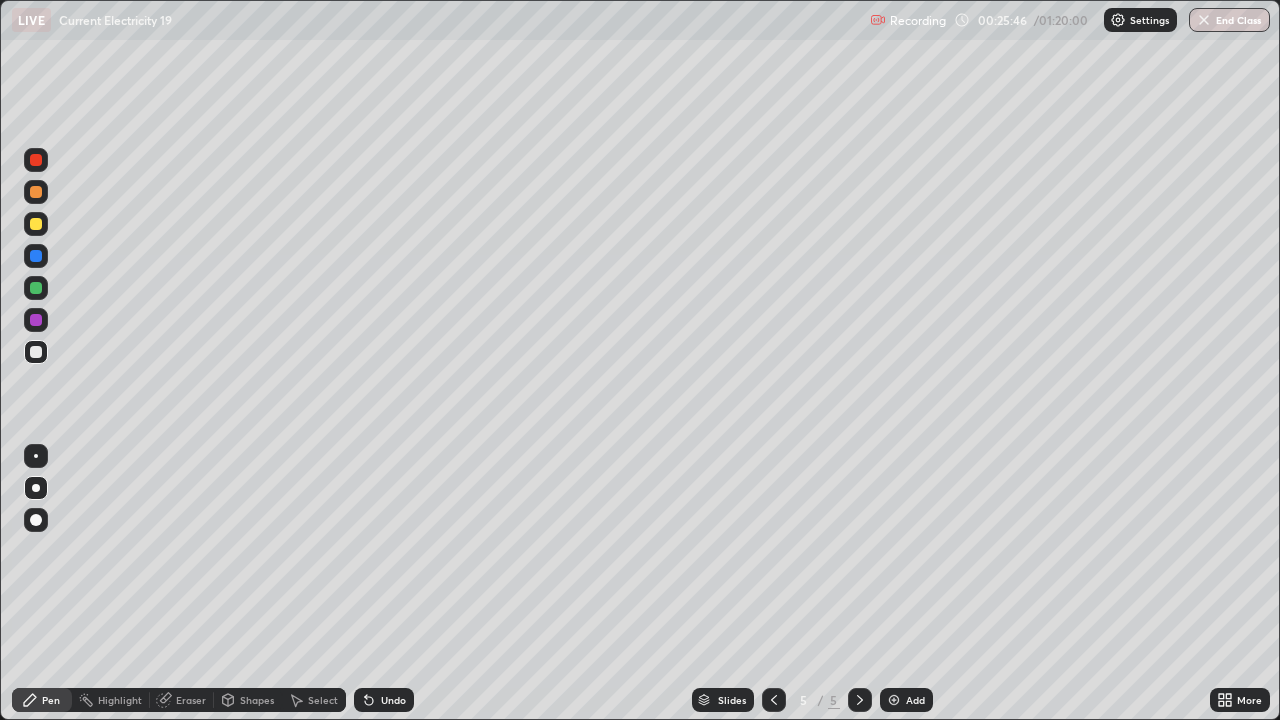 click on "Shapes" at bounding box center (257, 700) 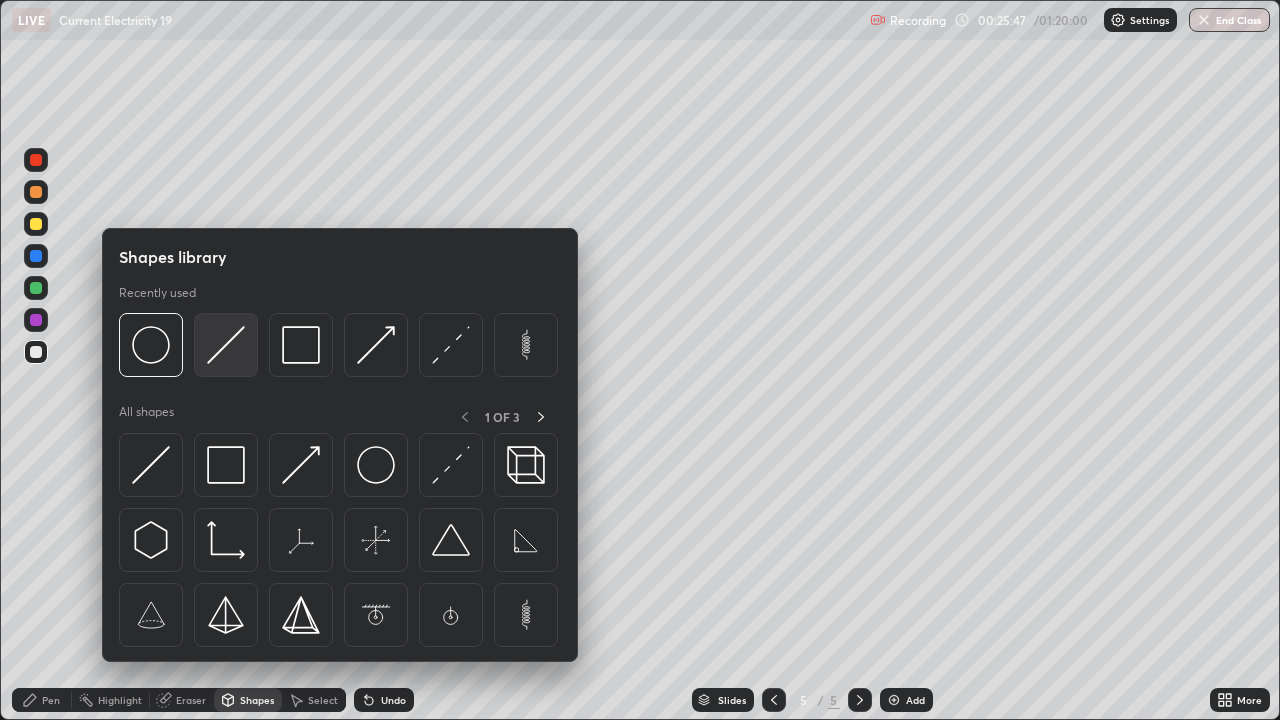 click at bounding box center (226, 345) 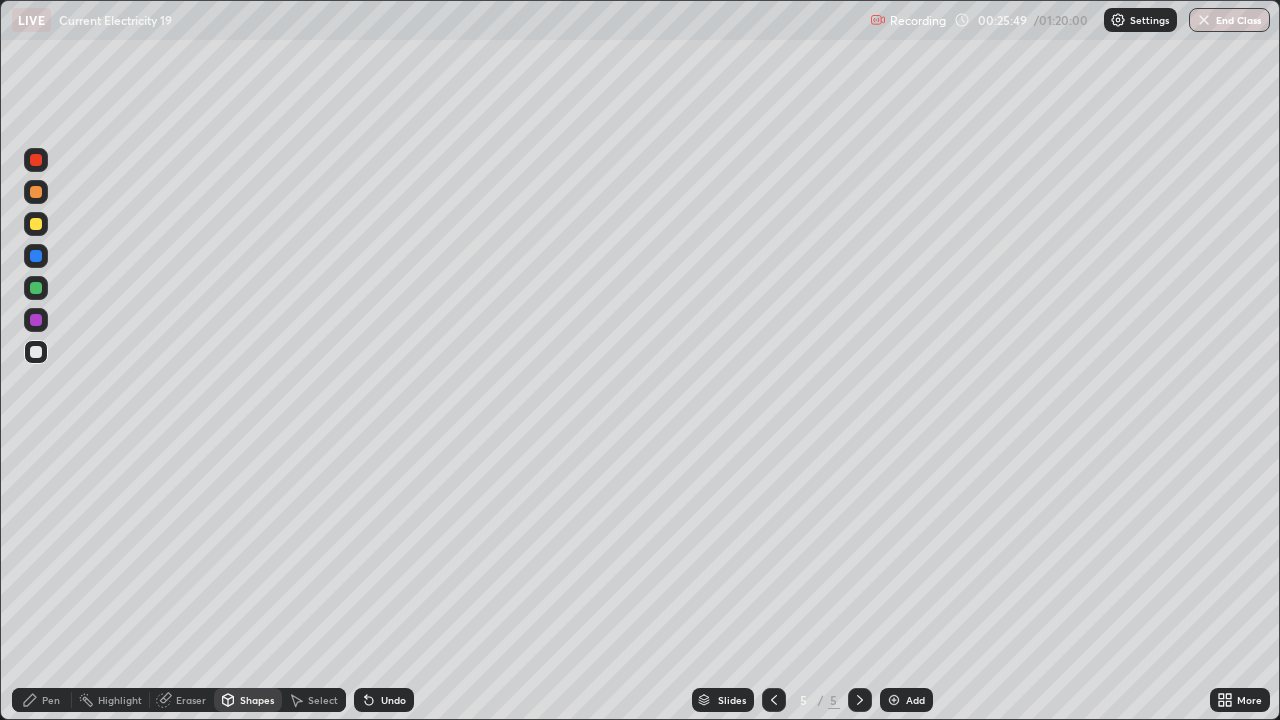 click on "Pen" at bounding box center (42, 700) 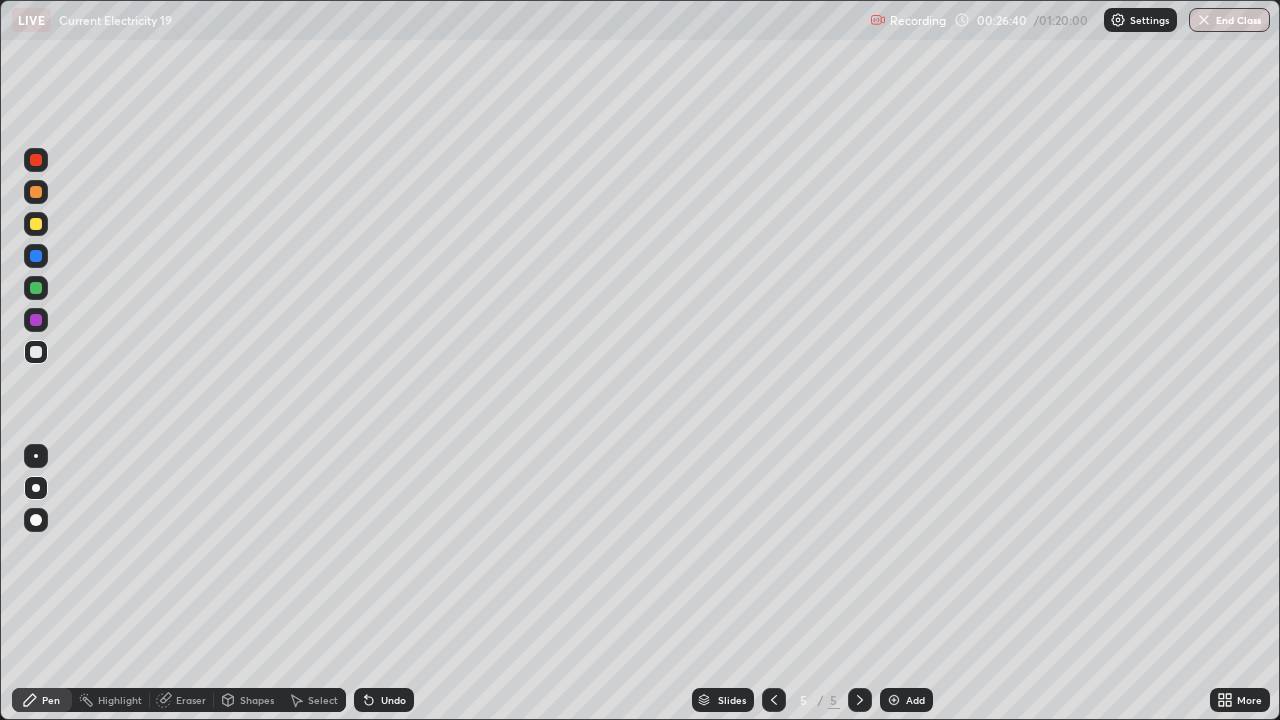 click on "Shapes" at bounding box center [257, 700] 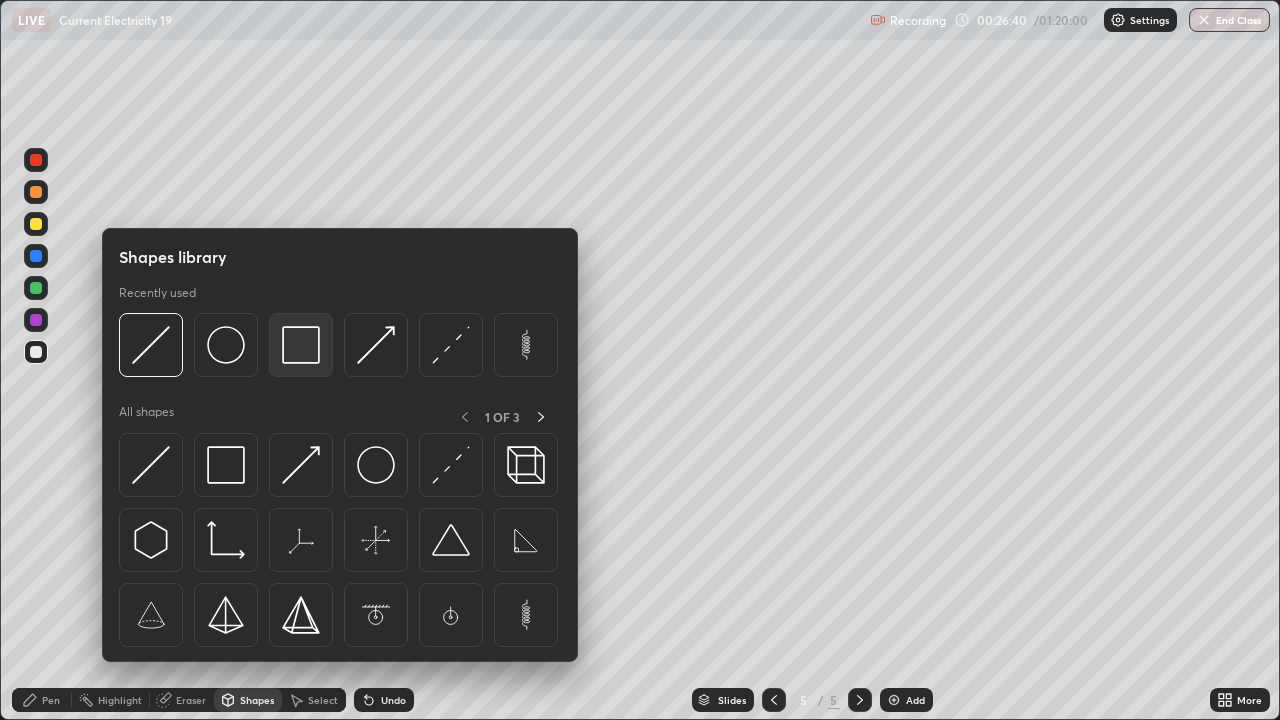 click at bounding box center [301, 345] 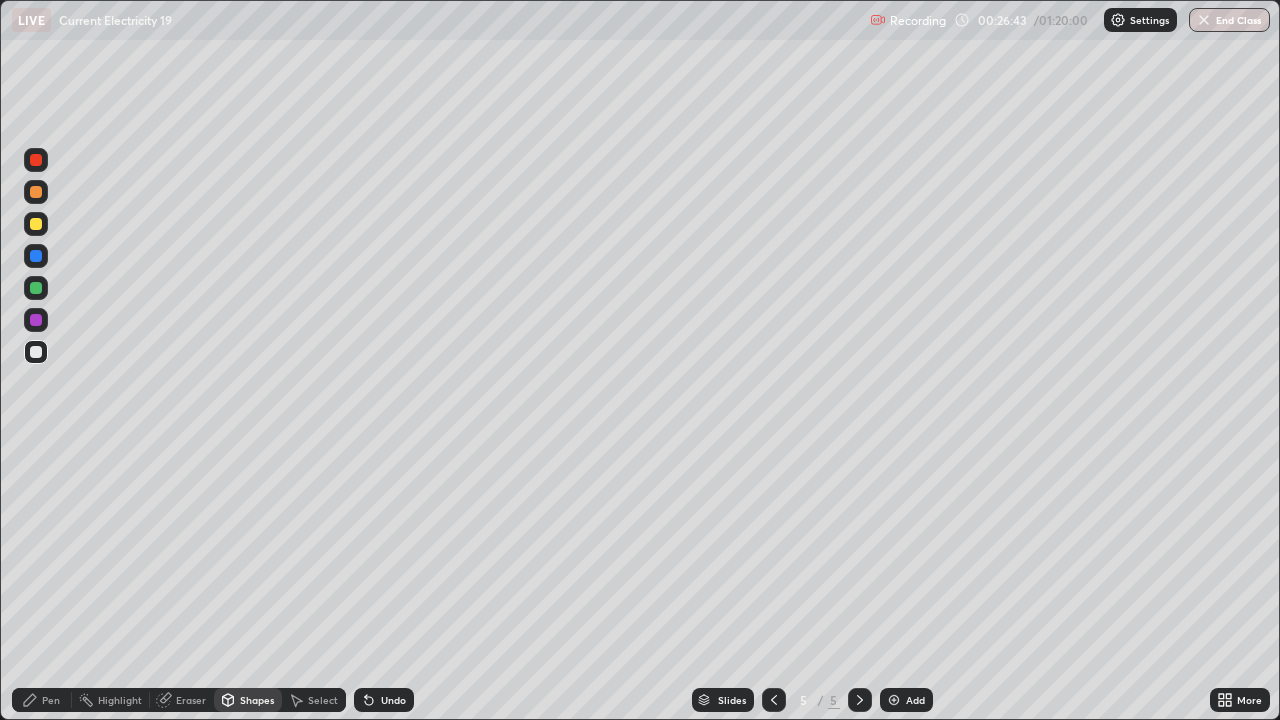 click on "Undo" at bounding box center [393, 700] 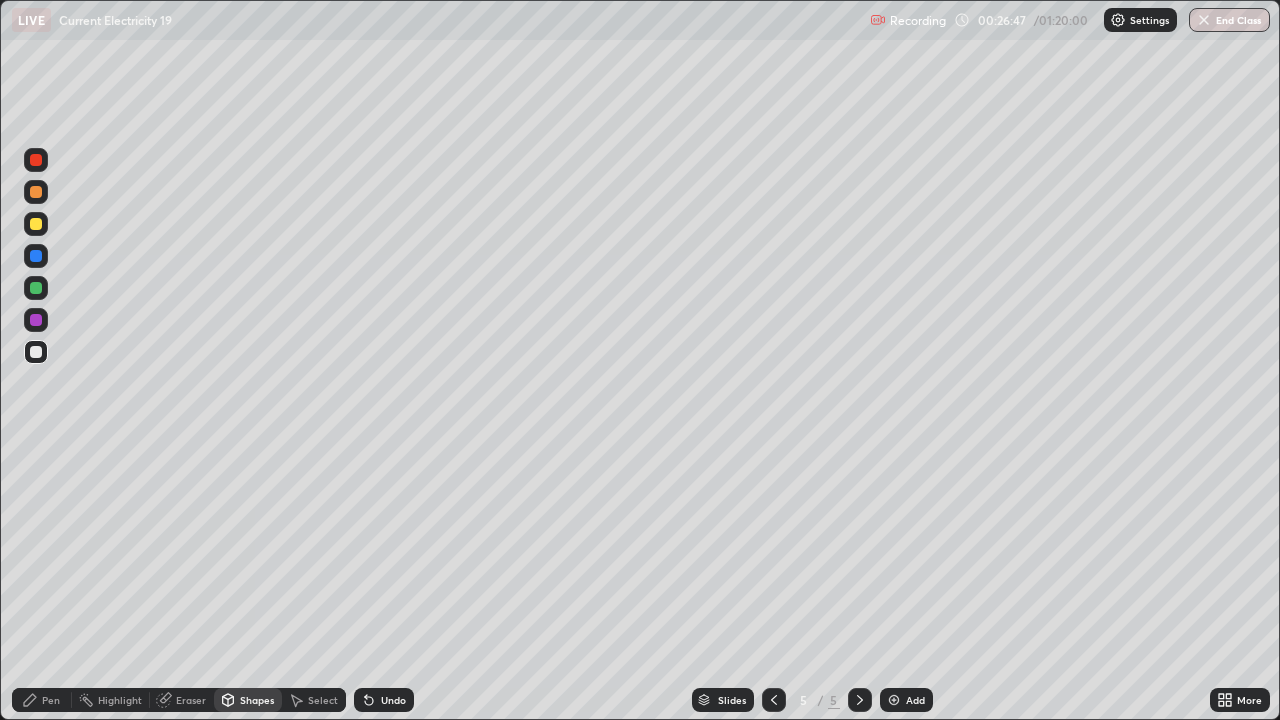 click on "Eraser" at bounding box center [191, 700] 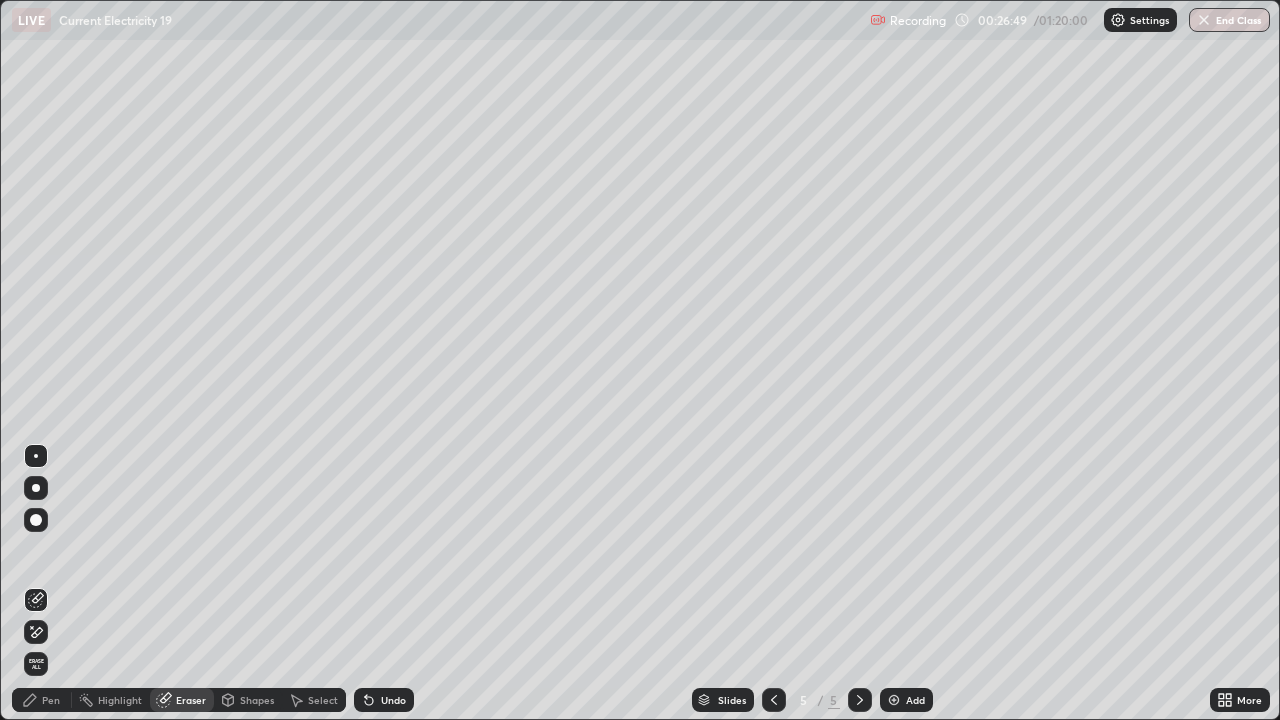 click on "Shapes" at bounding box center [257, 700] 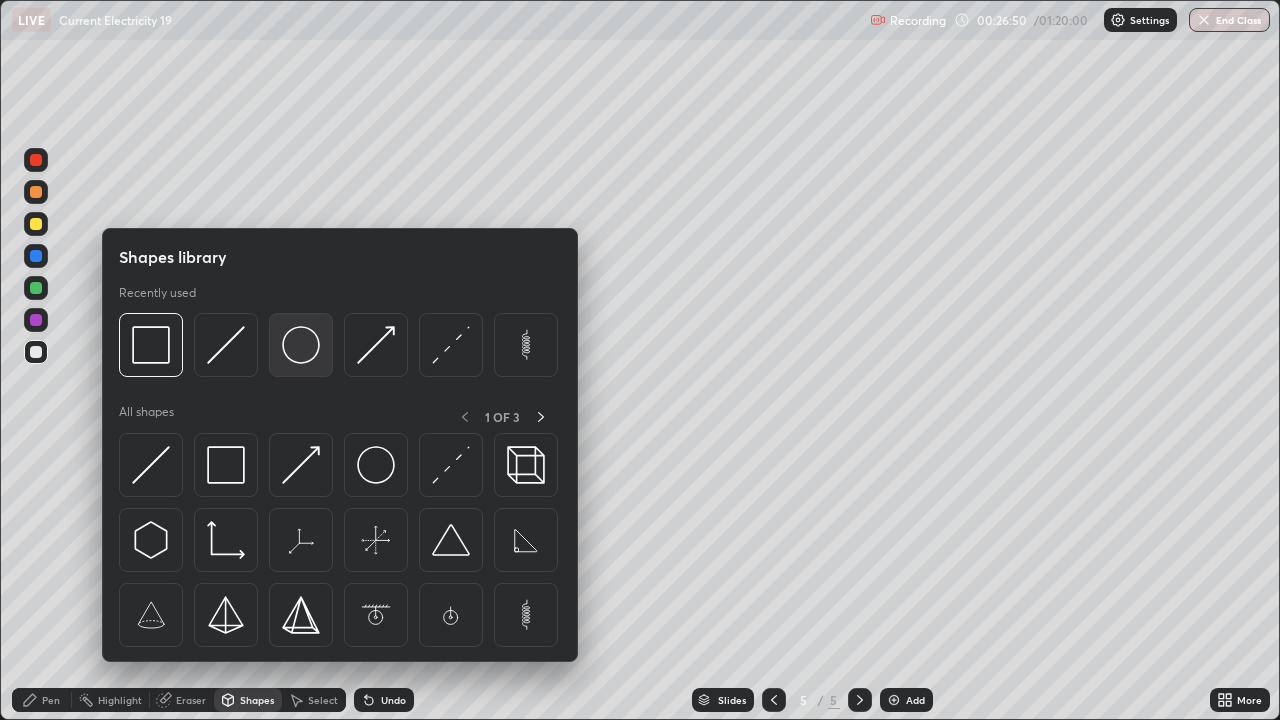 click at bounding box center (301, 345) 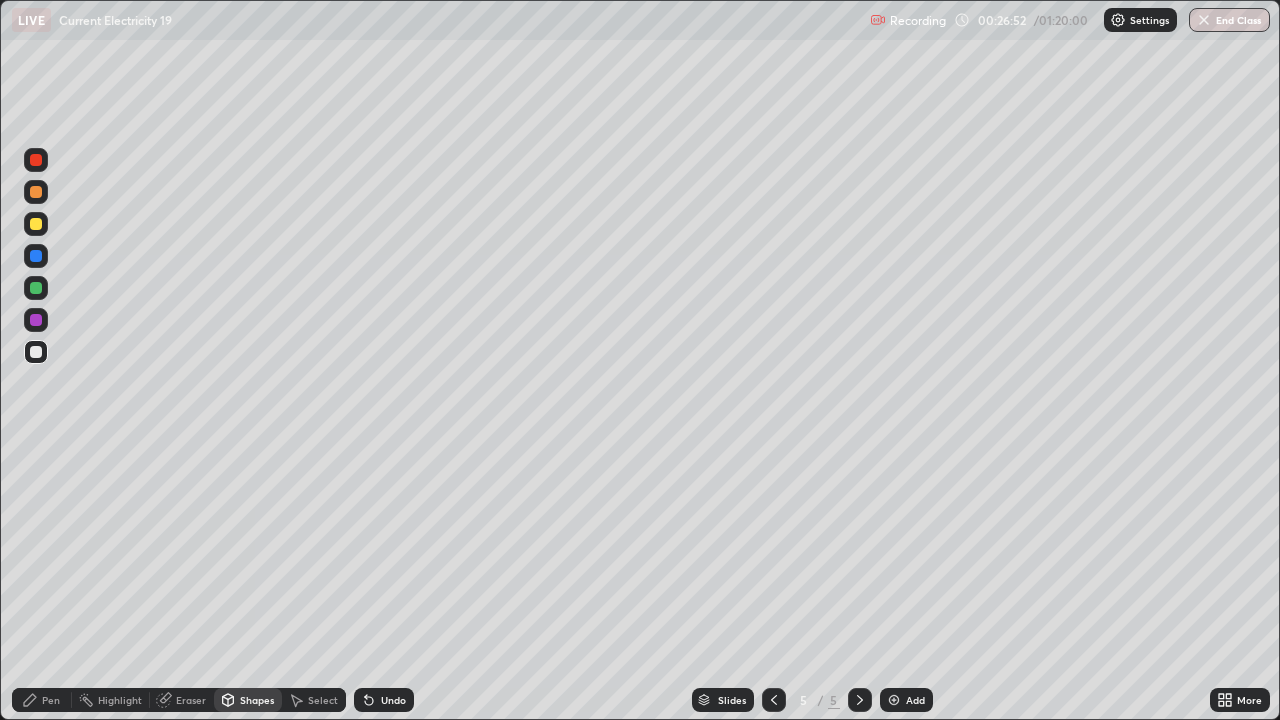 click on "Pen" at bounding box center [51, 700] 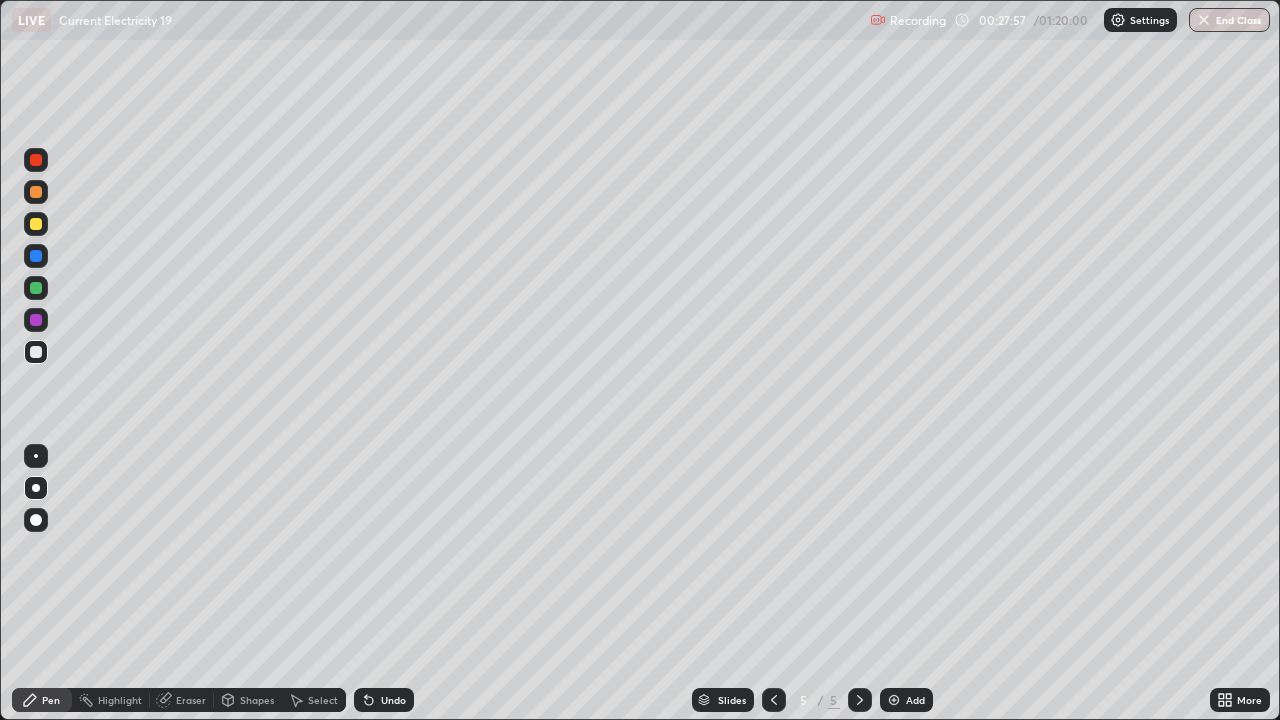 click on "Shapes" at bounding box center [257, 700] 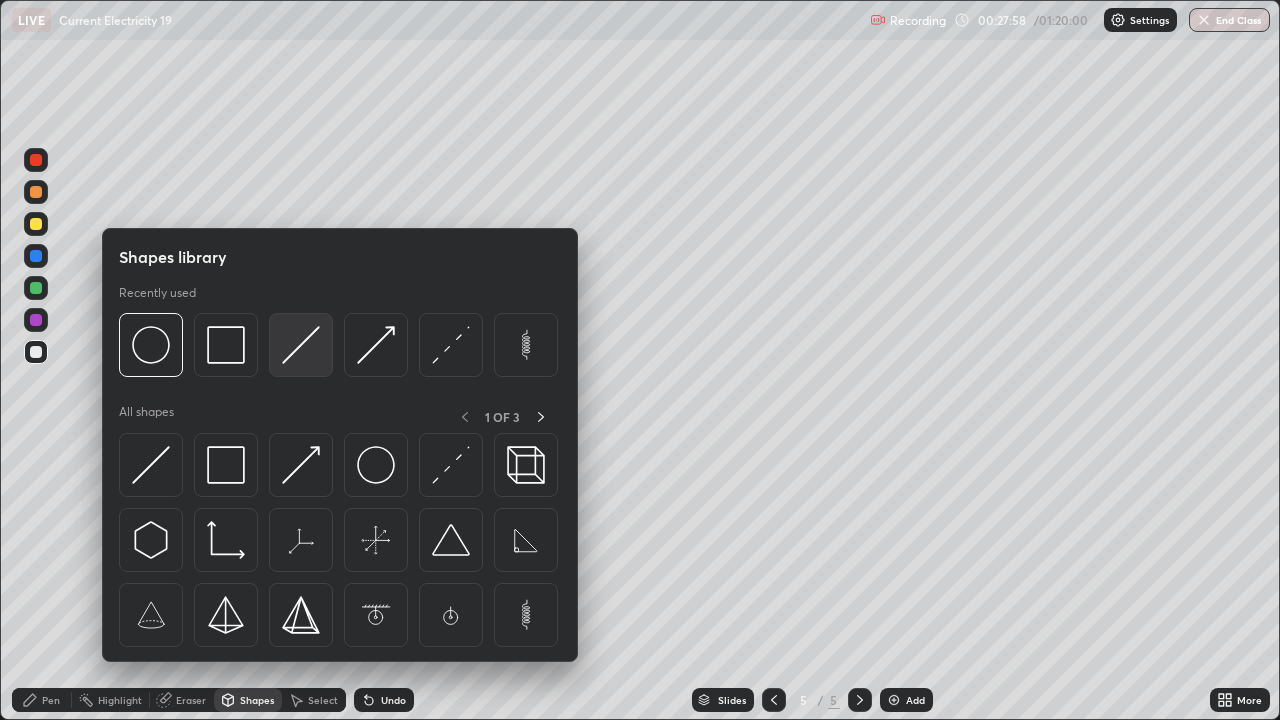 click at bounding box center (301, 345) 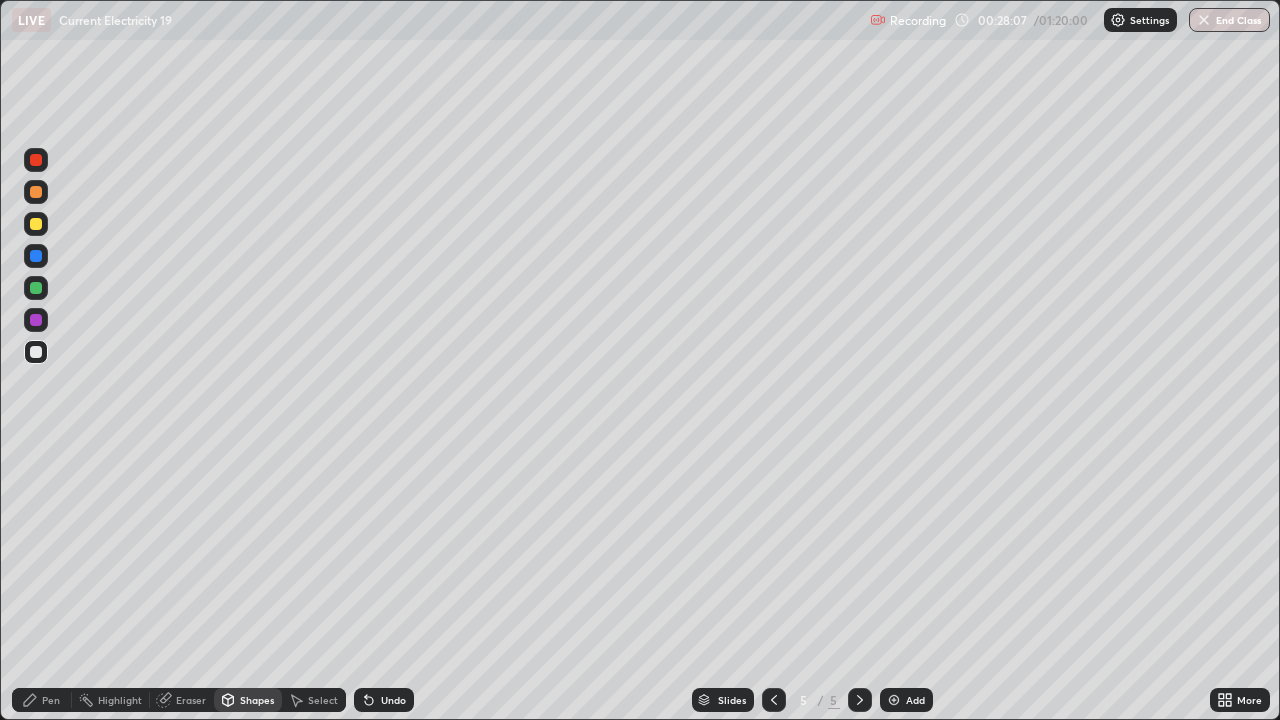 click on "Pen" at bounding box center [51, 700] 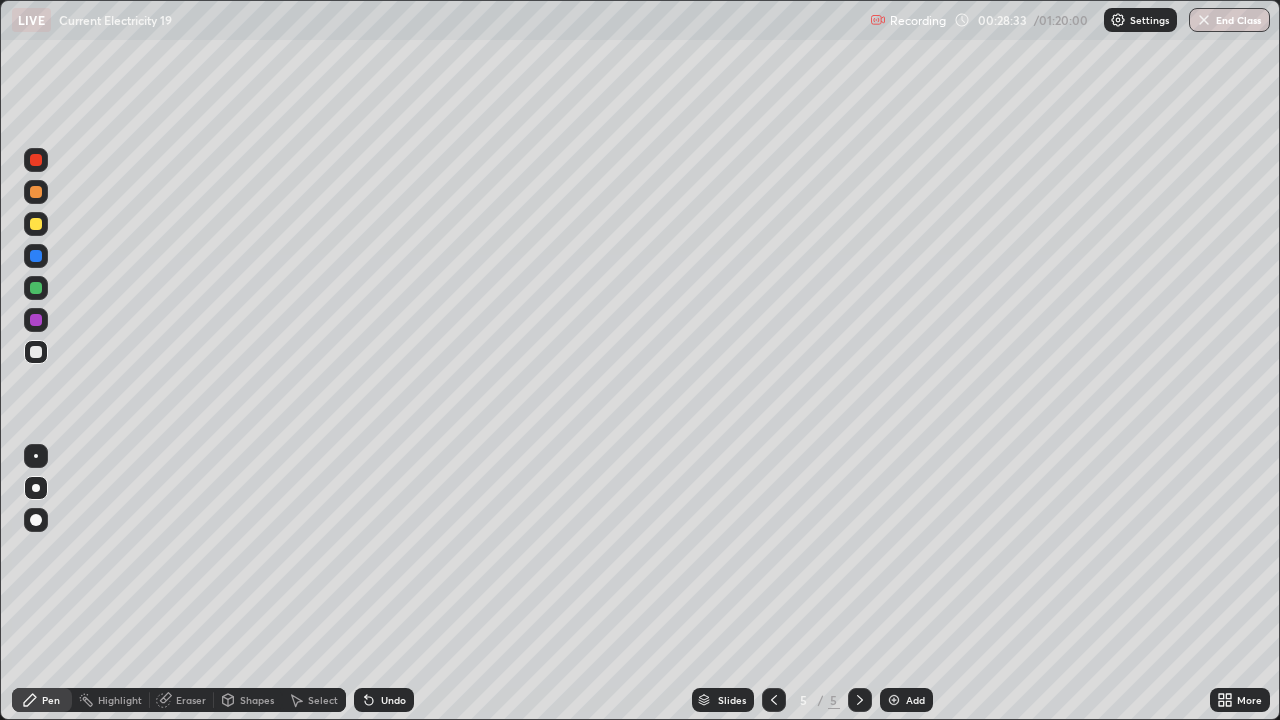 click at bounding box center (36, 224) 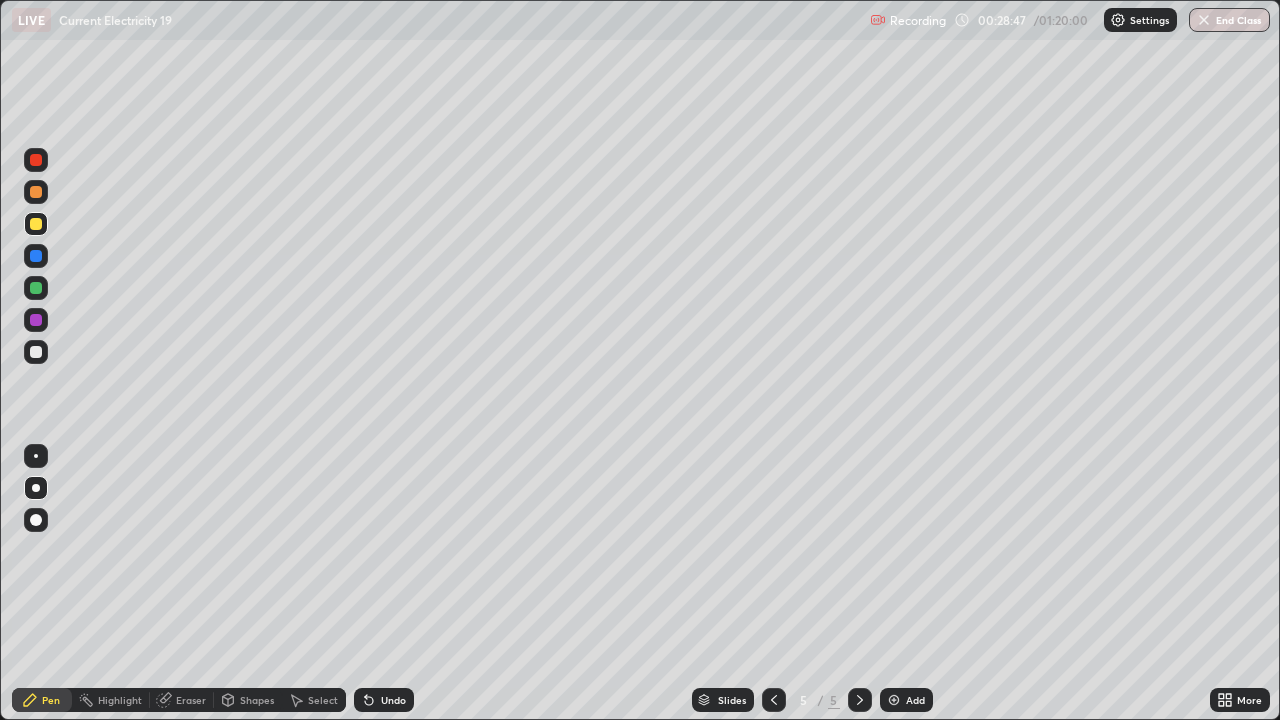 click at bounding box center (36, 352) 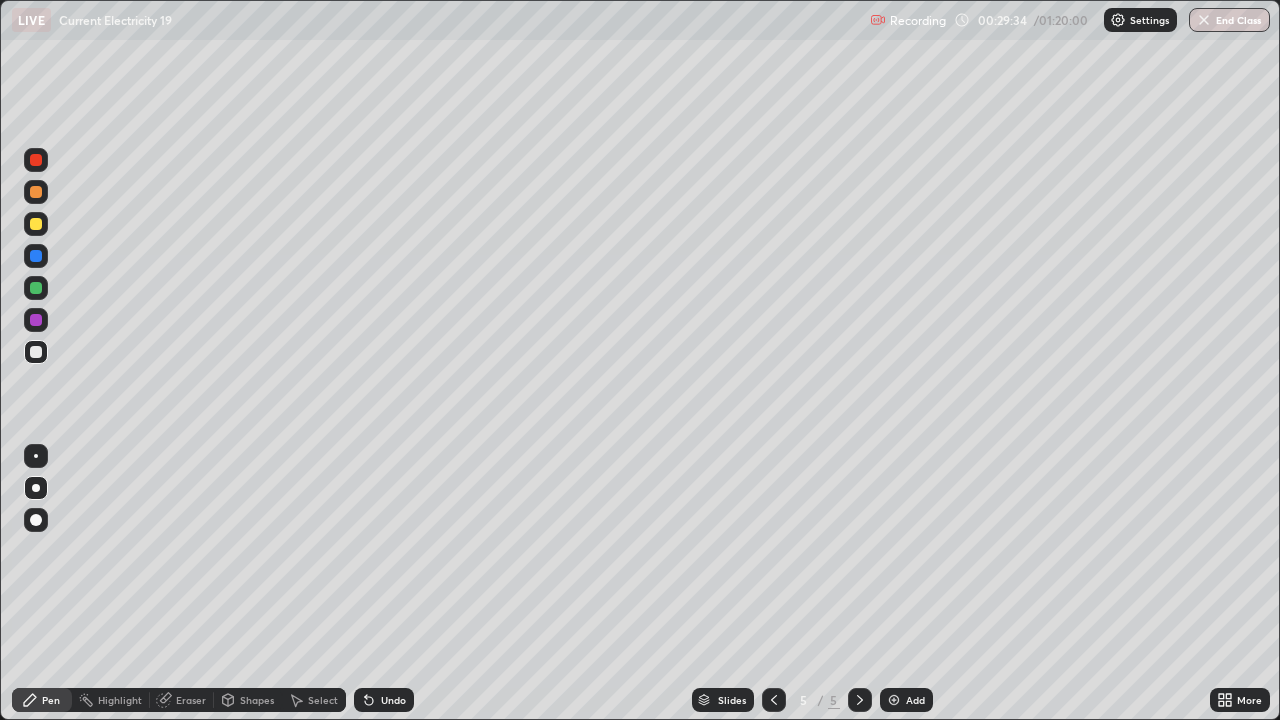 click on "Shapes" at bounding box center (257, 700) 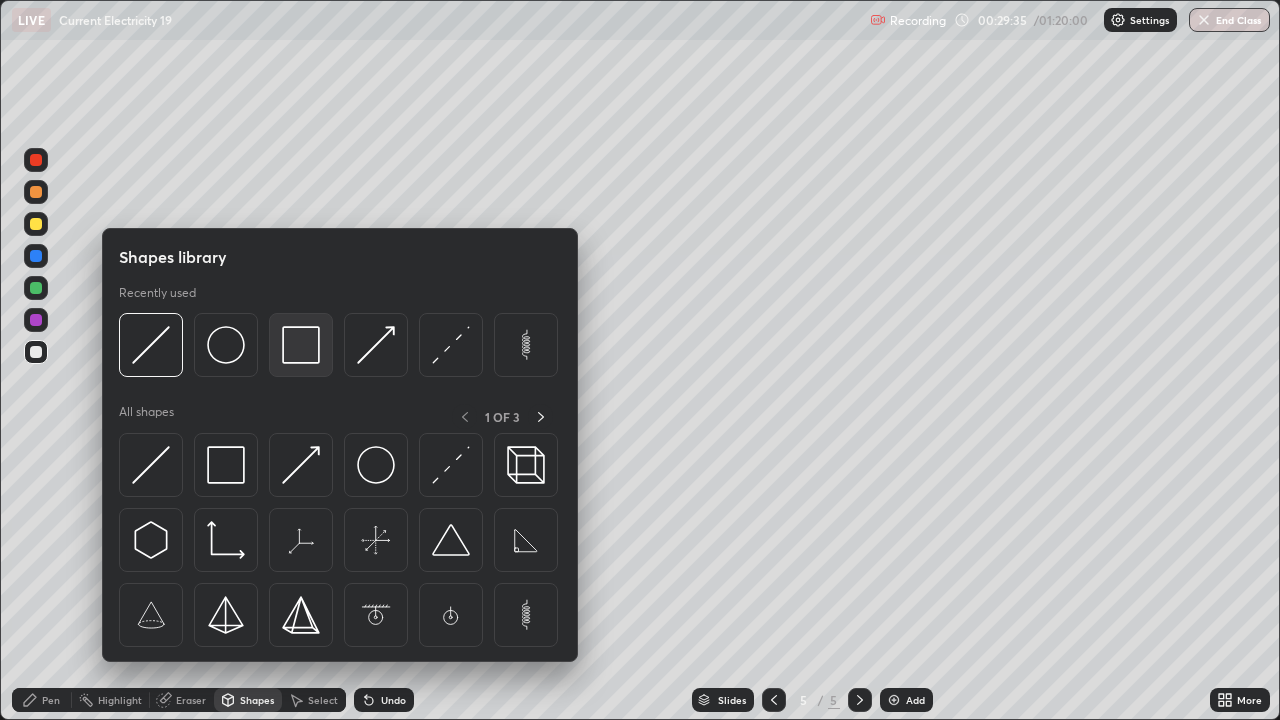 click at bounding box center (301, 345) 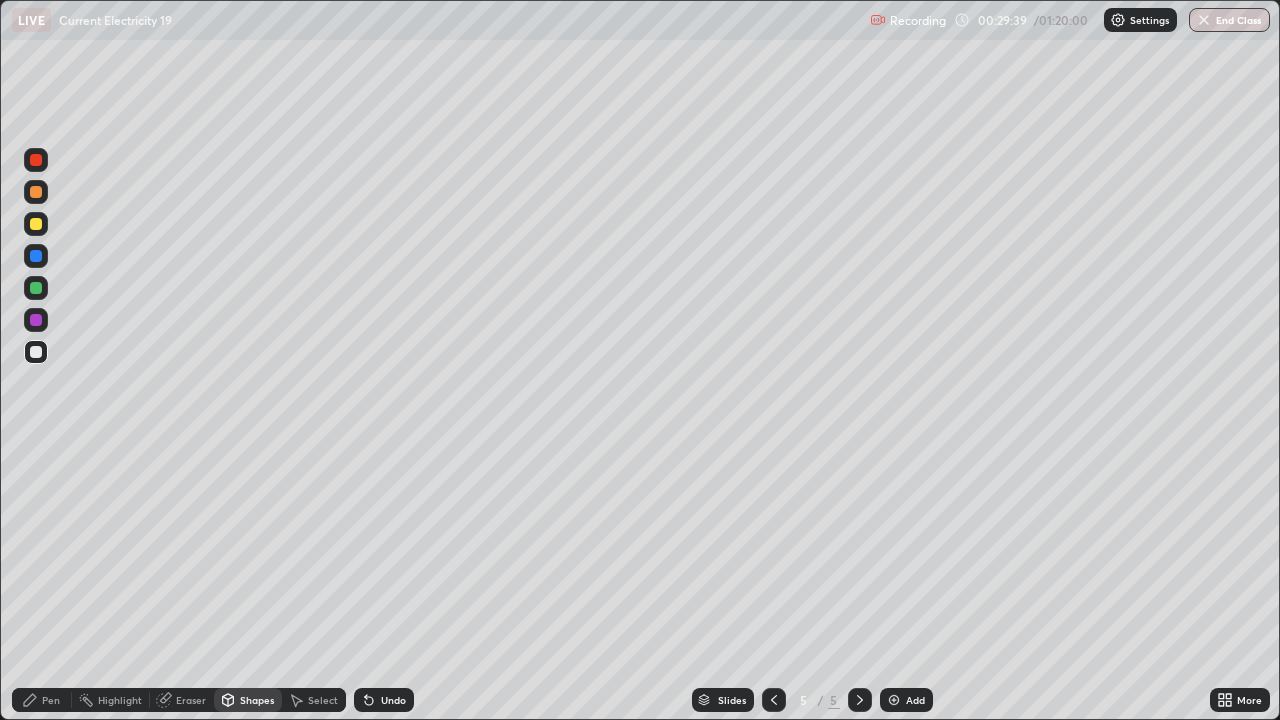 click on "Pen" at bounding box center [42, 700] 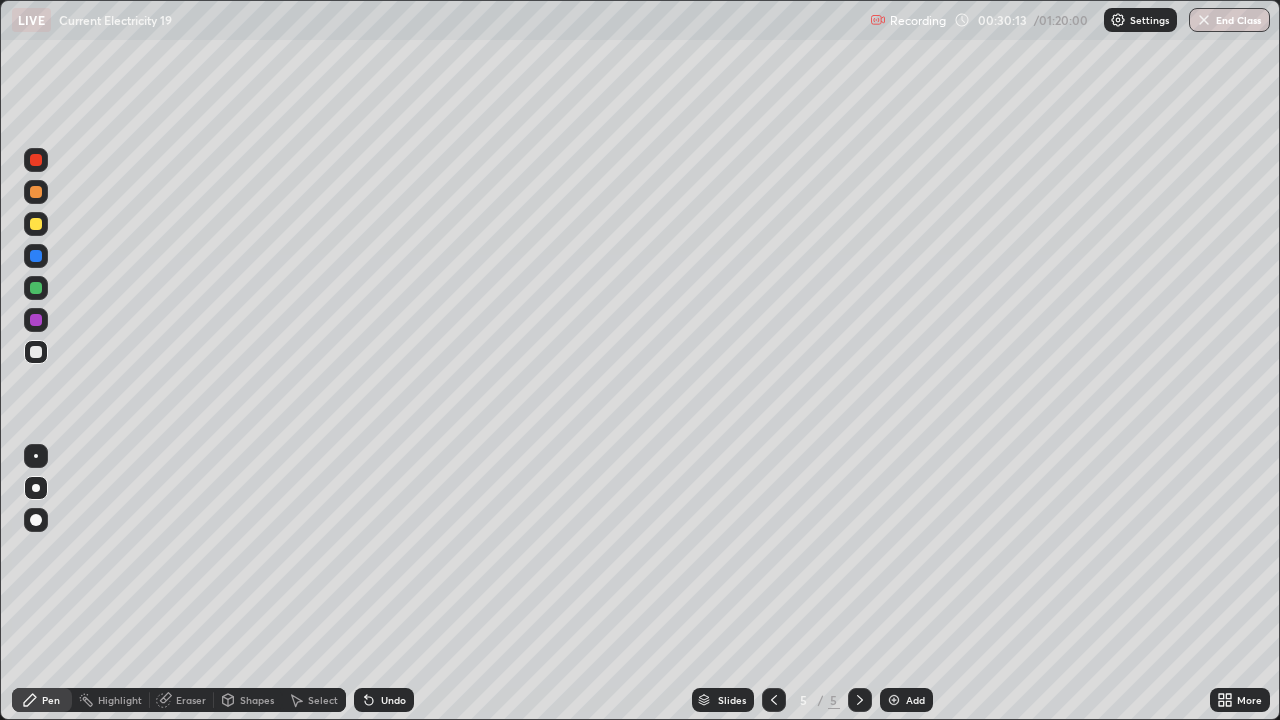 click 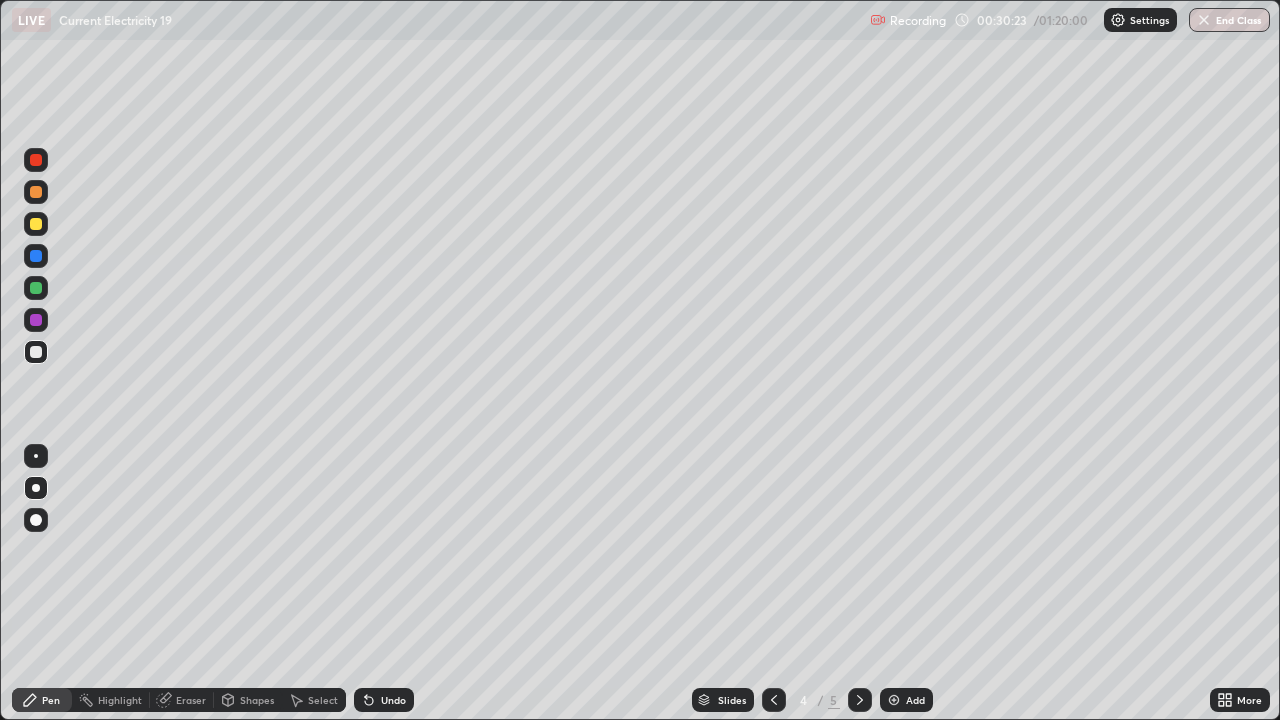 click 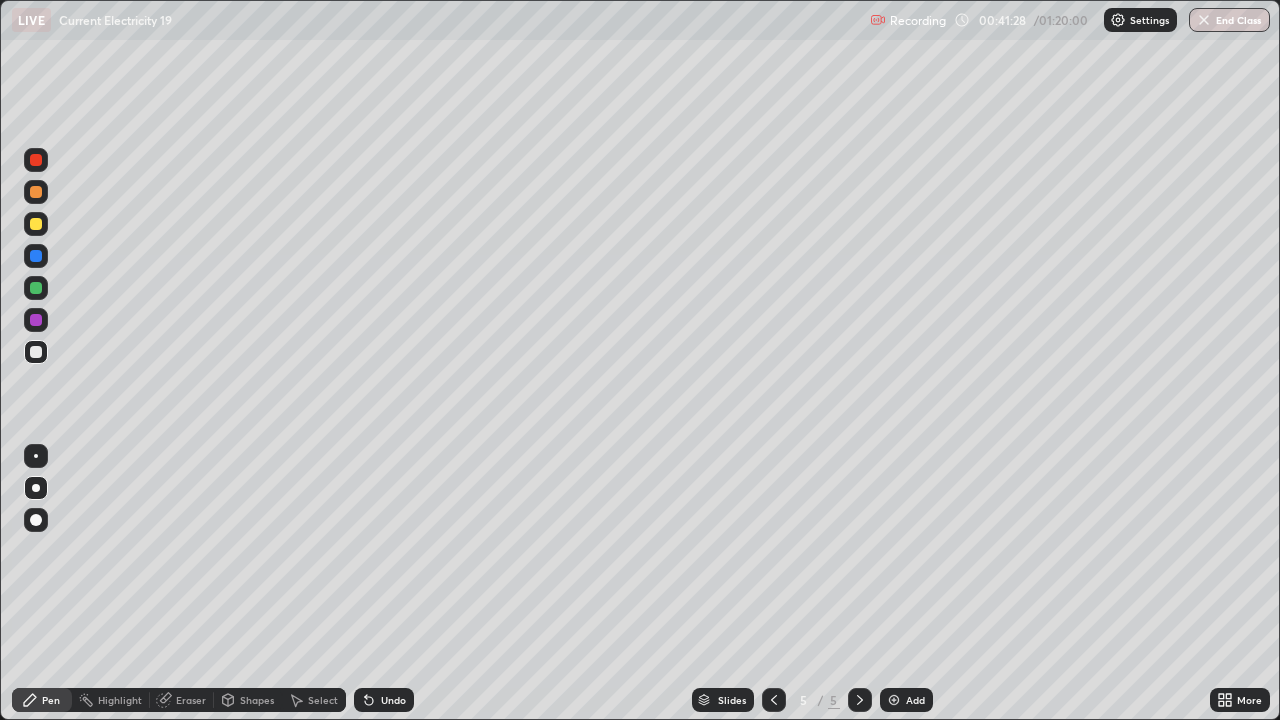 click on "Select" at bounding box center [323, 700] 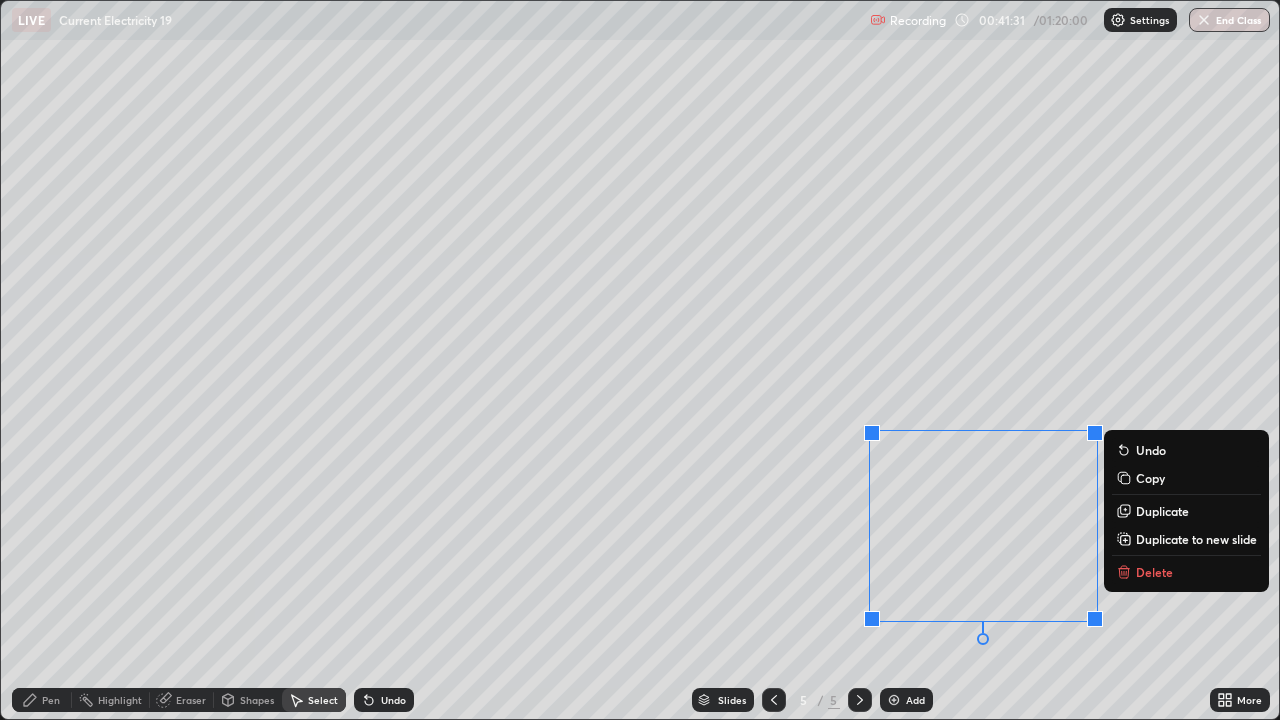 click on "Delete" at bounding box center [1154, 572] 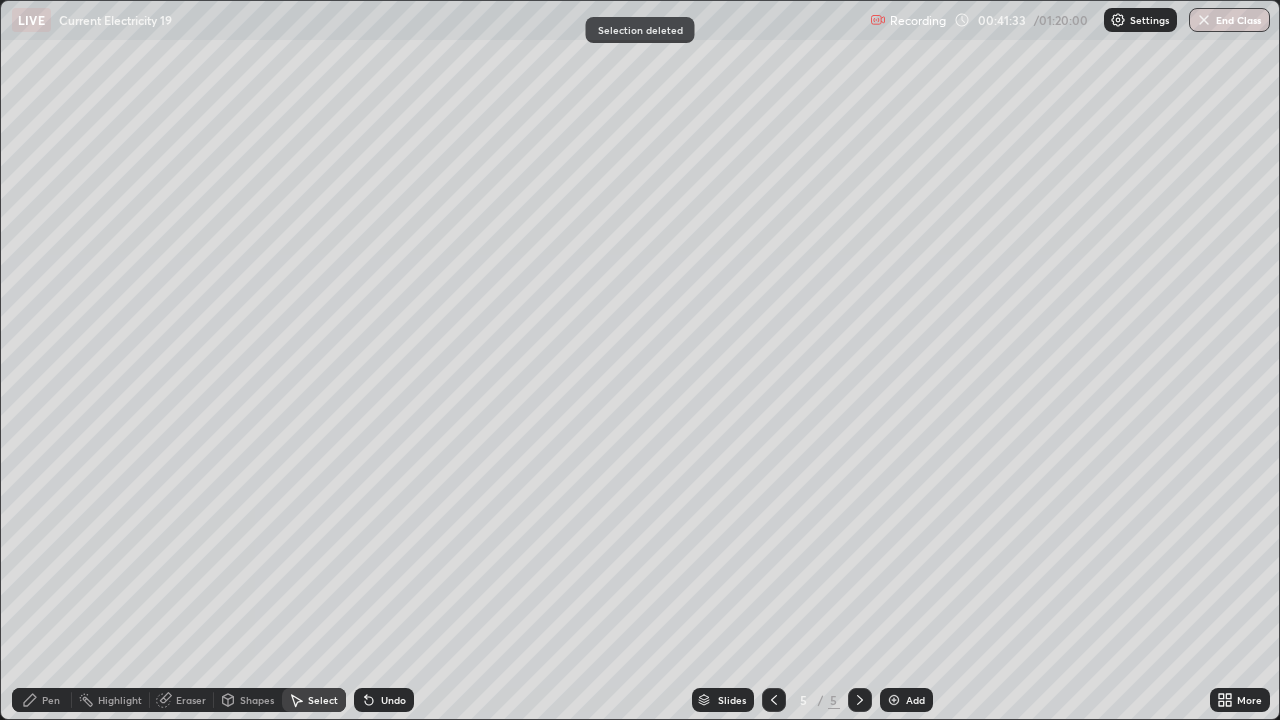 click on "Pen" at bounding box center (51, 700) 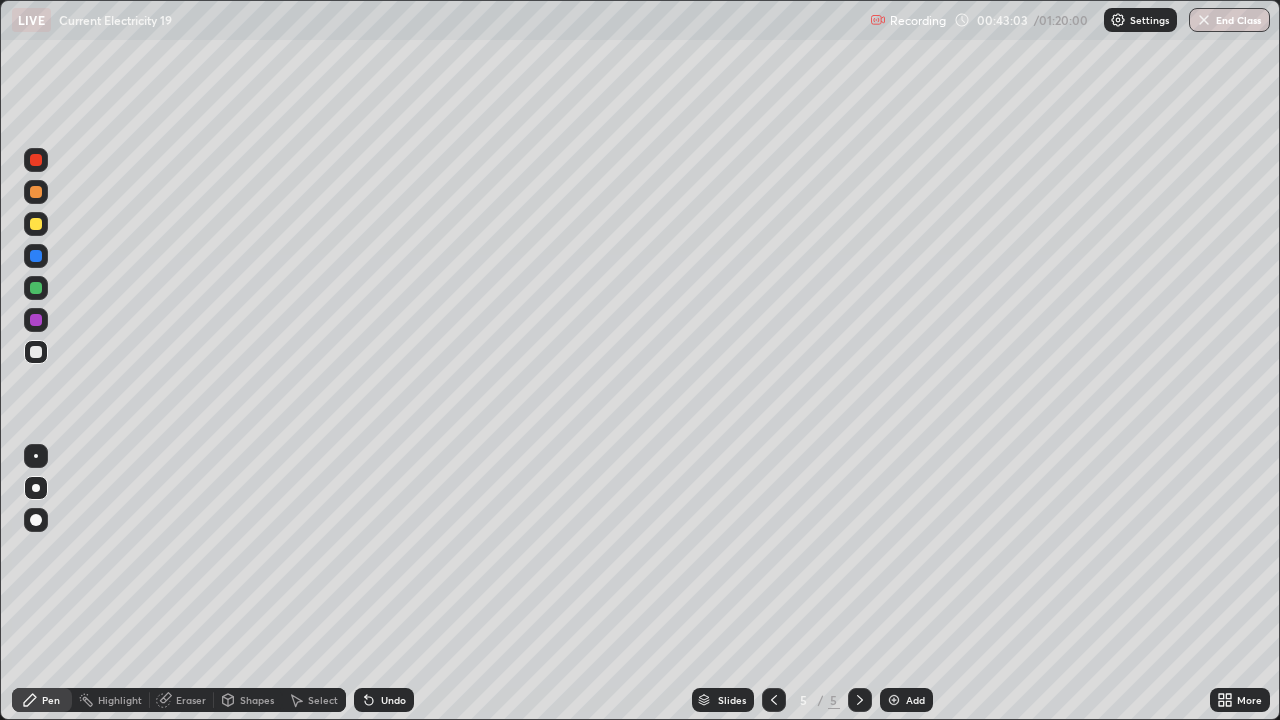 click at bounding box center (894, 700) 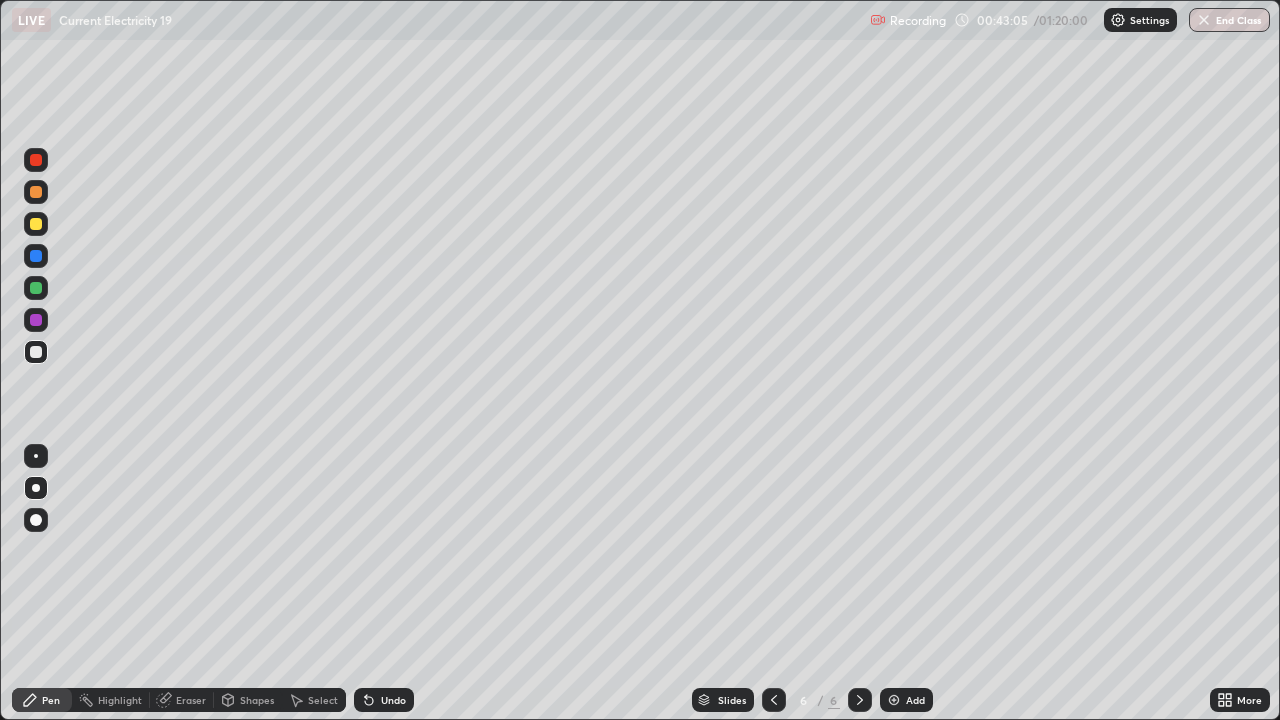 click 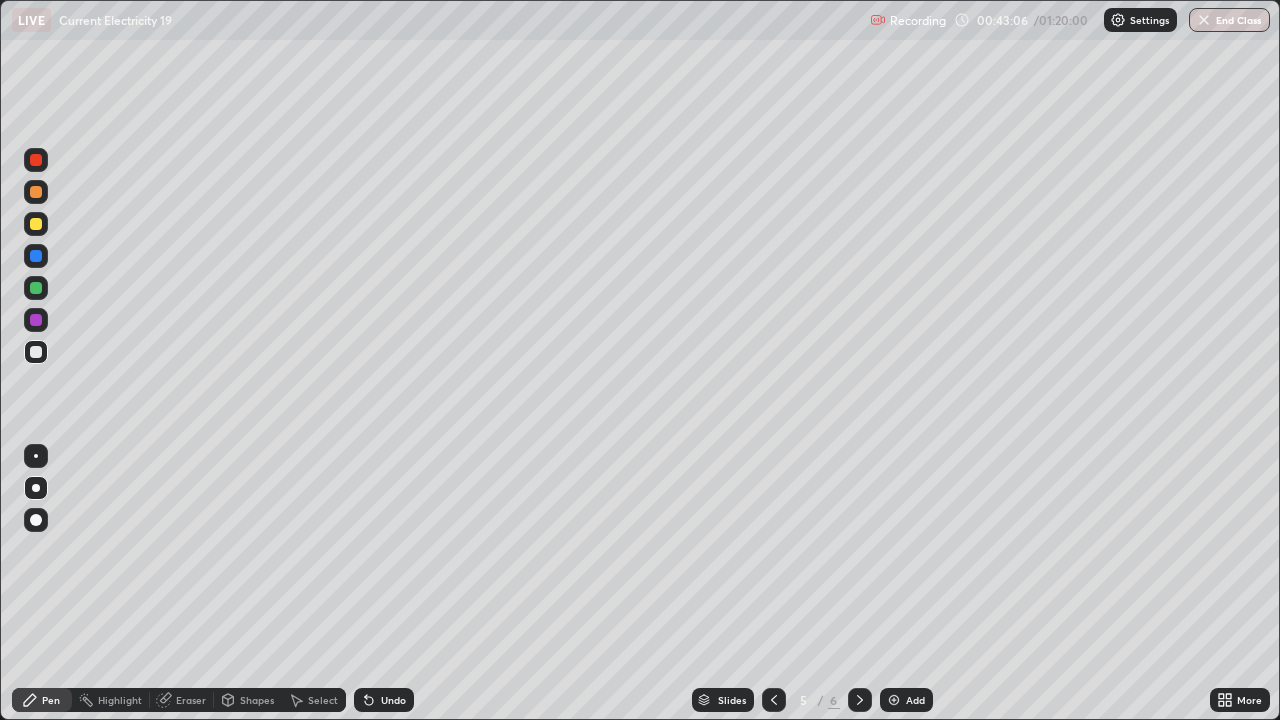 click 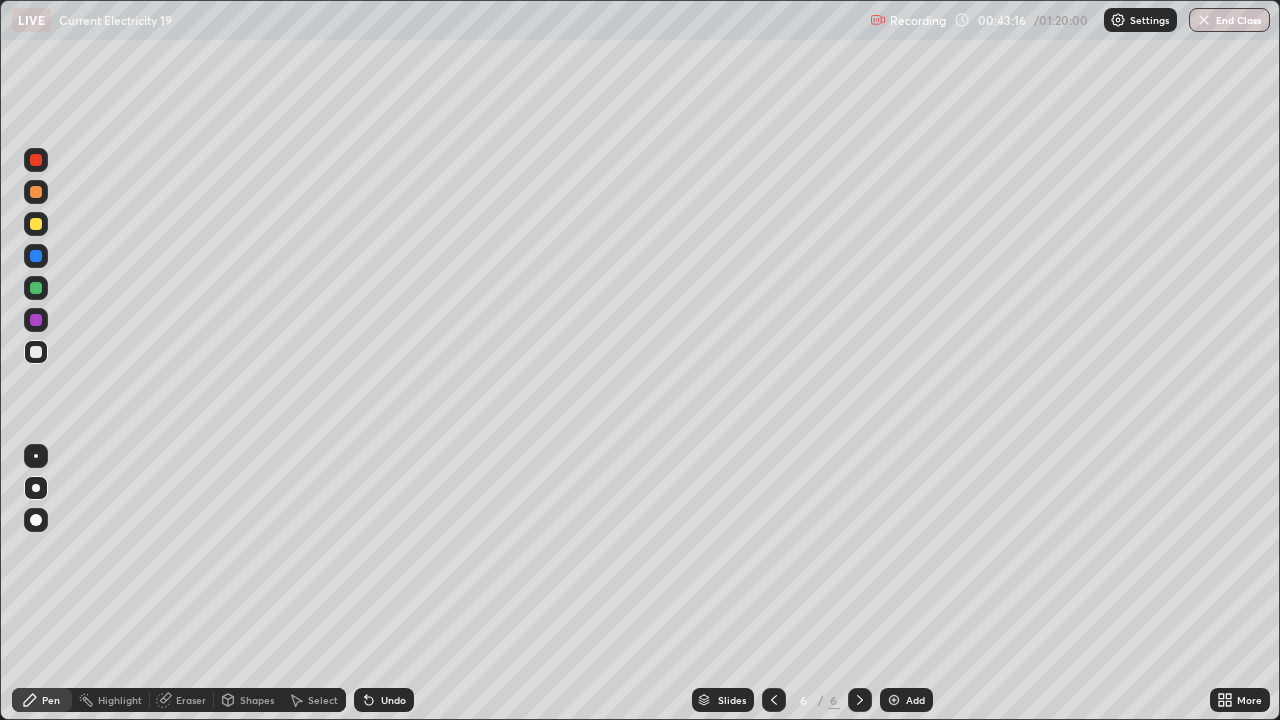 click on "Shapes" at bounding box center (257, 700) 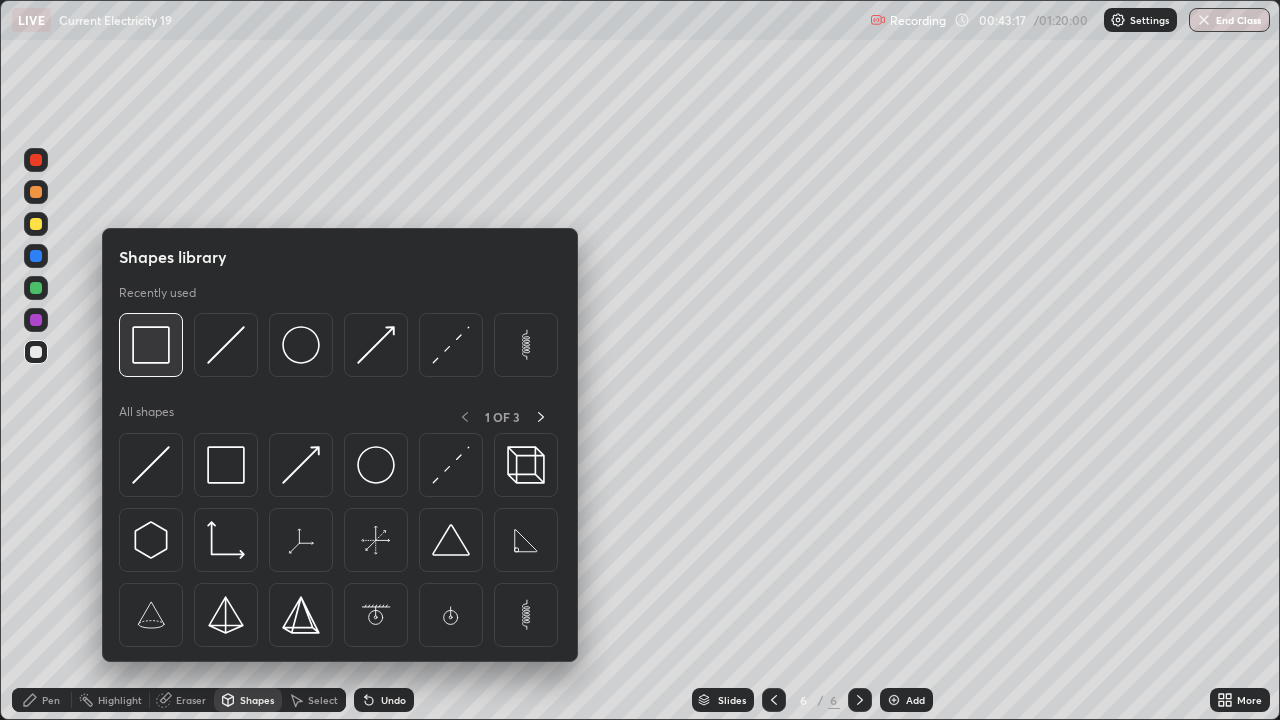 click at bounding box center [151, 345] 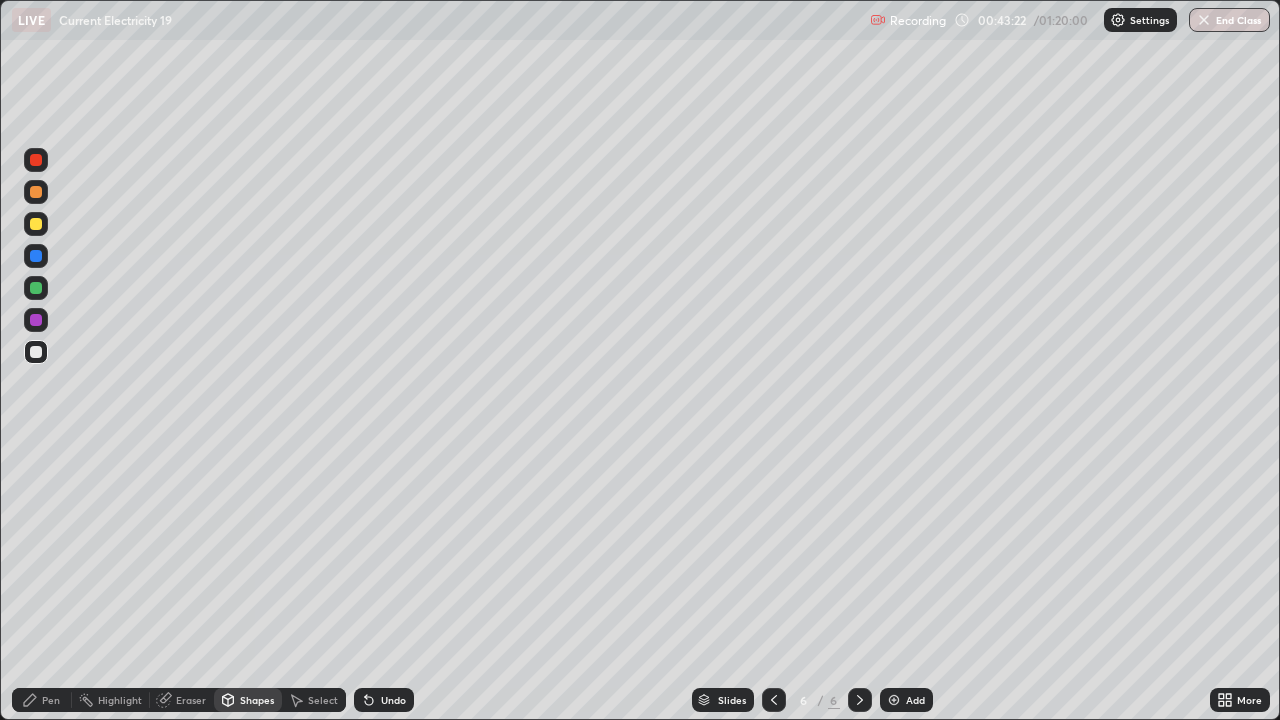 click on "Eraser" at bounding box center (191, 700) 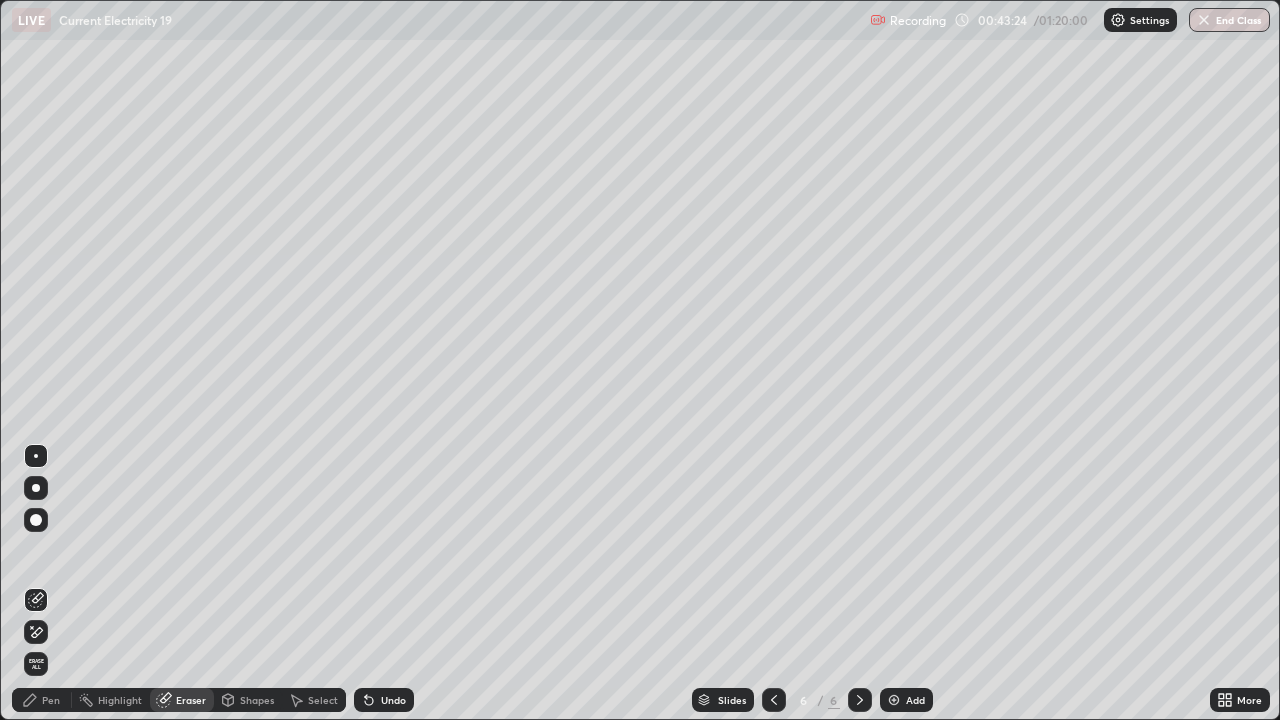 click on "Shapes" at bounding box center [257, 700] 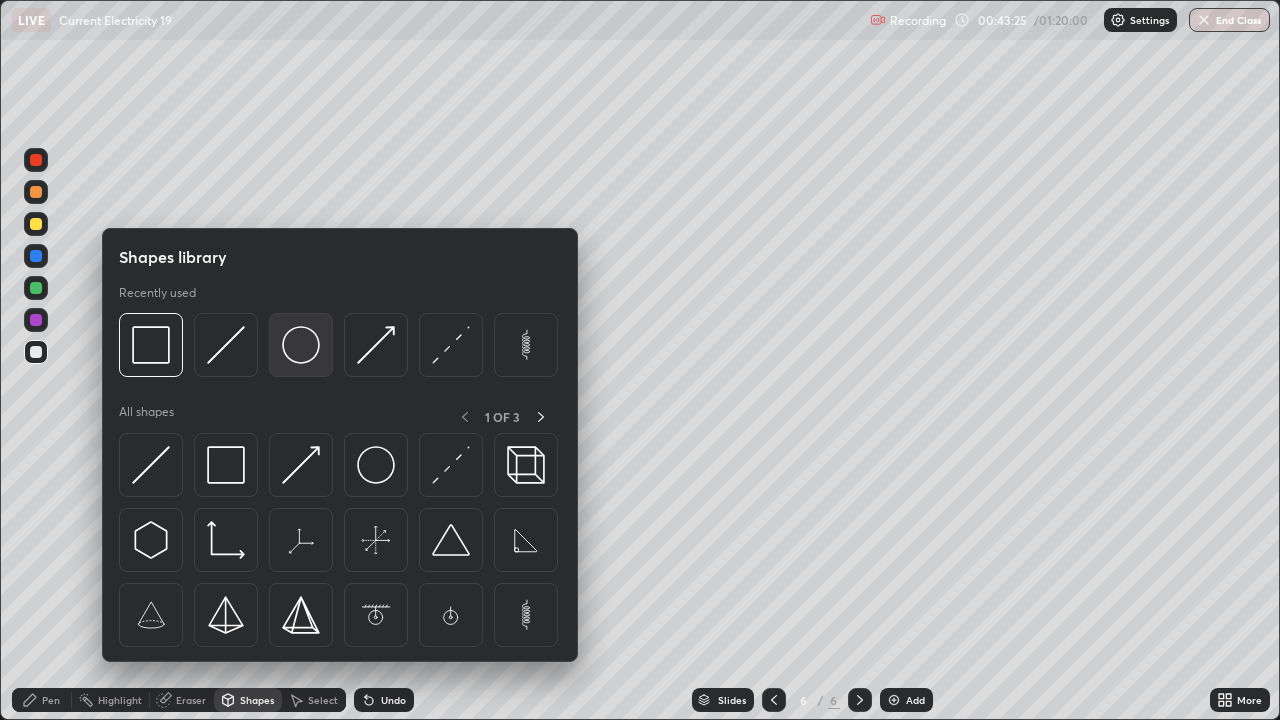 click at bounding box center (301, 345) 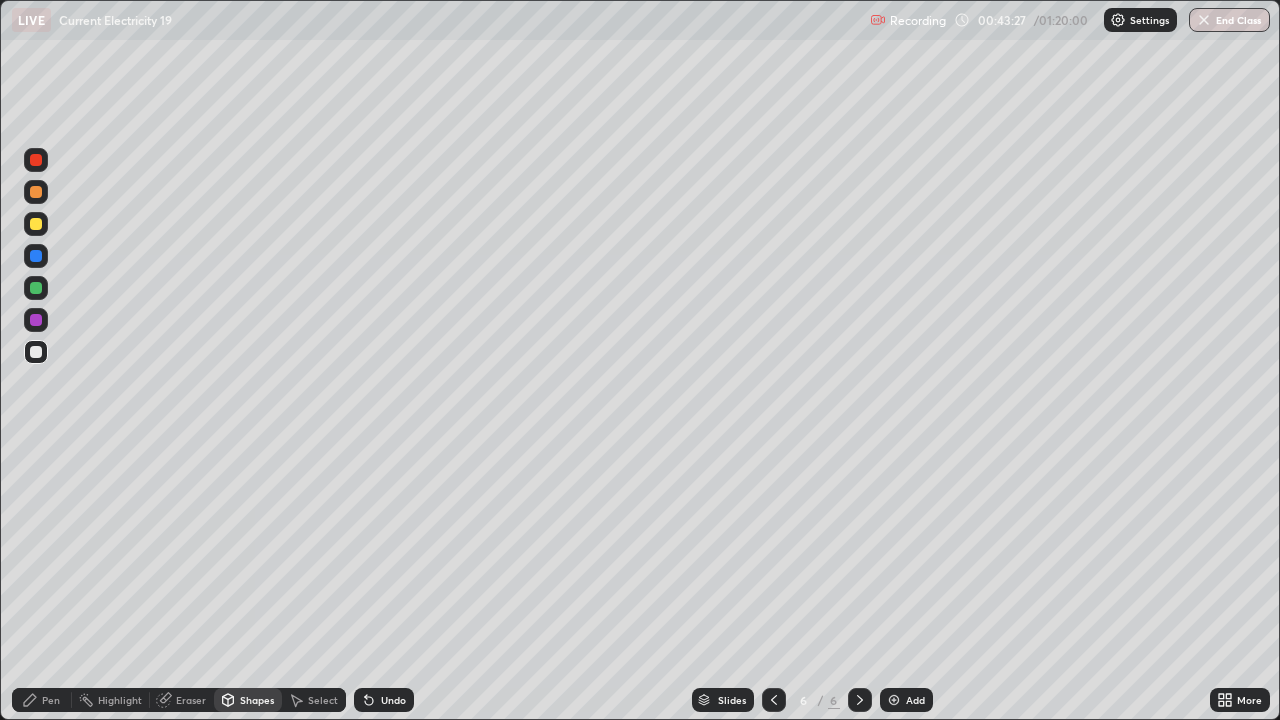 click on "Pen" at bounding box center (51, 700) 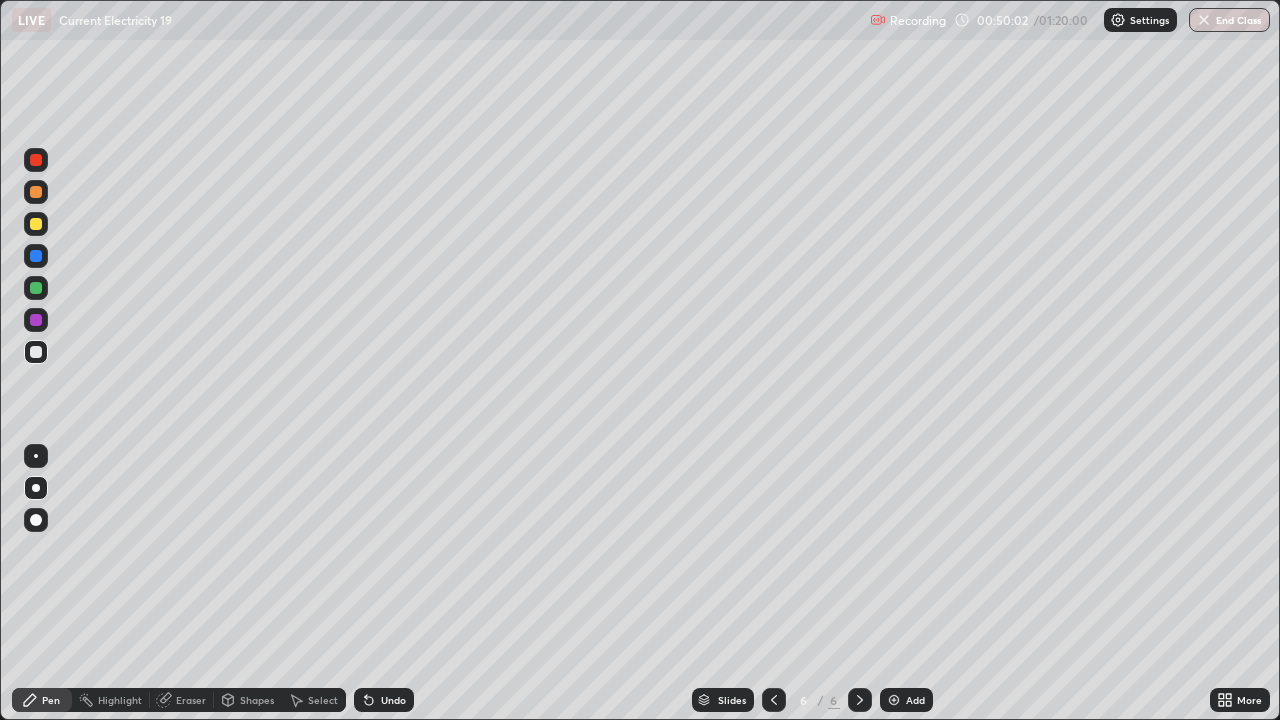 click on "Shapes" at bounding box center [257, 700] 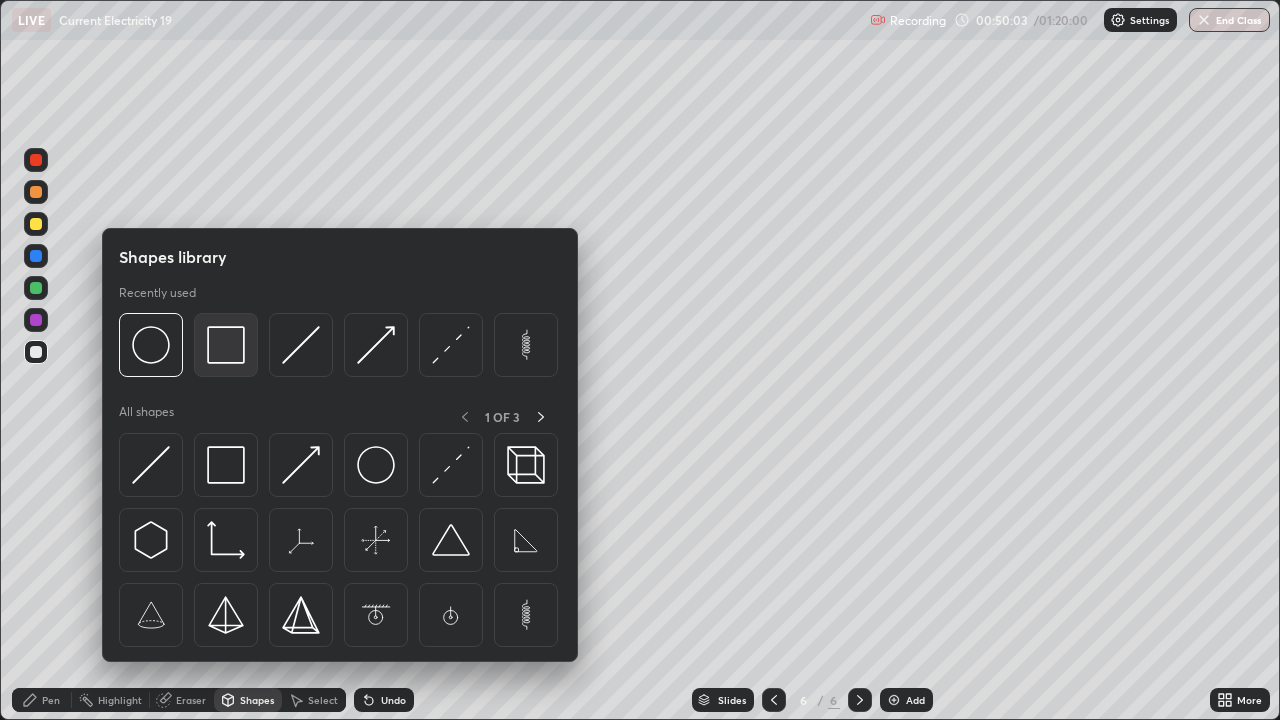 click at bounding box center (226, 345) 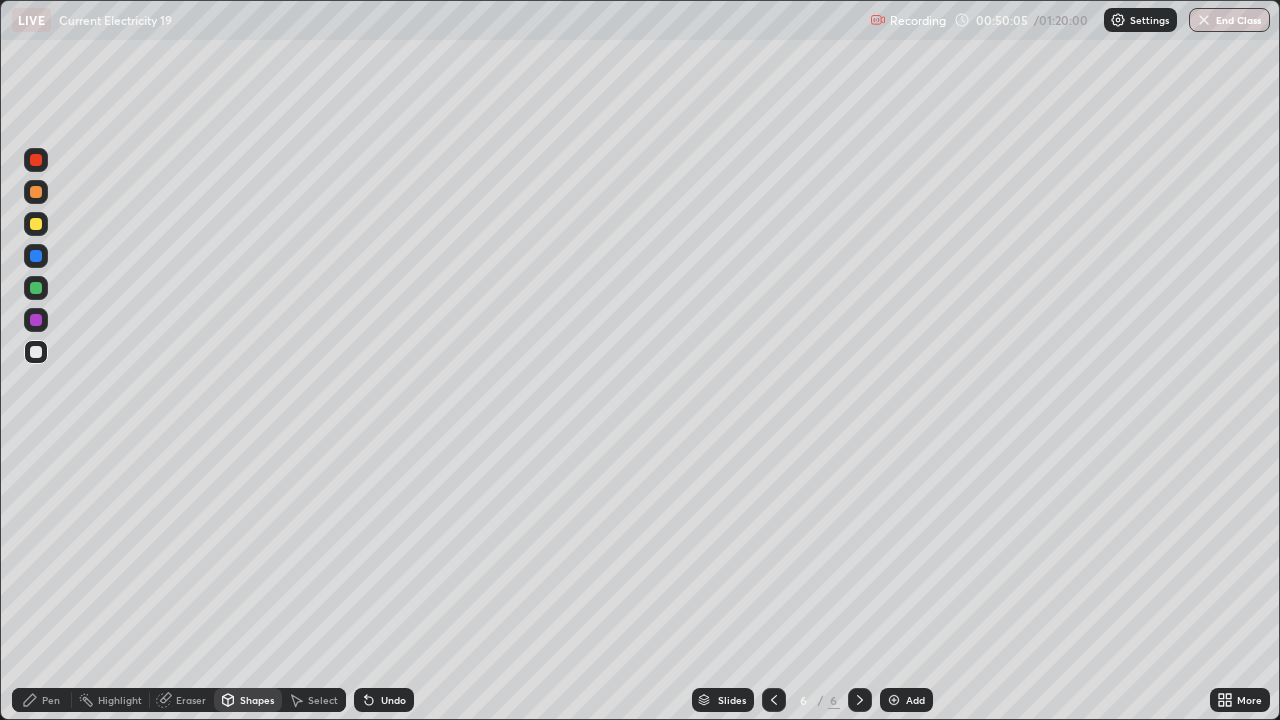 click on "Eraser" at bounding box center [191, 700] 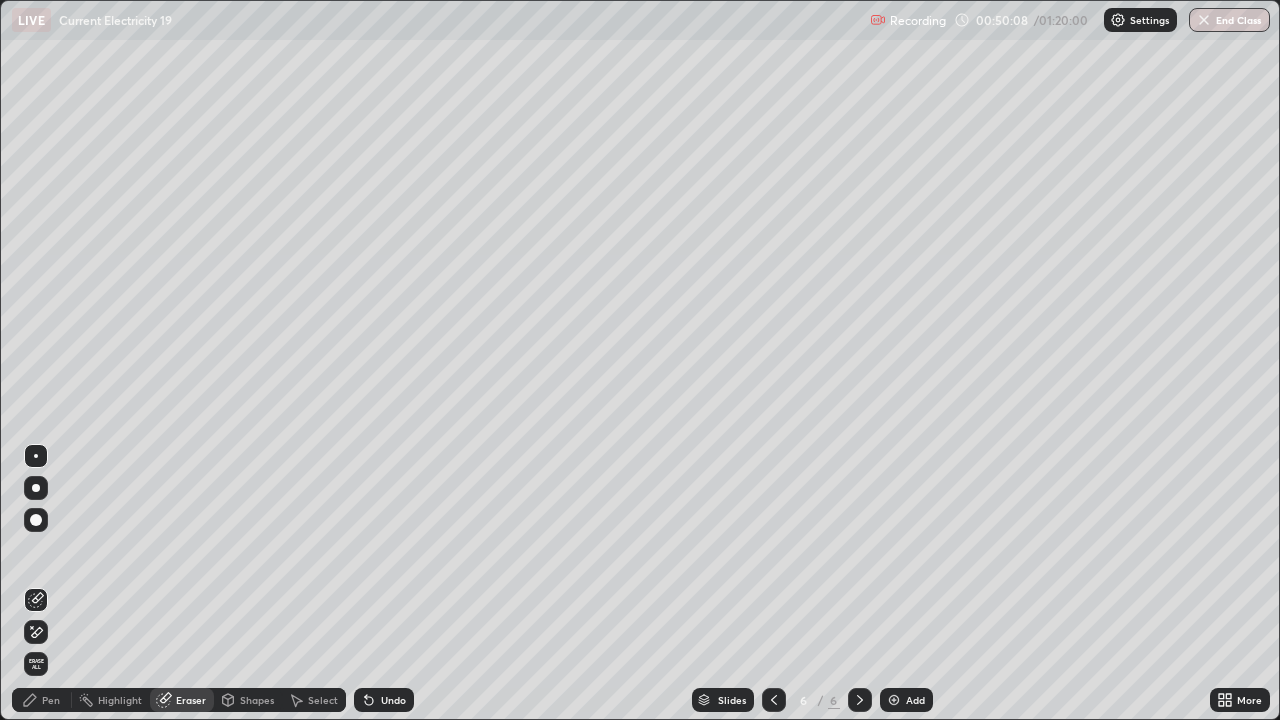click on "Pen" at bounding box center (51, 700) 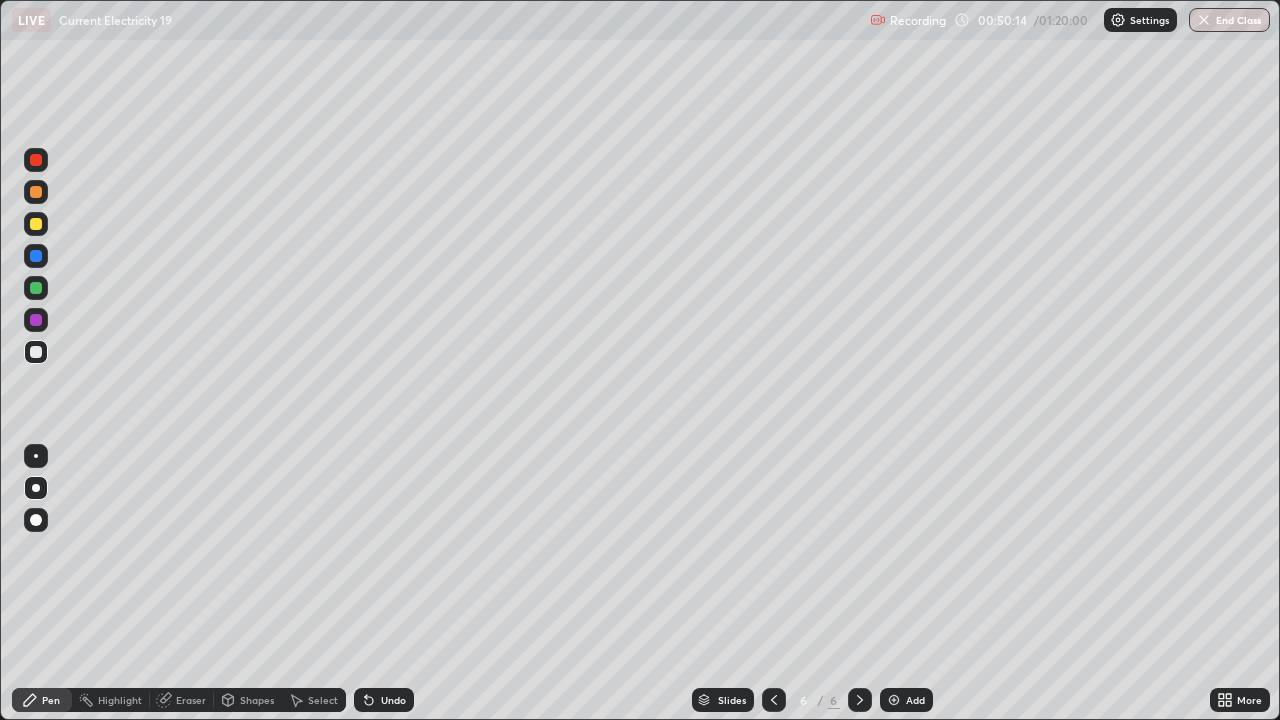 click on "Shapes" at bounding box center (248, 700) 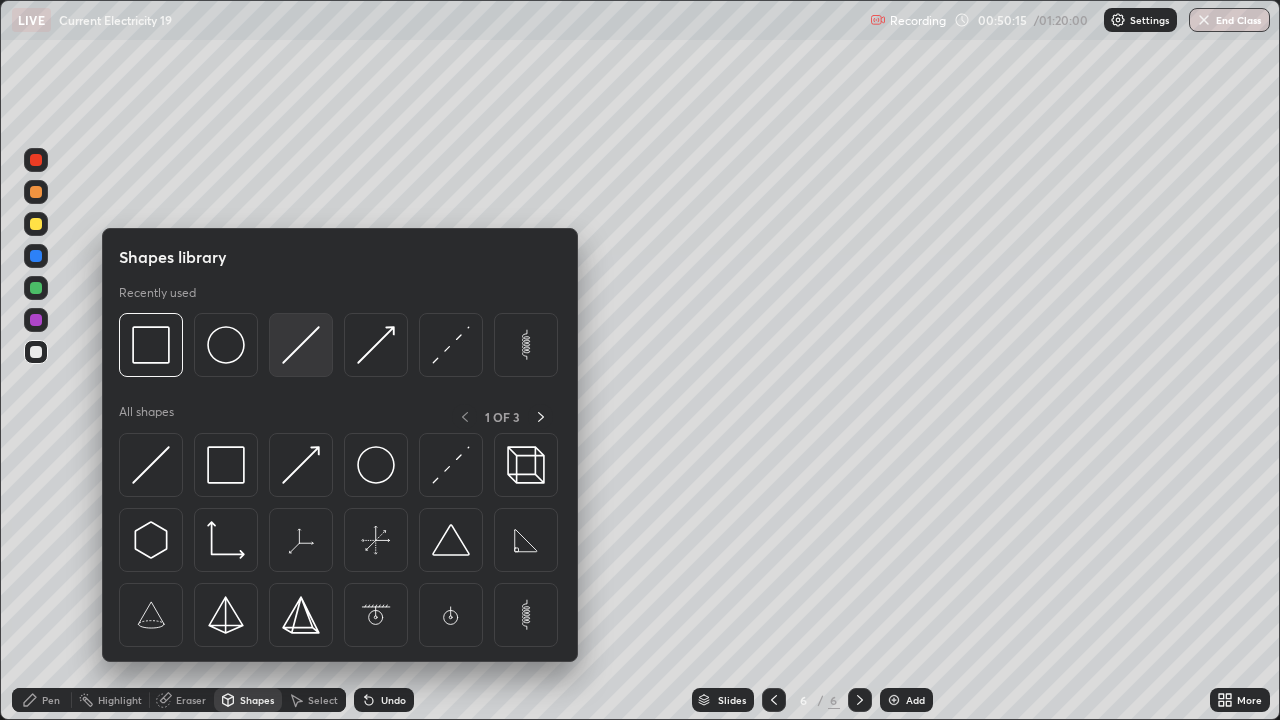 click at bounding box center (301, 345) 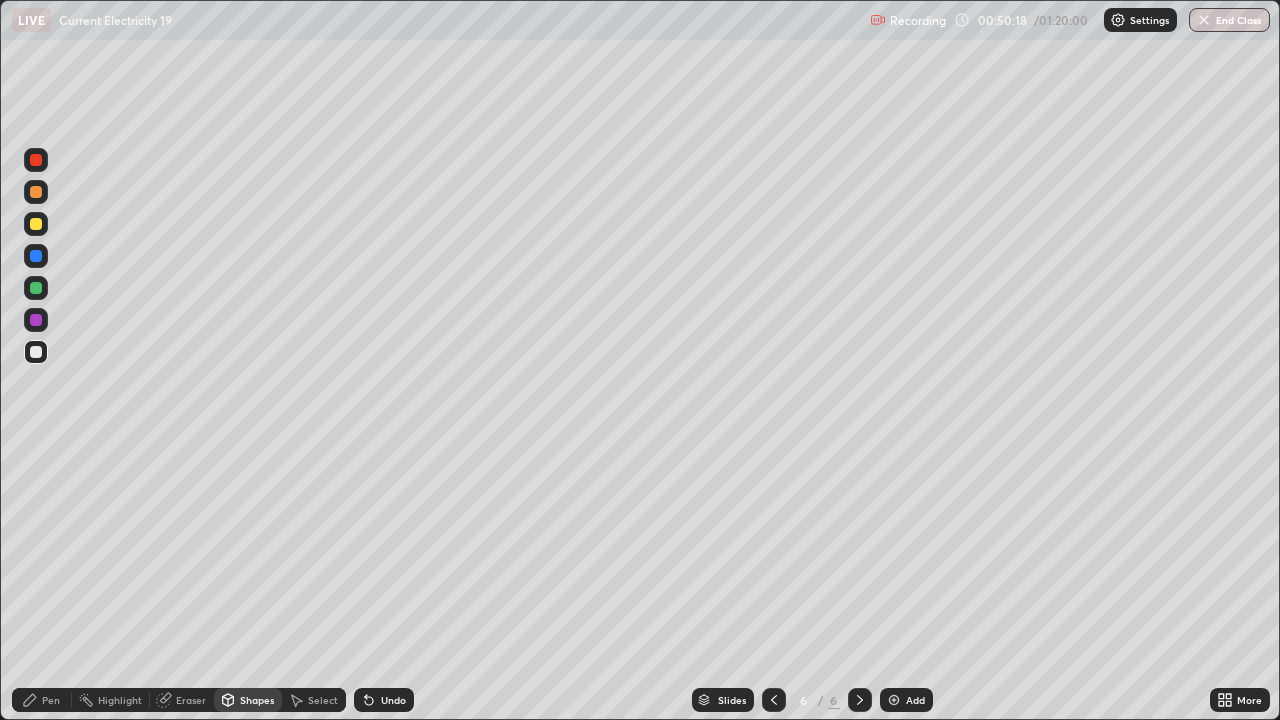 click 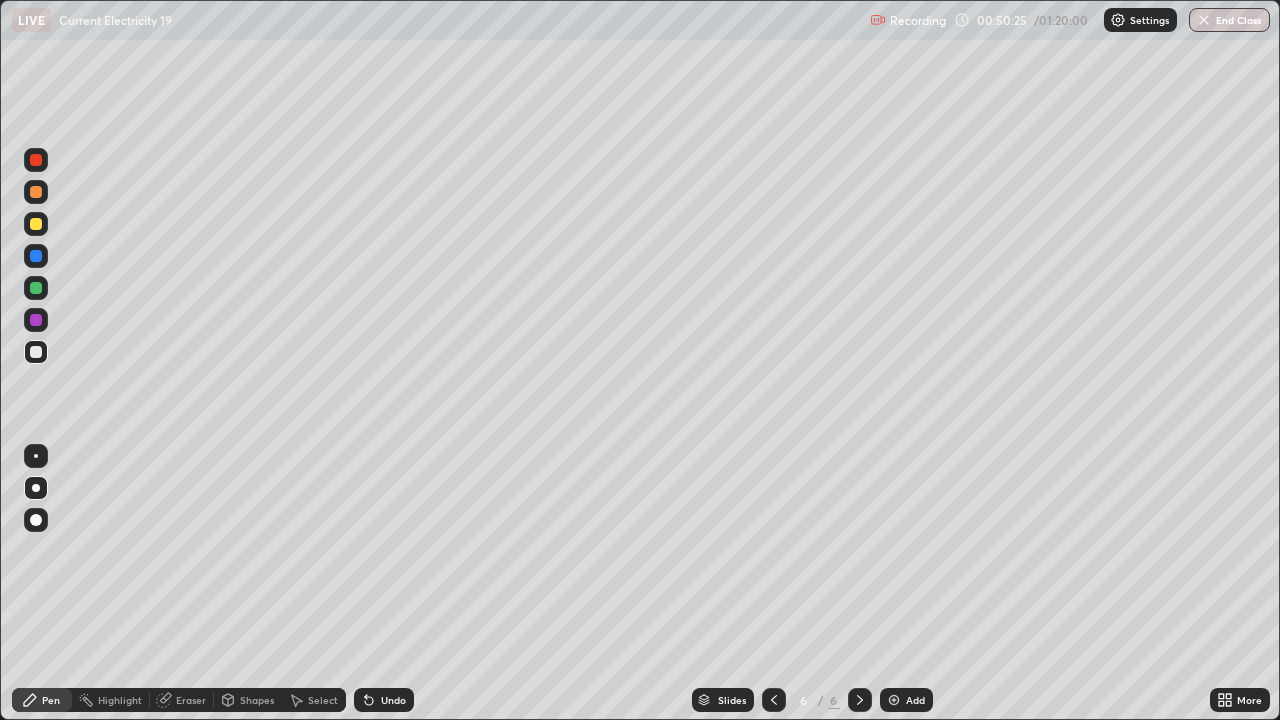 click on "Select" at bounding box center [323, 700] 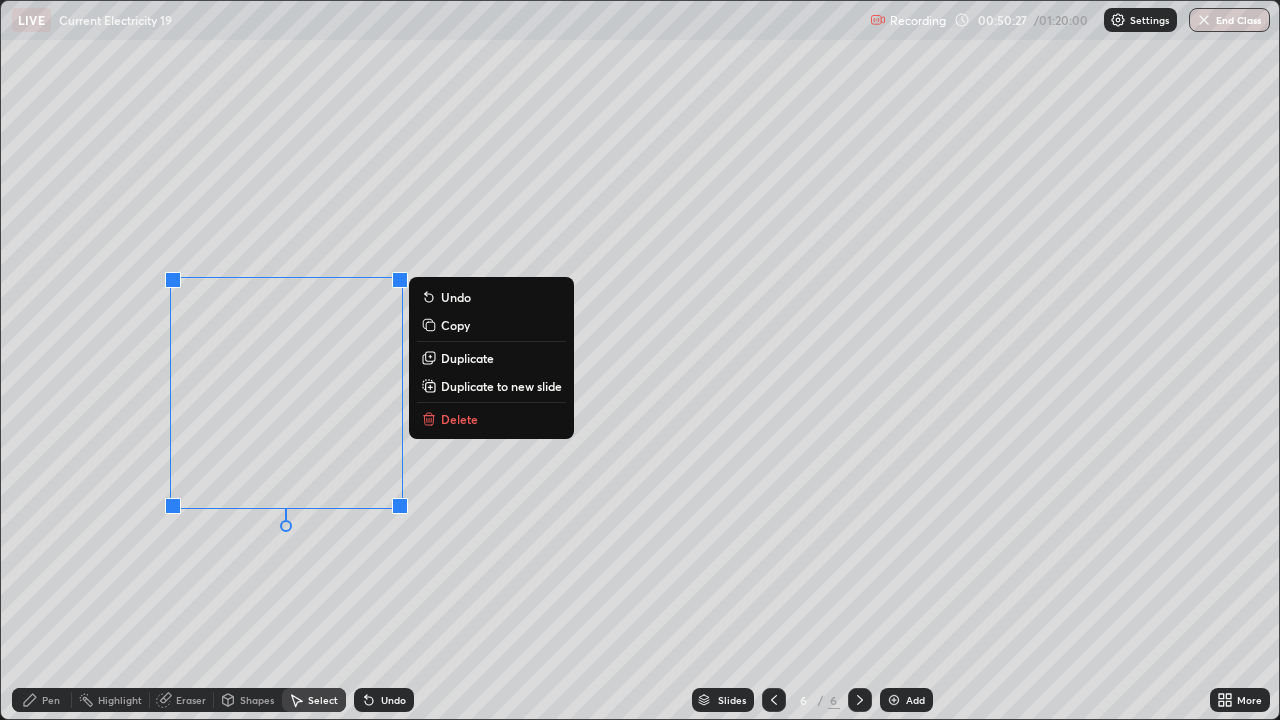 click on "Duplicate" at bounding box center (467, 358) 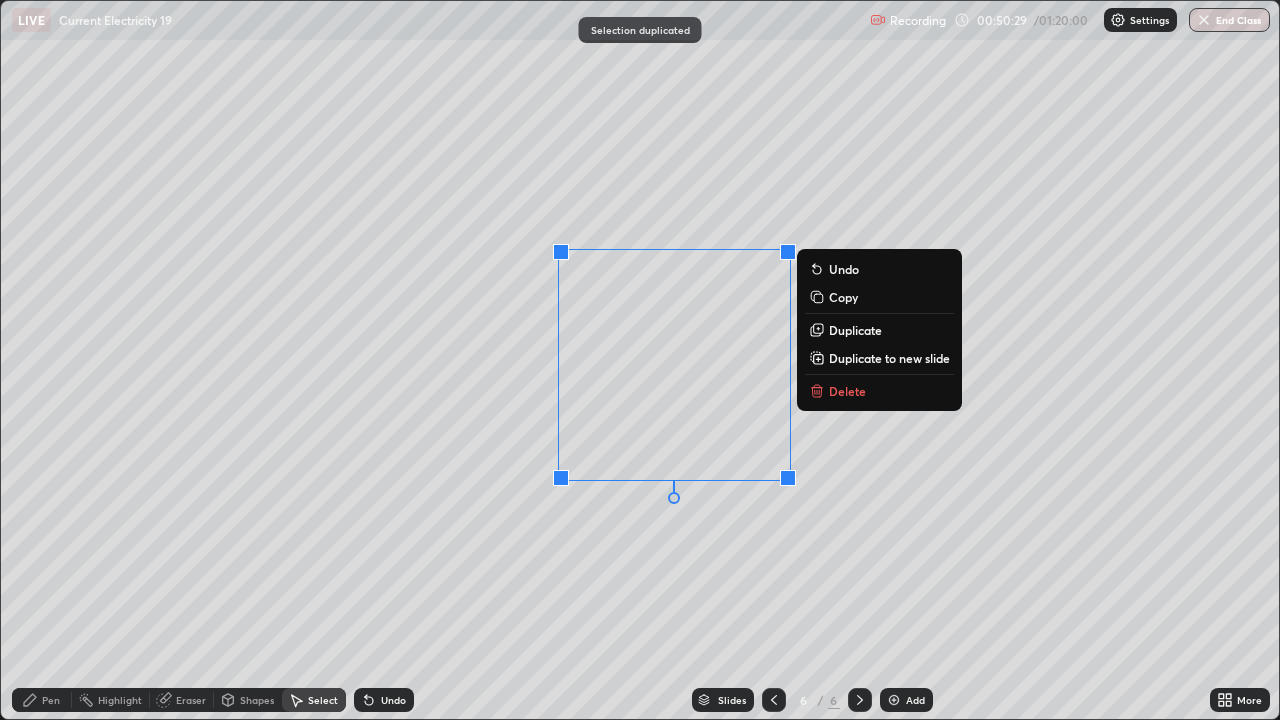 click 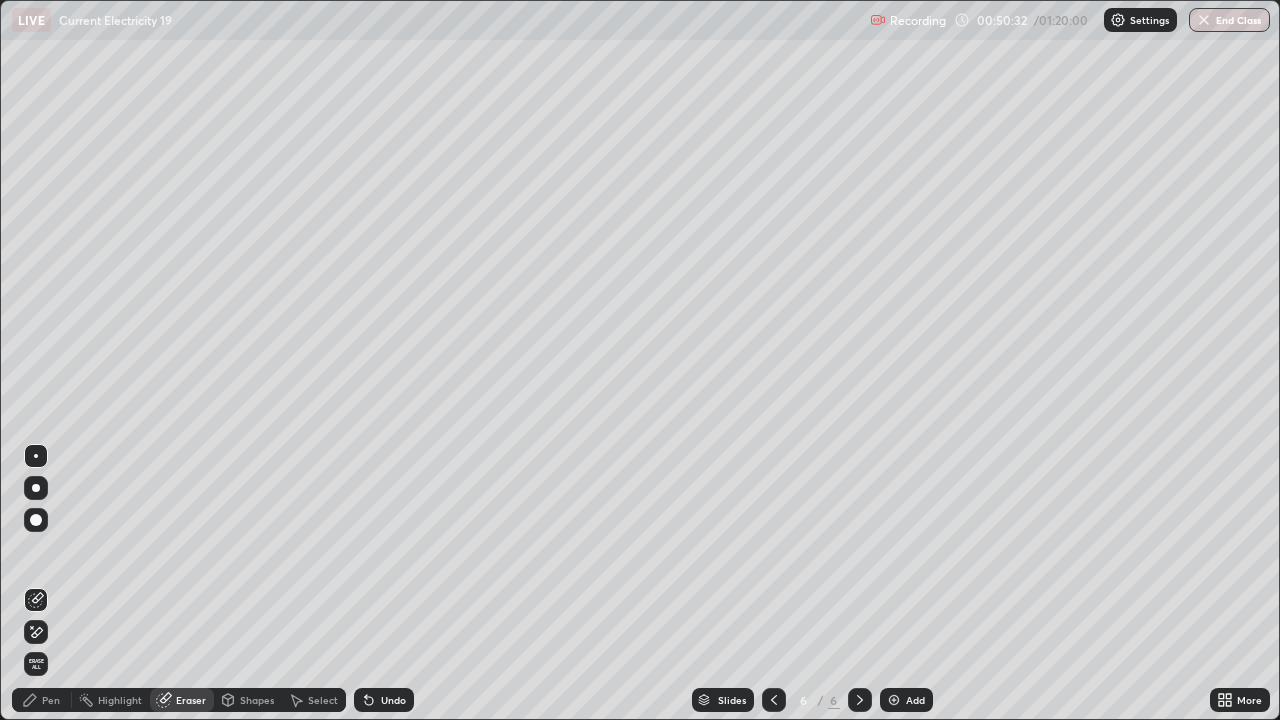 click 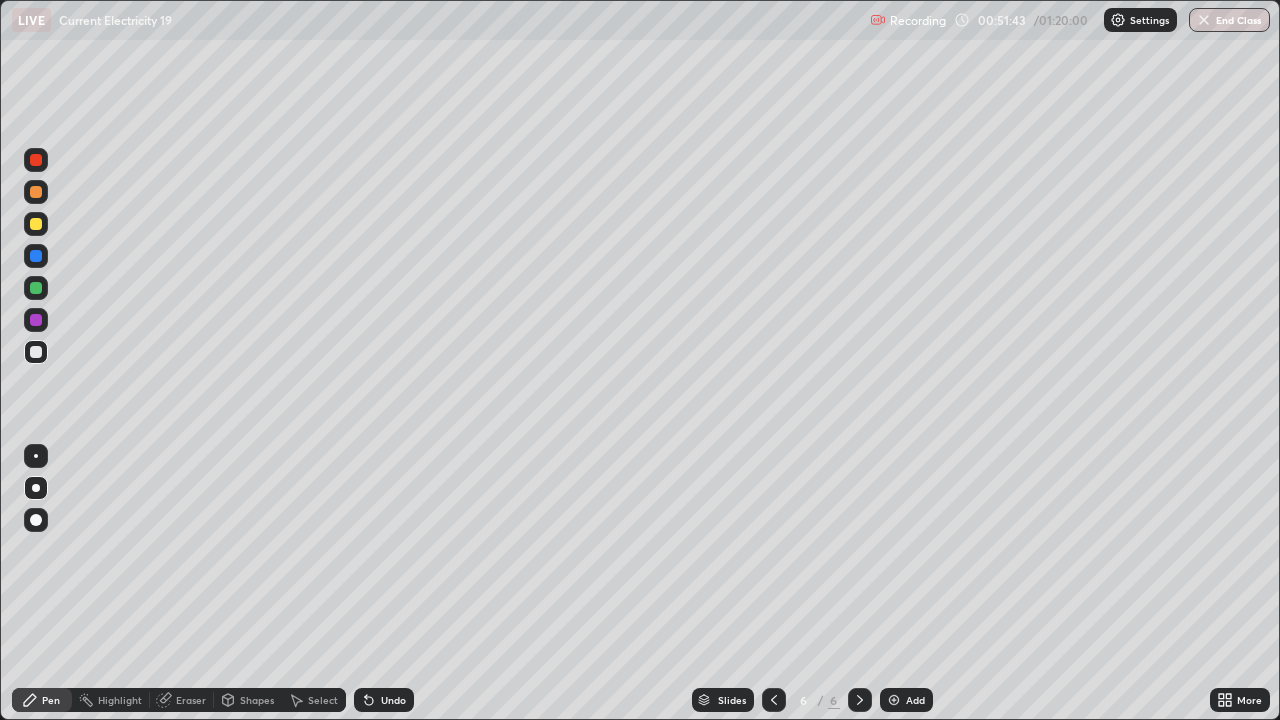 click on "Eraser" at bounding box center [182, 700] 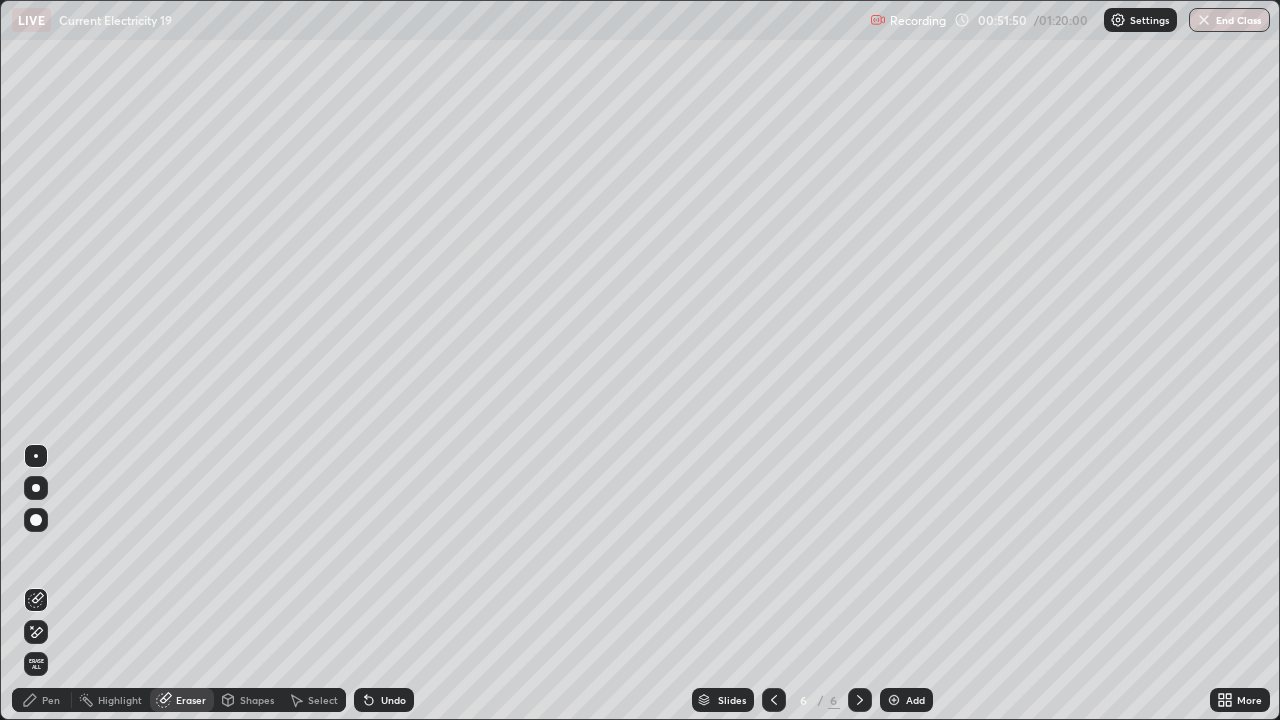 click on "Pen" at bounding box center (51, 700) 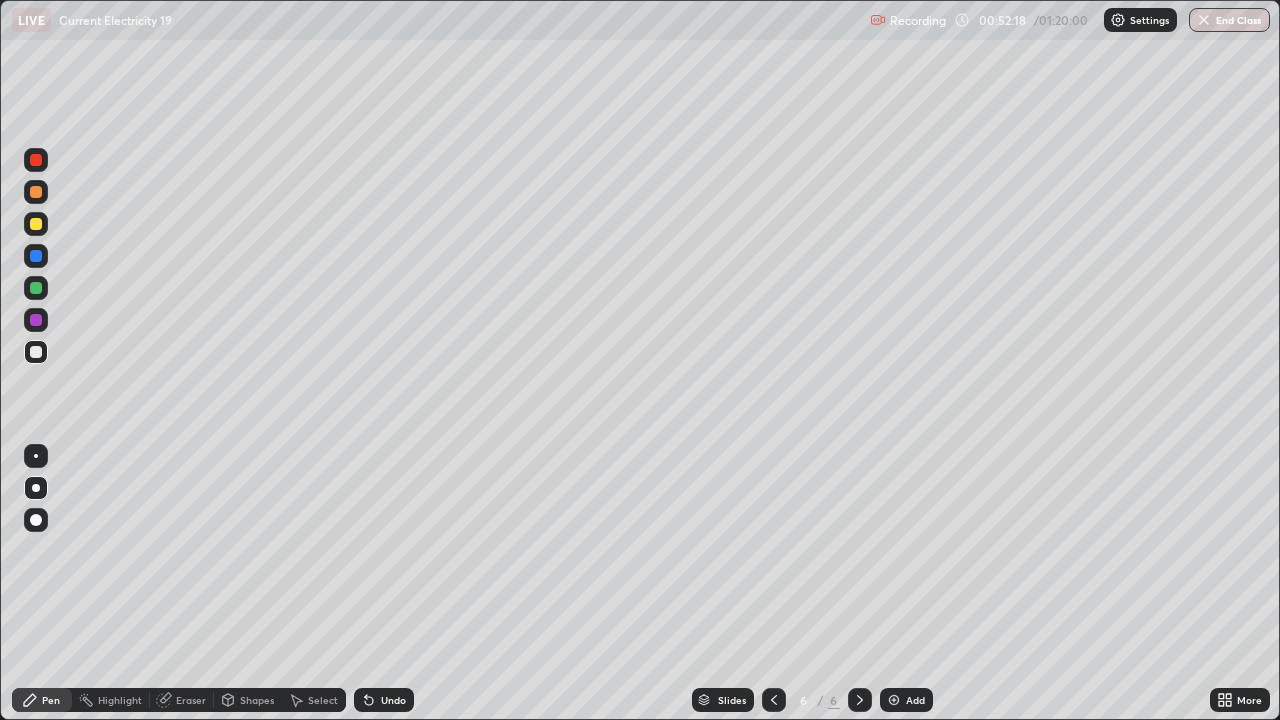 click on "Eraser" at bounding box center [191, 700] 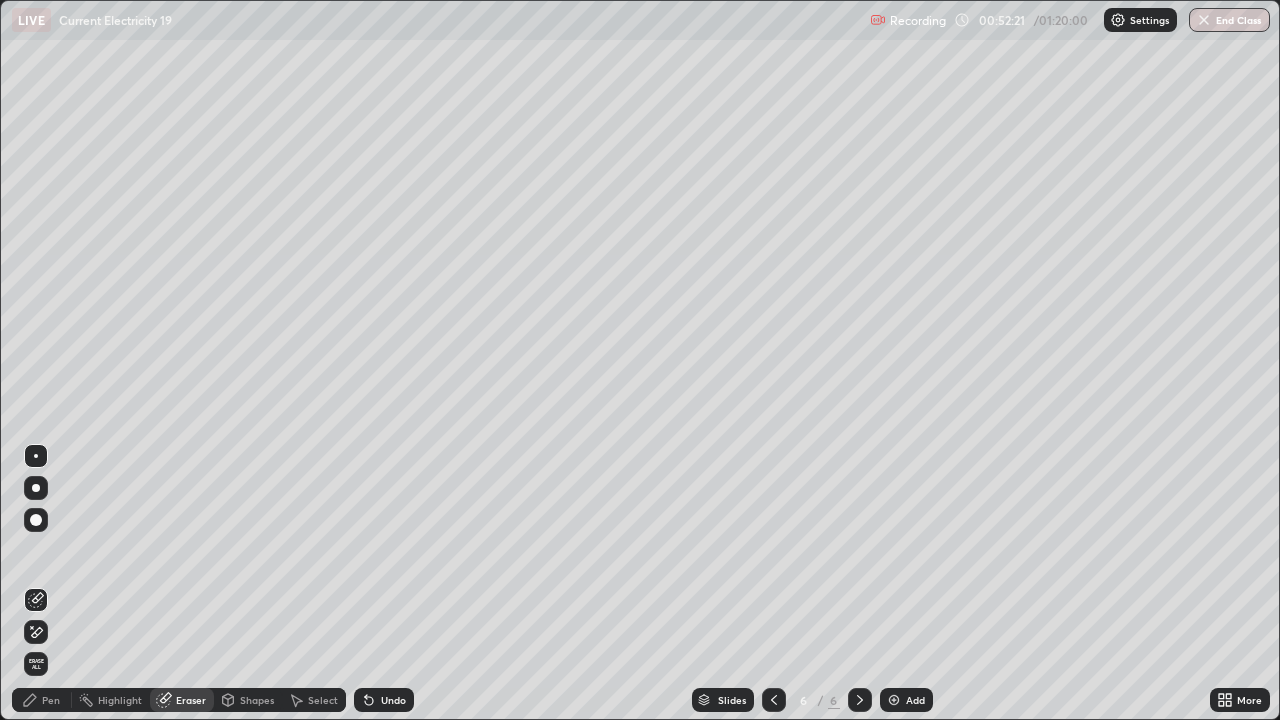 click on "Pen" at bounding box center (51, 700) 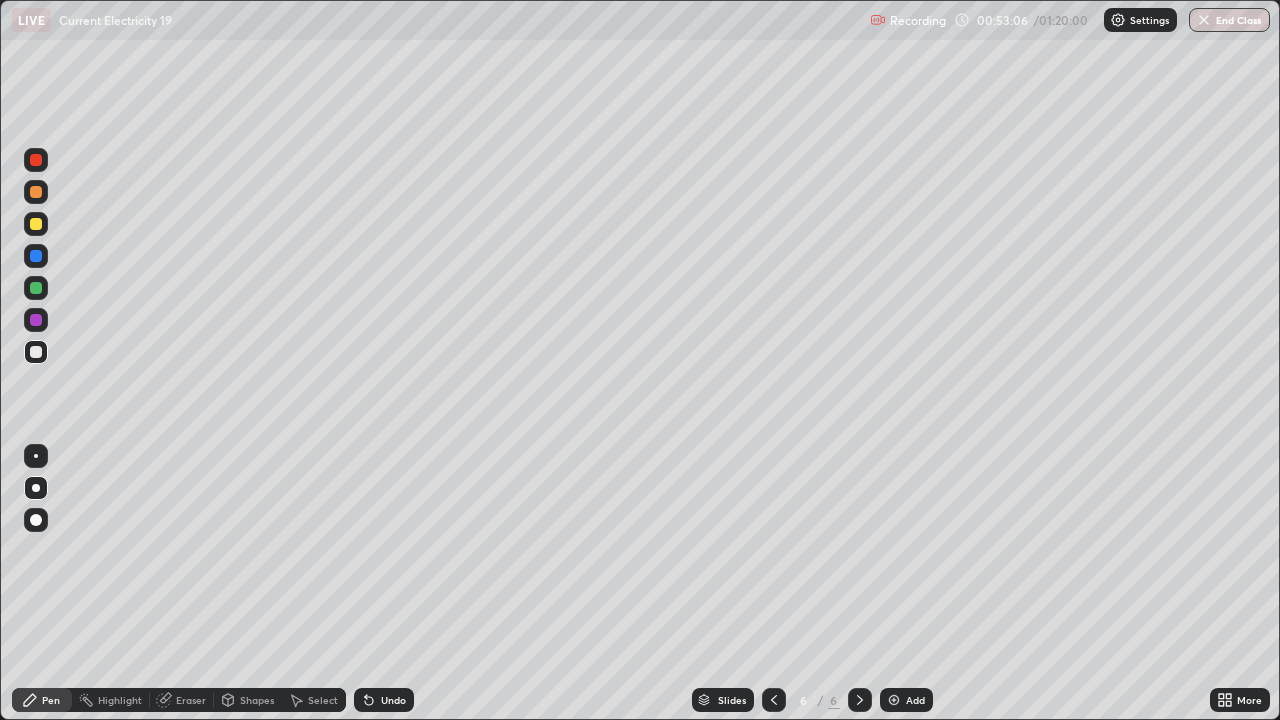 click at bounding box center [894, 700] 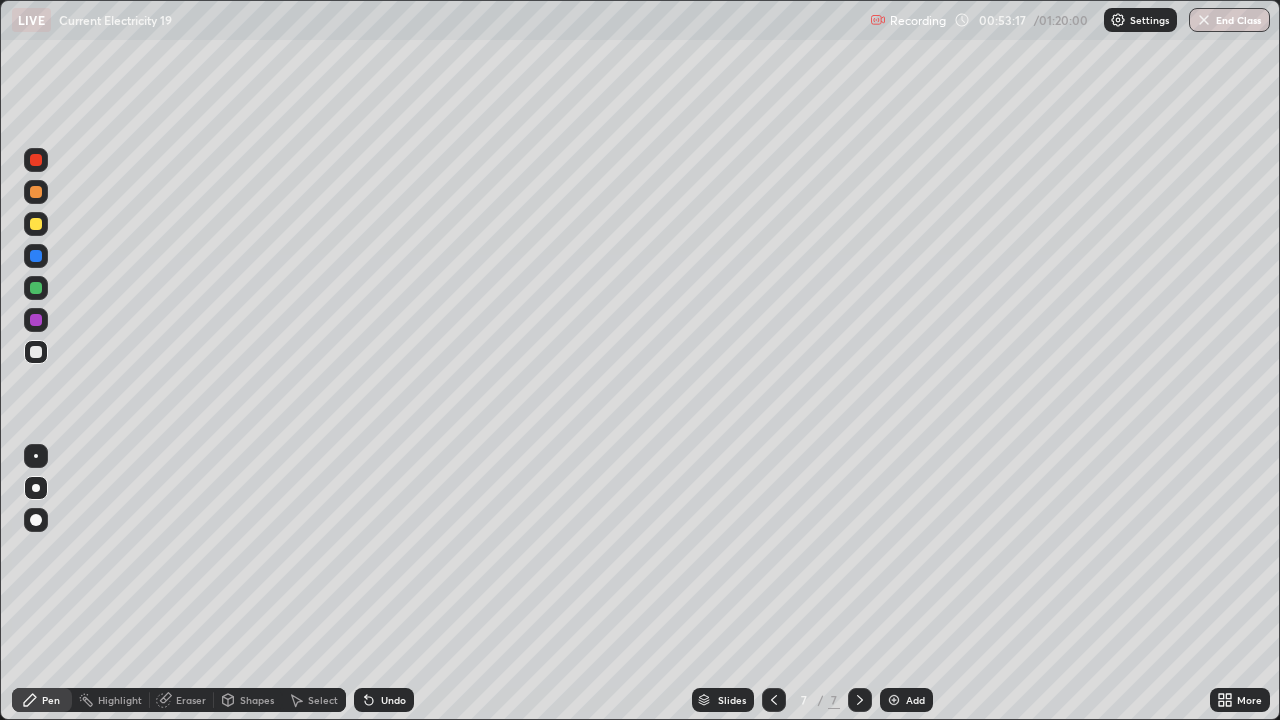 click on "Shapes" at bounding box center (248, 700) 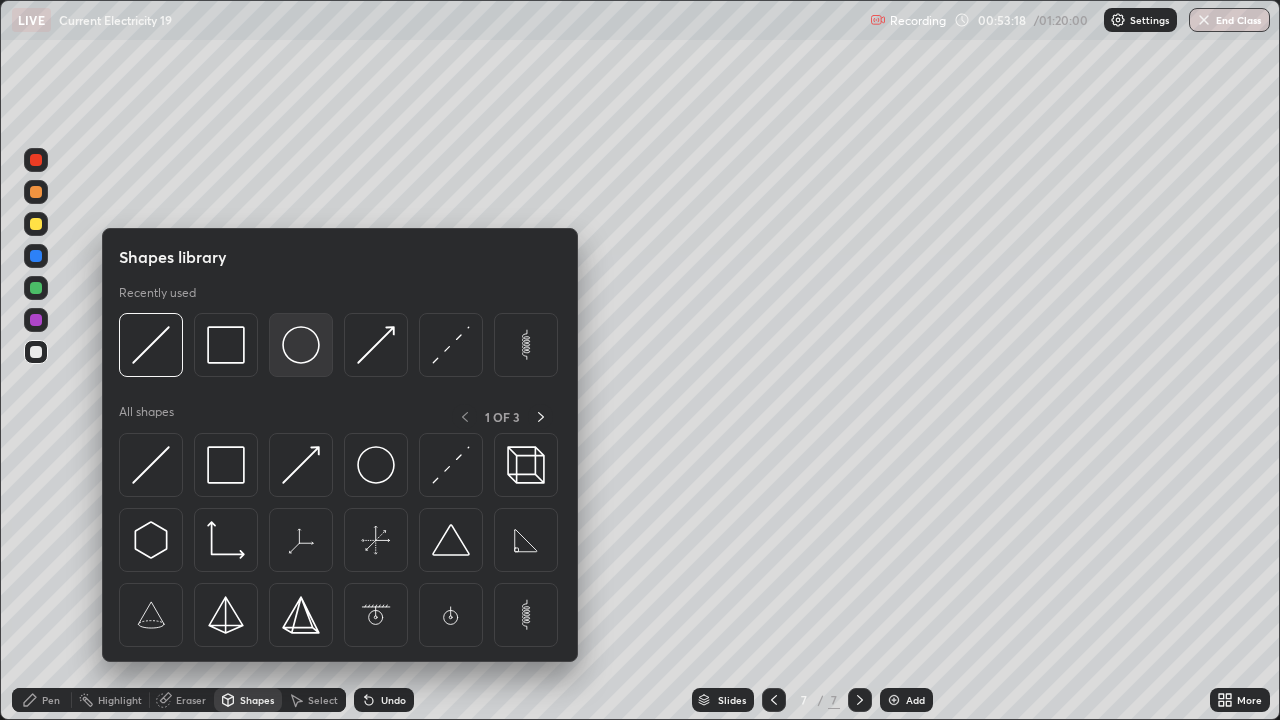 click at bounding box center (301, 345) 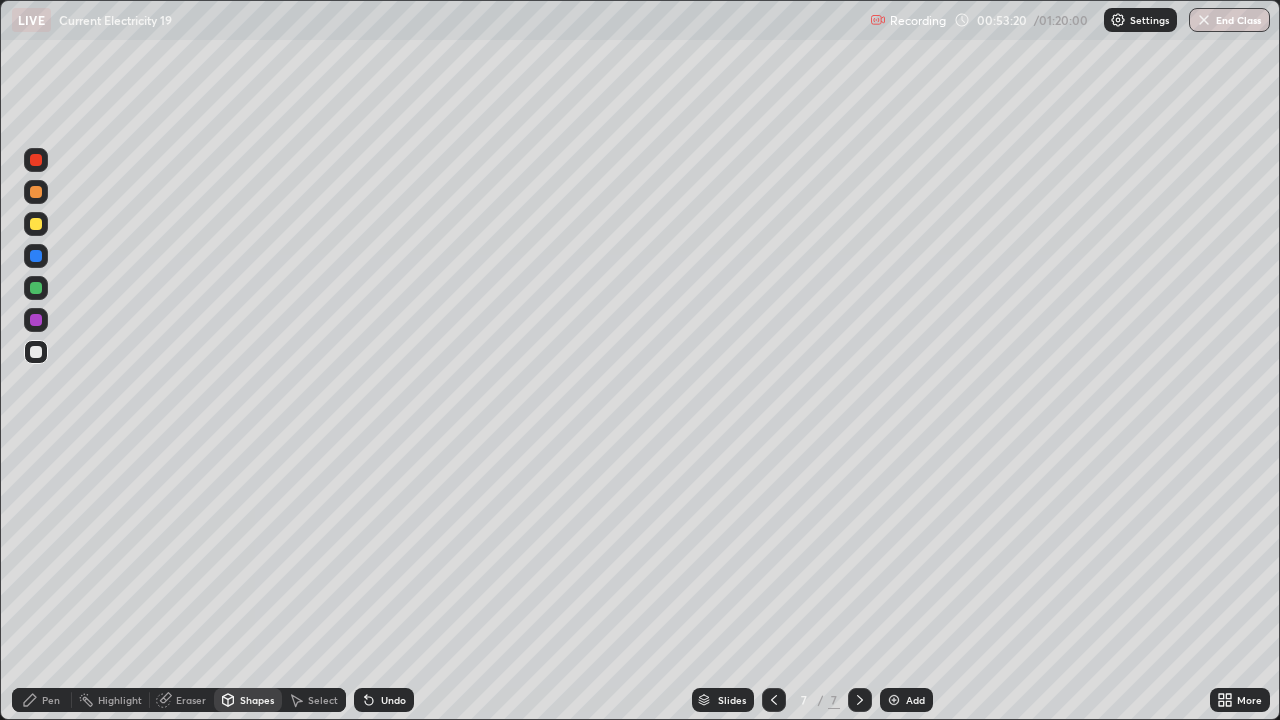 click on "Shapes" at bounding box center (257, 700) 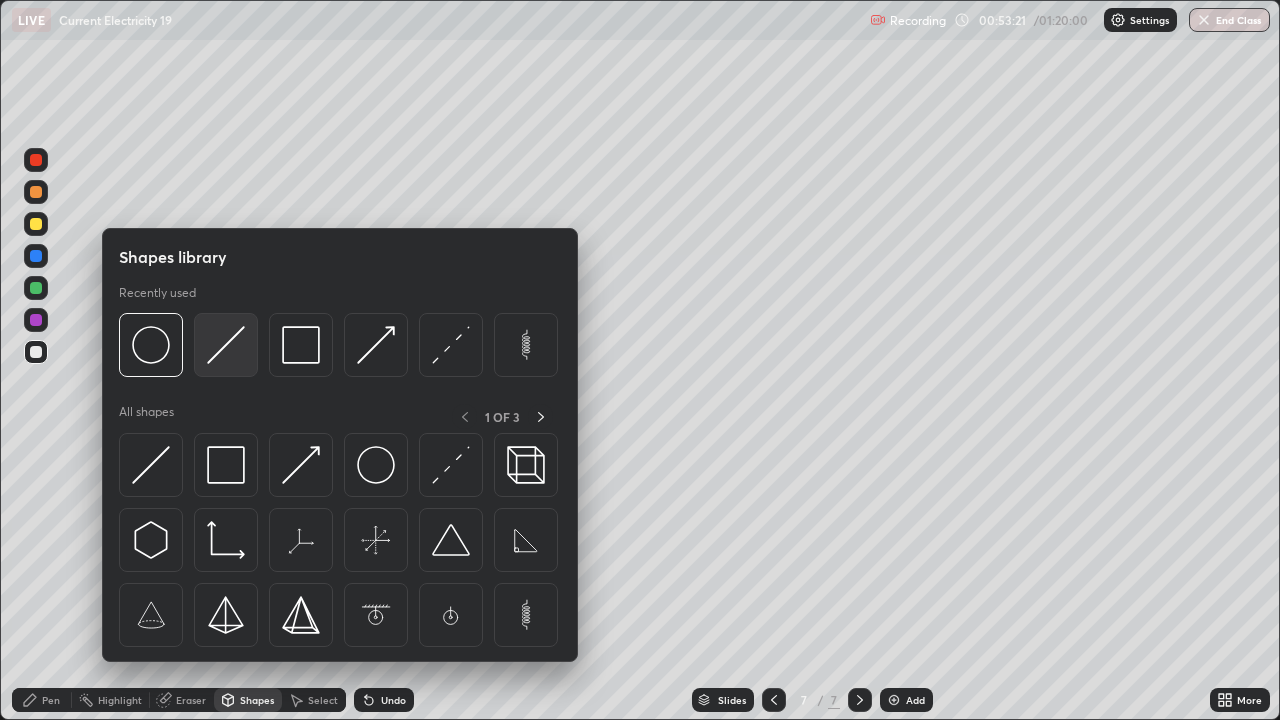 click at bounding box center (226, 345) 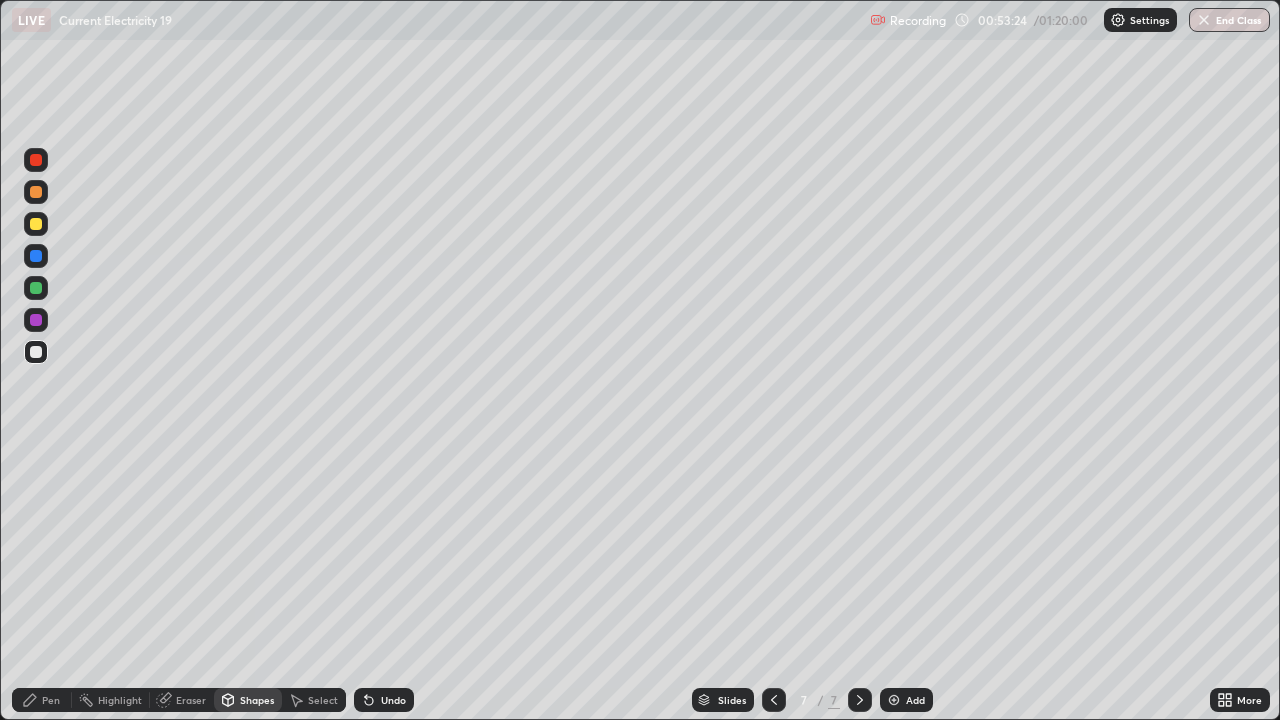click on "Pen" at bounding box center [51, 700] 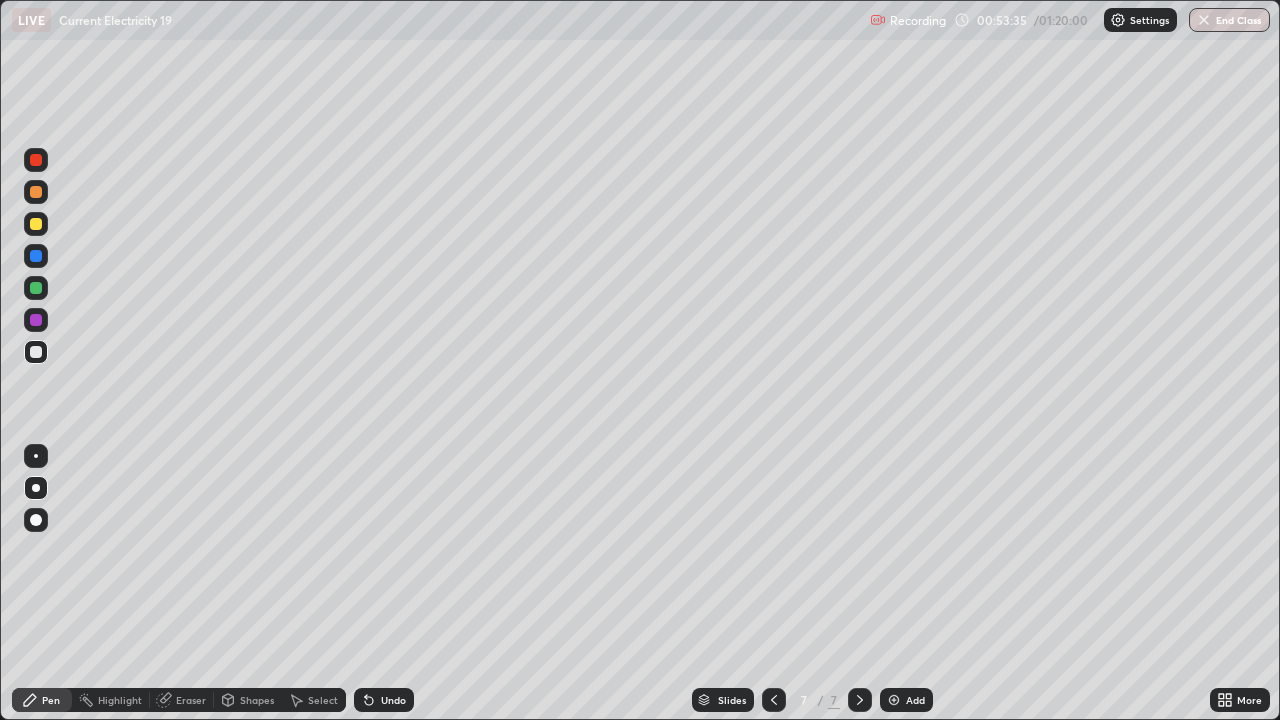 click on "Shapes" at bounding box center [257, 700] 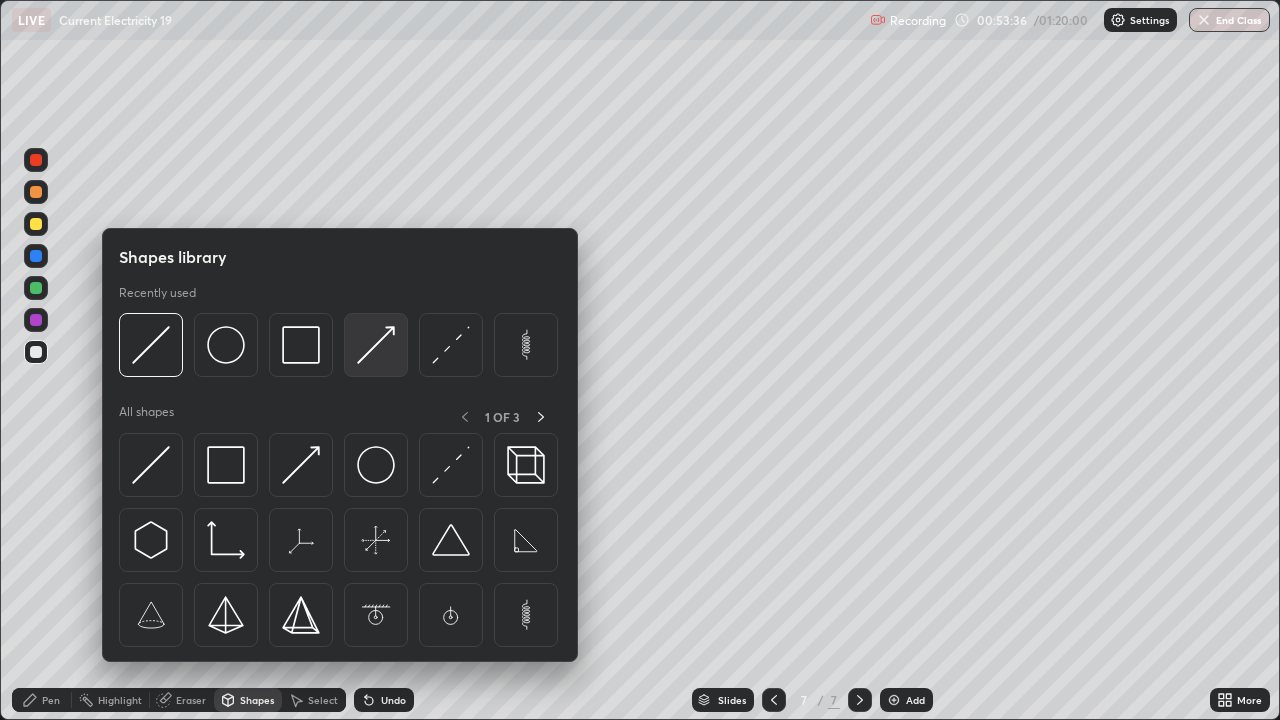 click at bounding box center [376, 345] 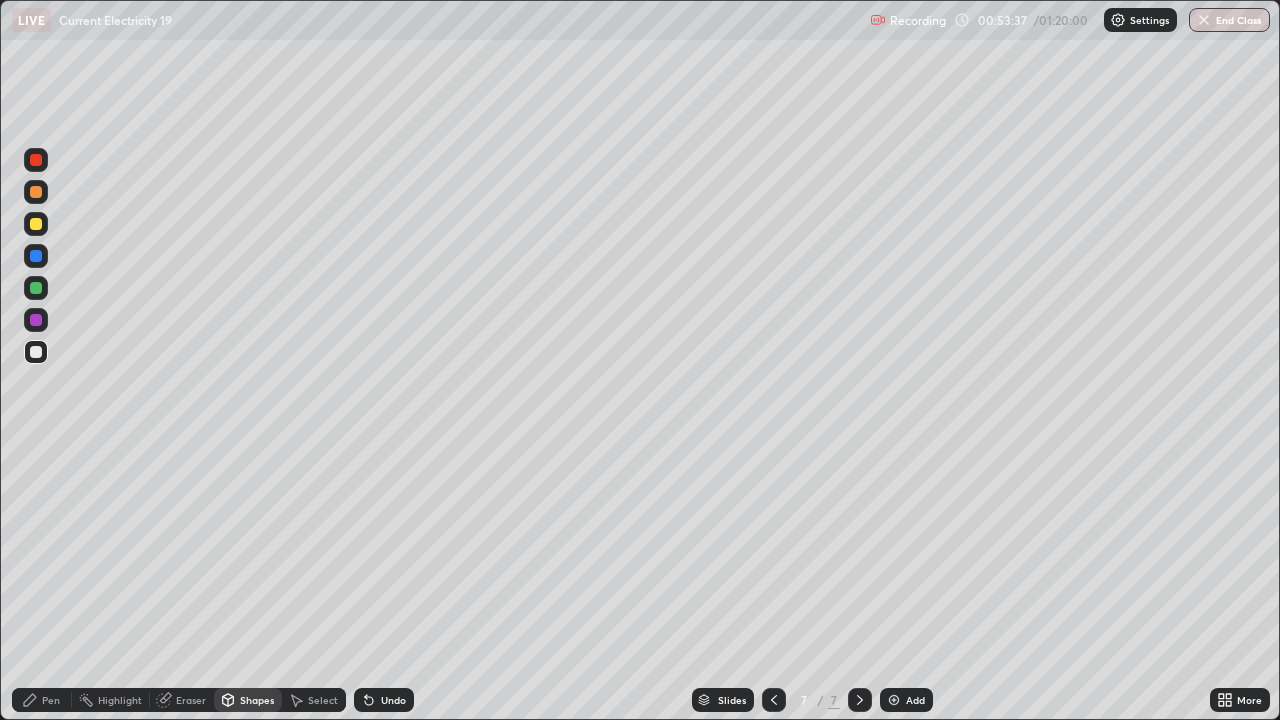 click at bounding box center (36, 288) 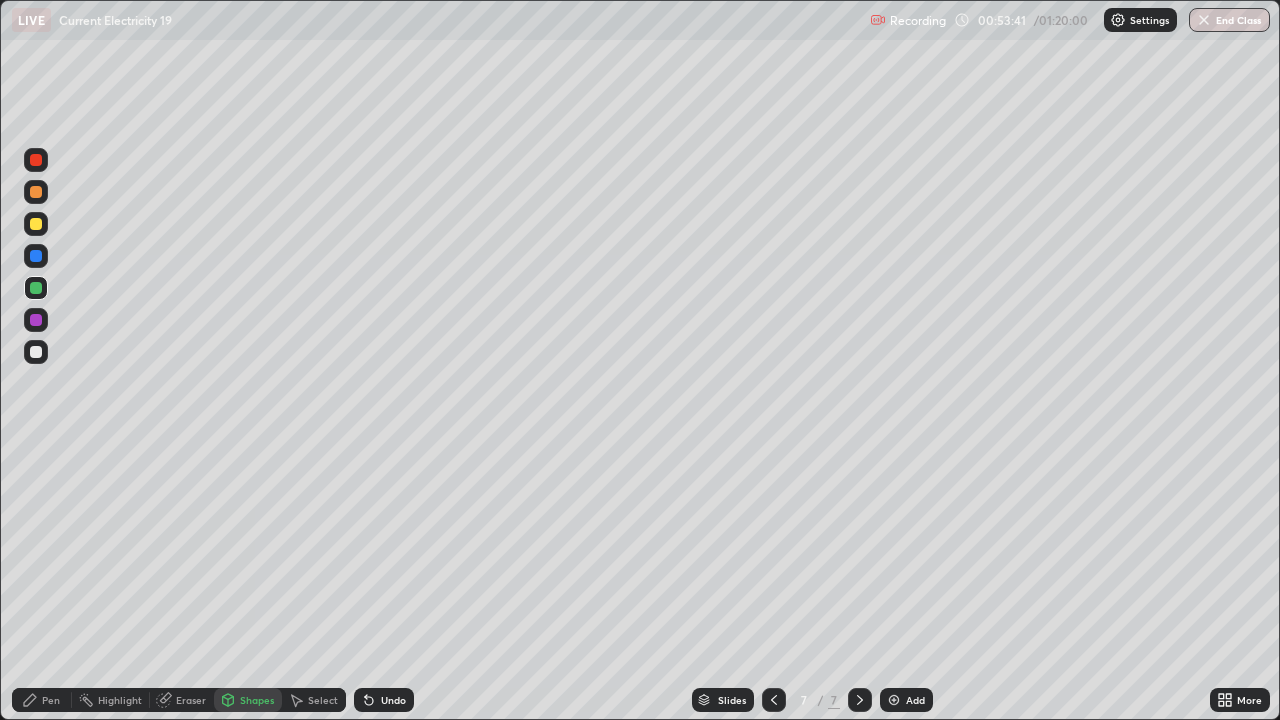 click 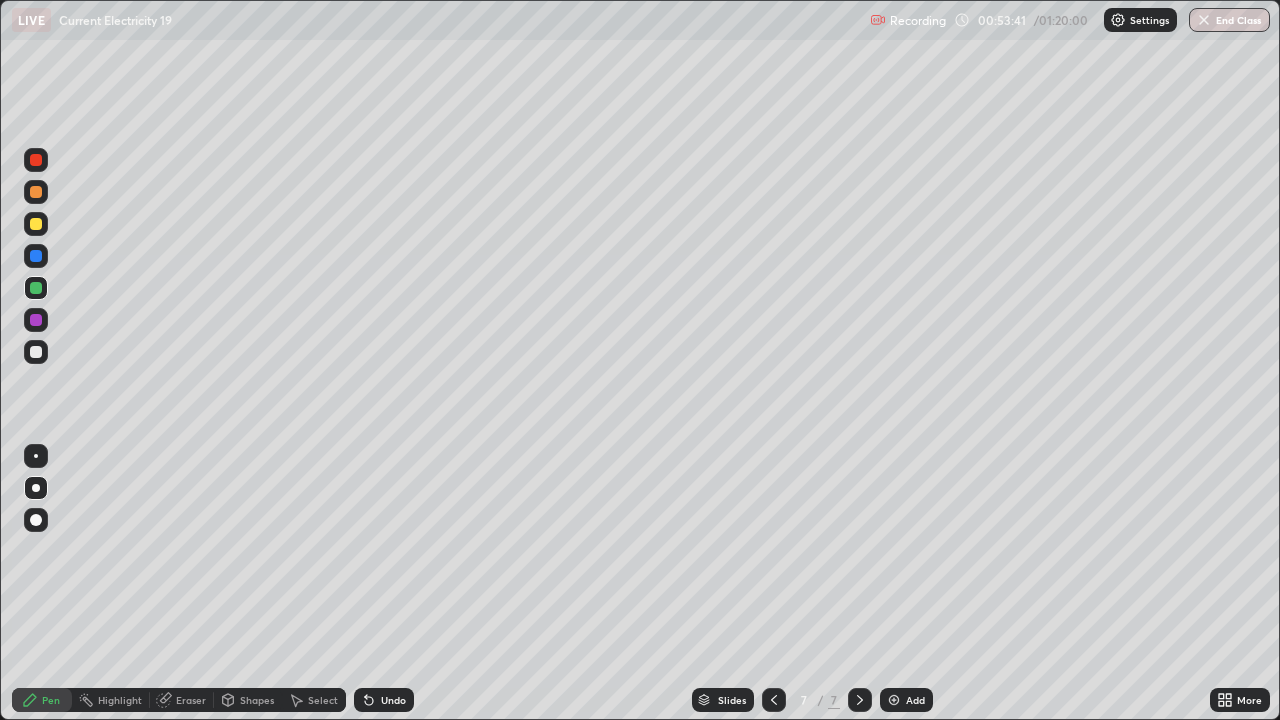 click at bounding box center [36, 352] 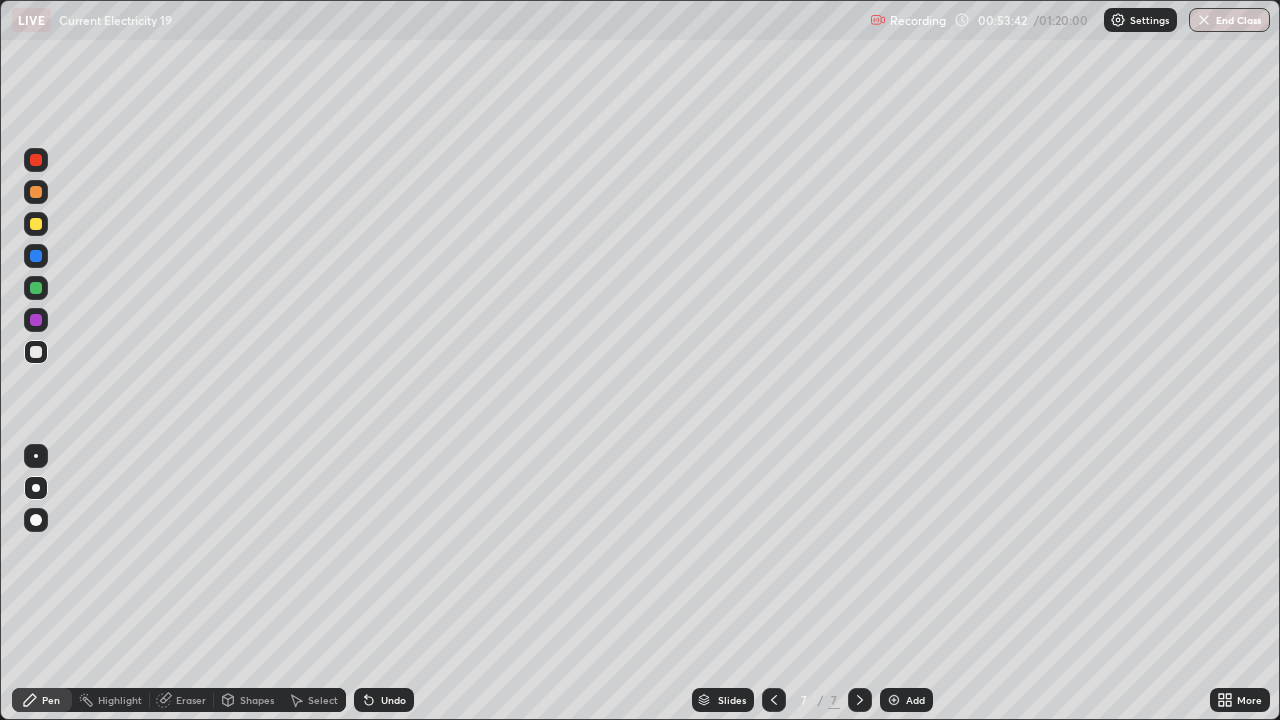 click at bounding box center [36, 288] 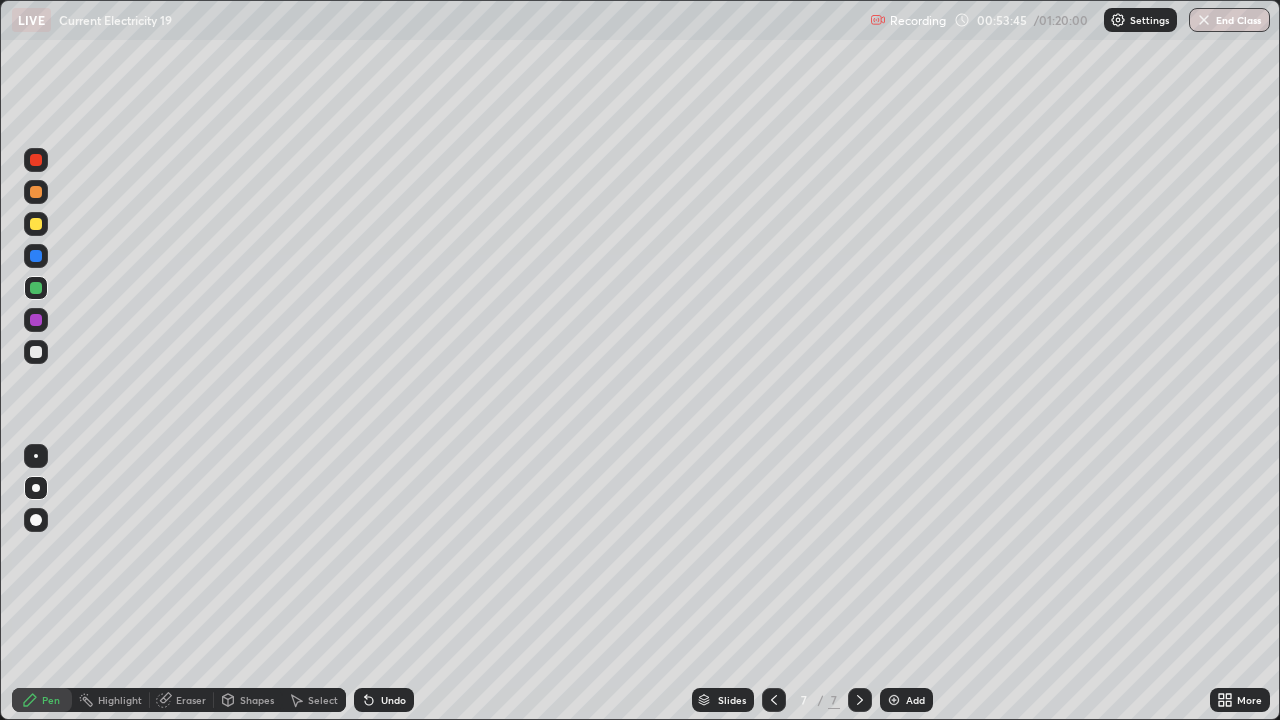 click at bounding box center (36, 352) 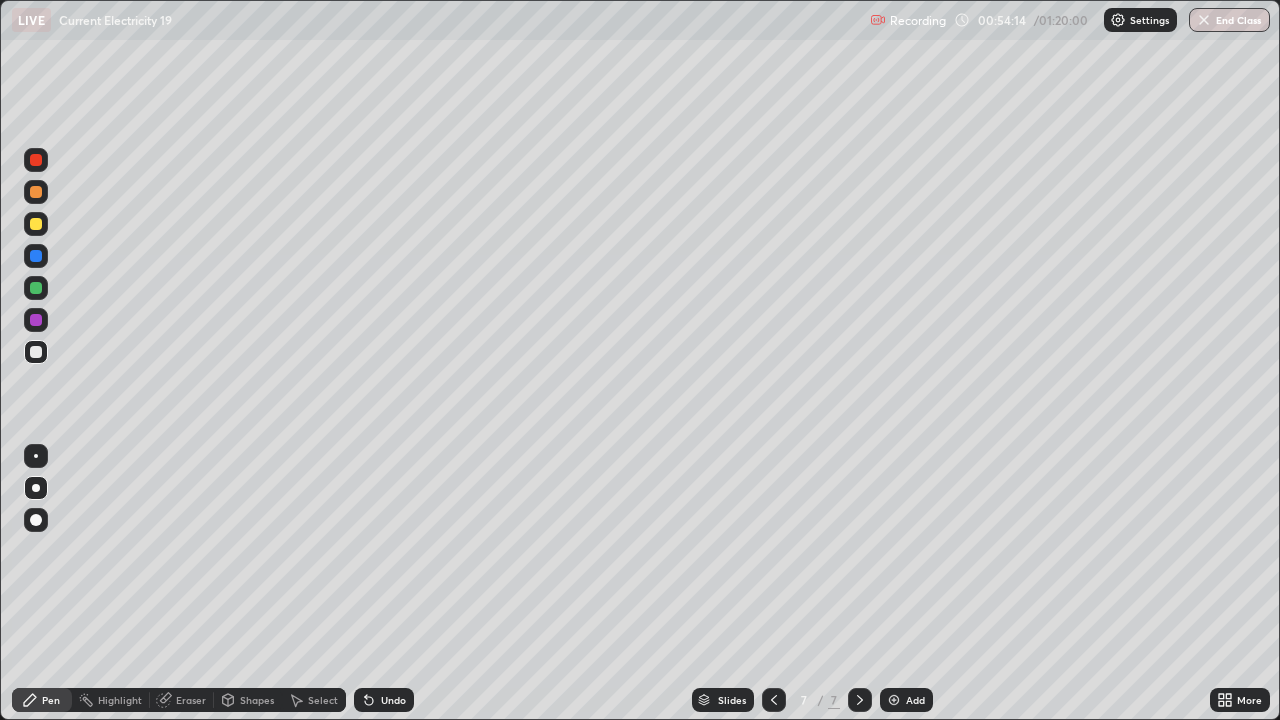click on "Shapes" at bounding box center (257, 700) 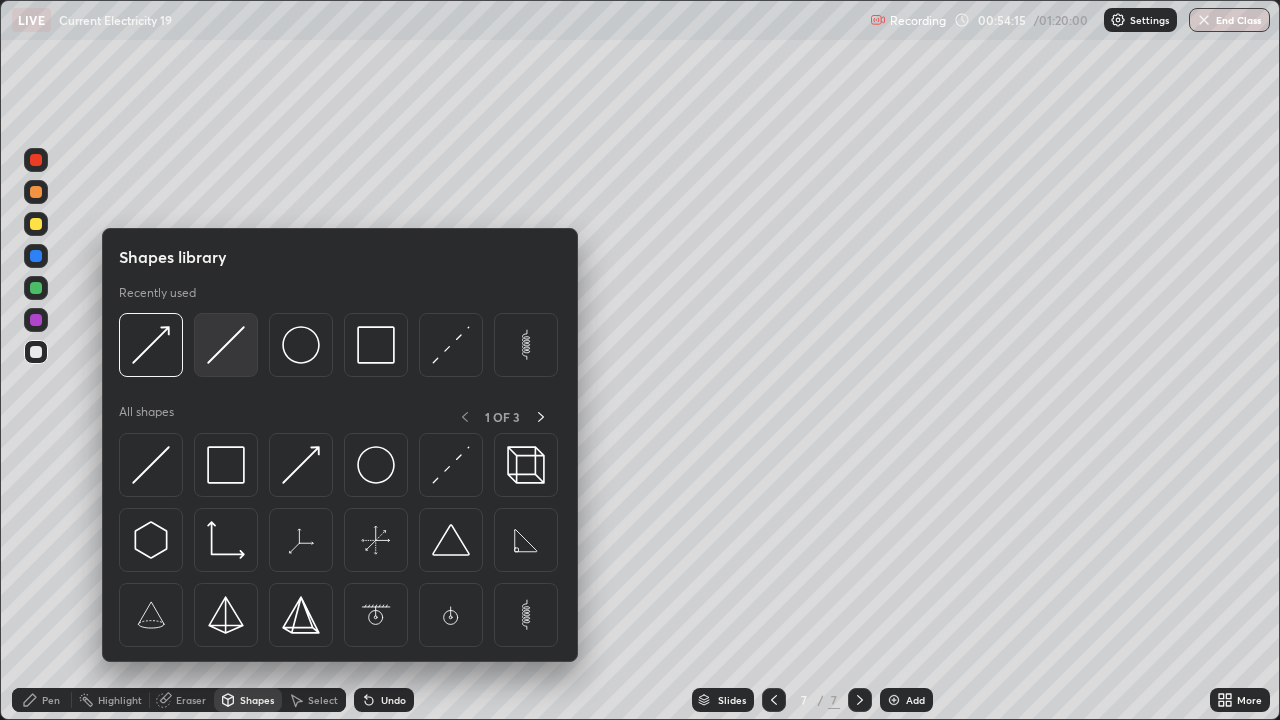 click at bounding box center [226, 345] 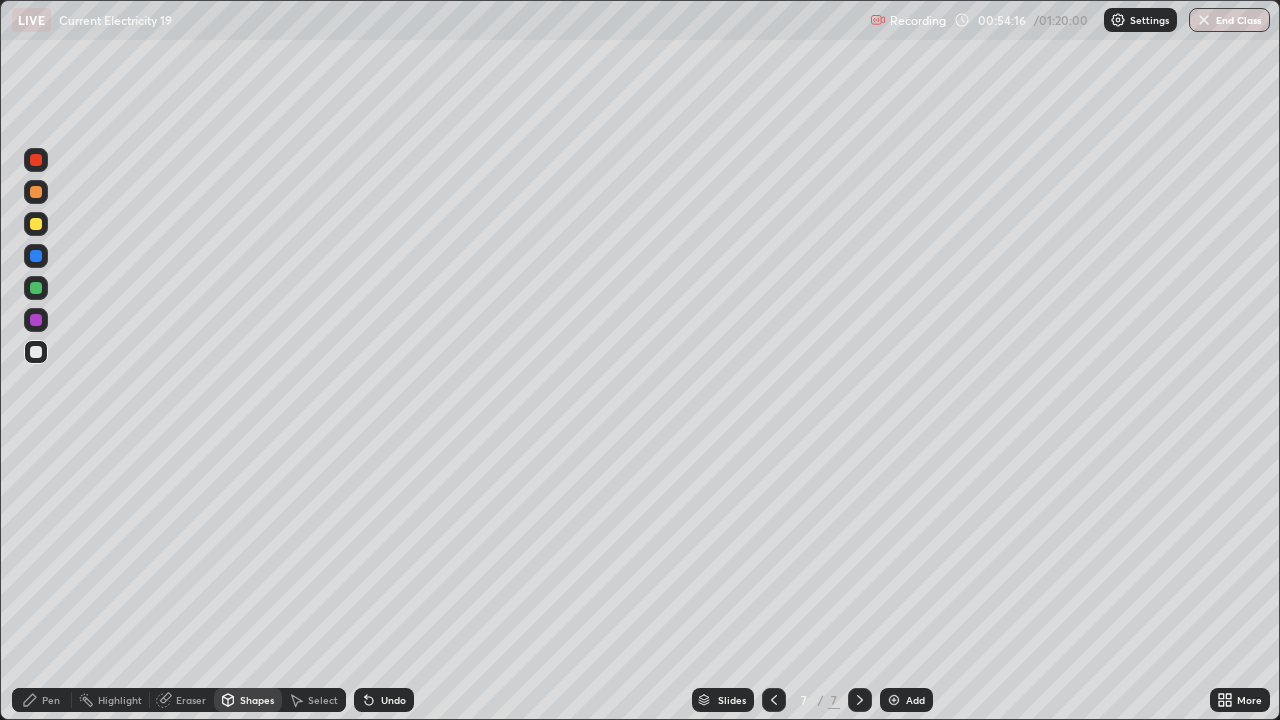 click at bounding box center (36, 224) 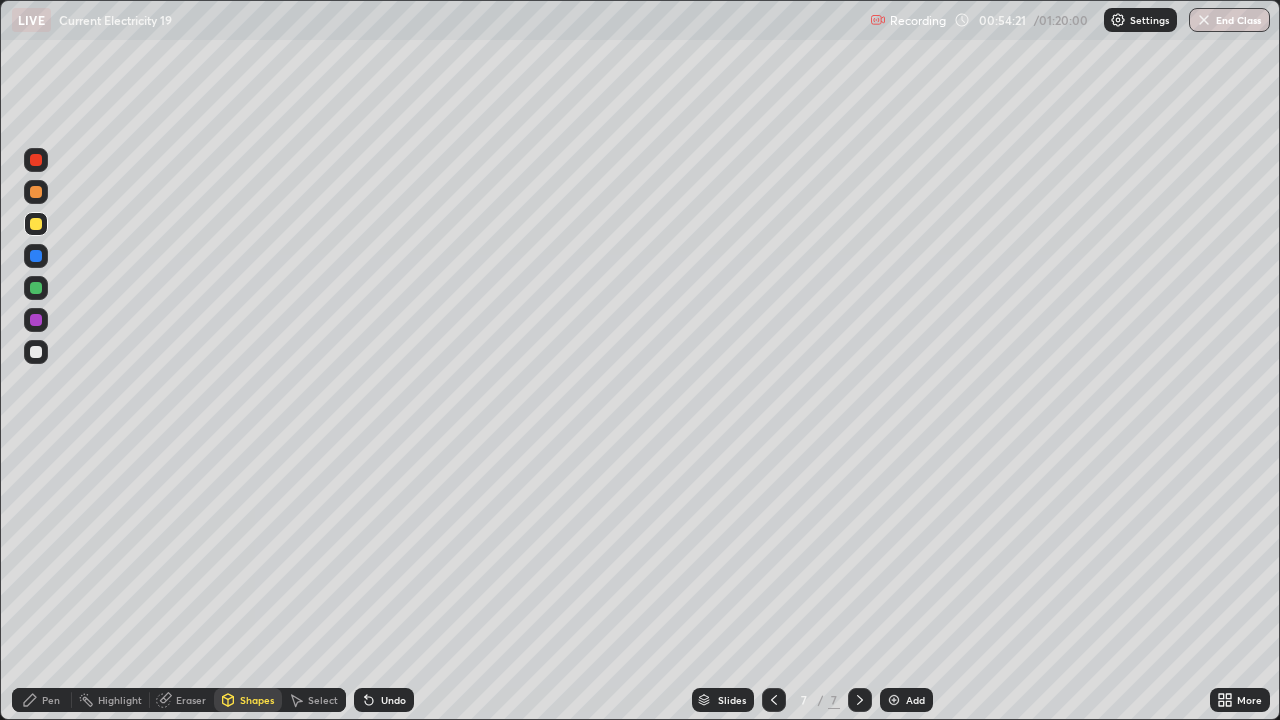 click 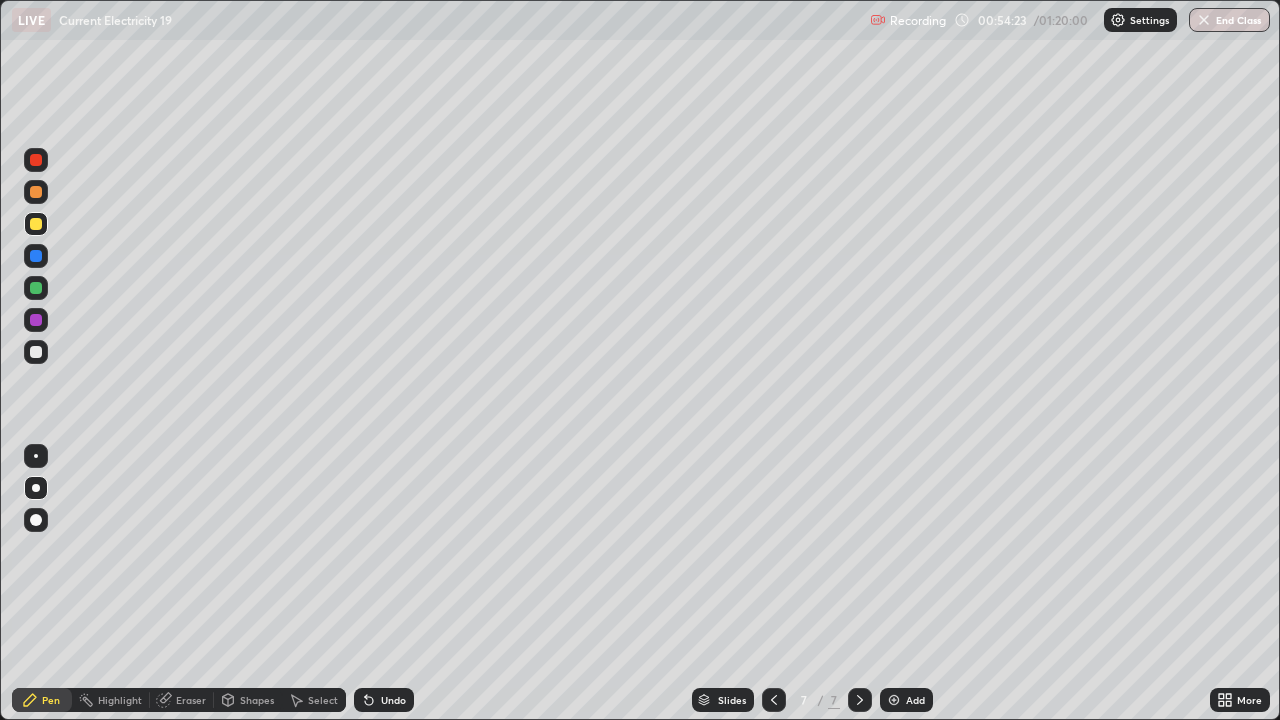 click at bounding box center (36, 352) 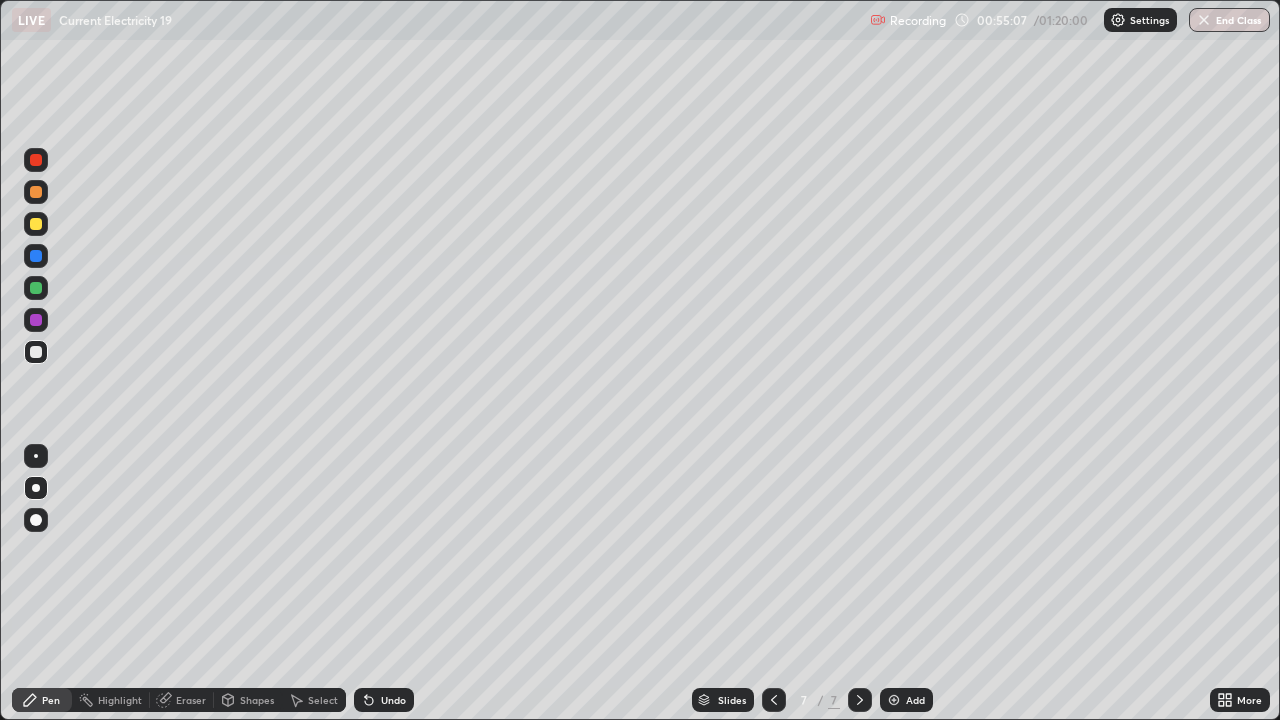 click on "Shapes" at bounding box center (257, 700) 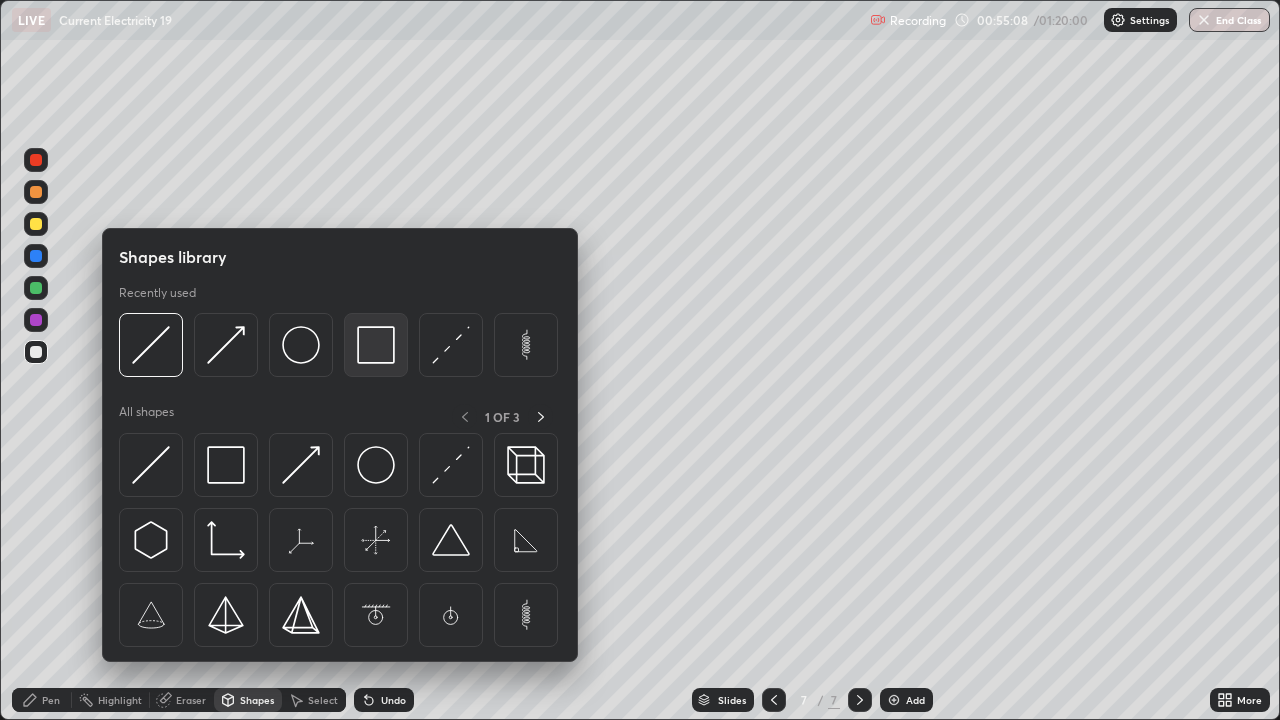 click at bounding box center [376, 345] 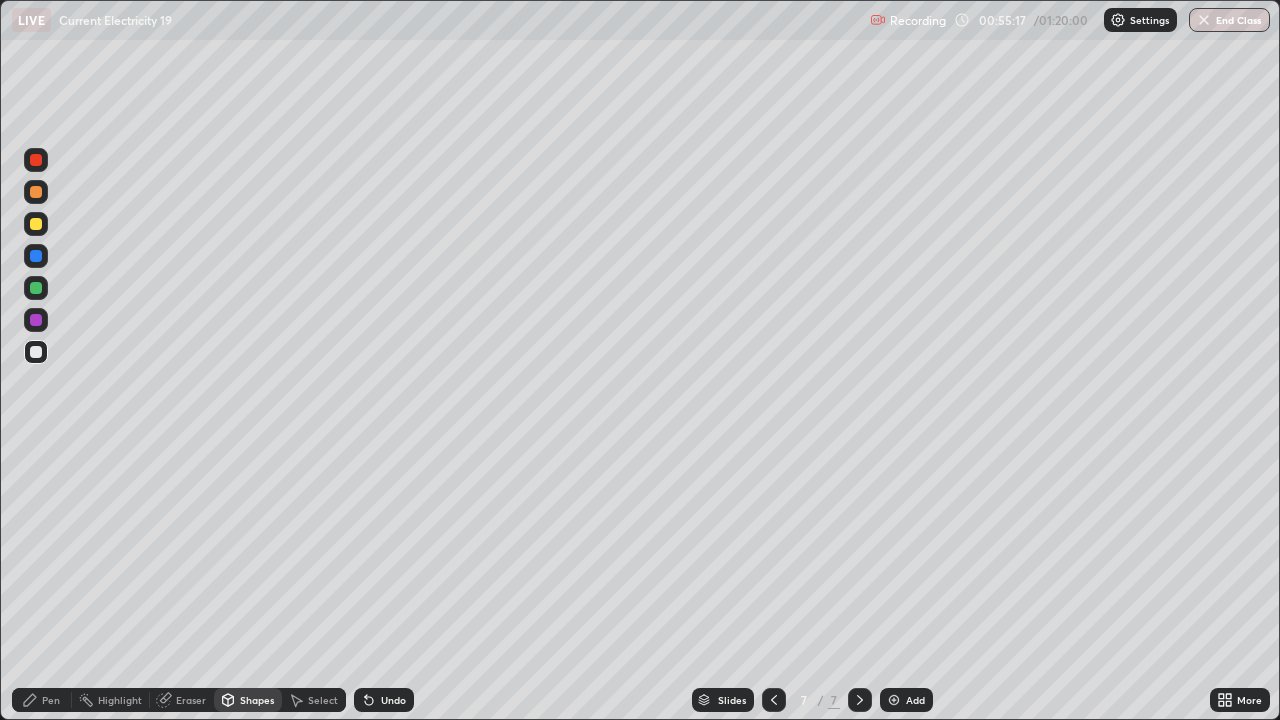 click on "Eraser" at bounding box center [191, 700] 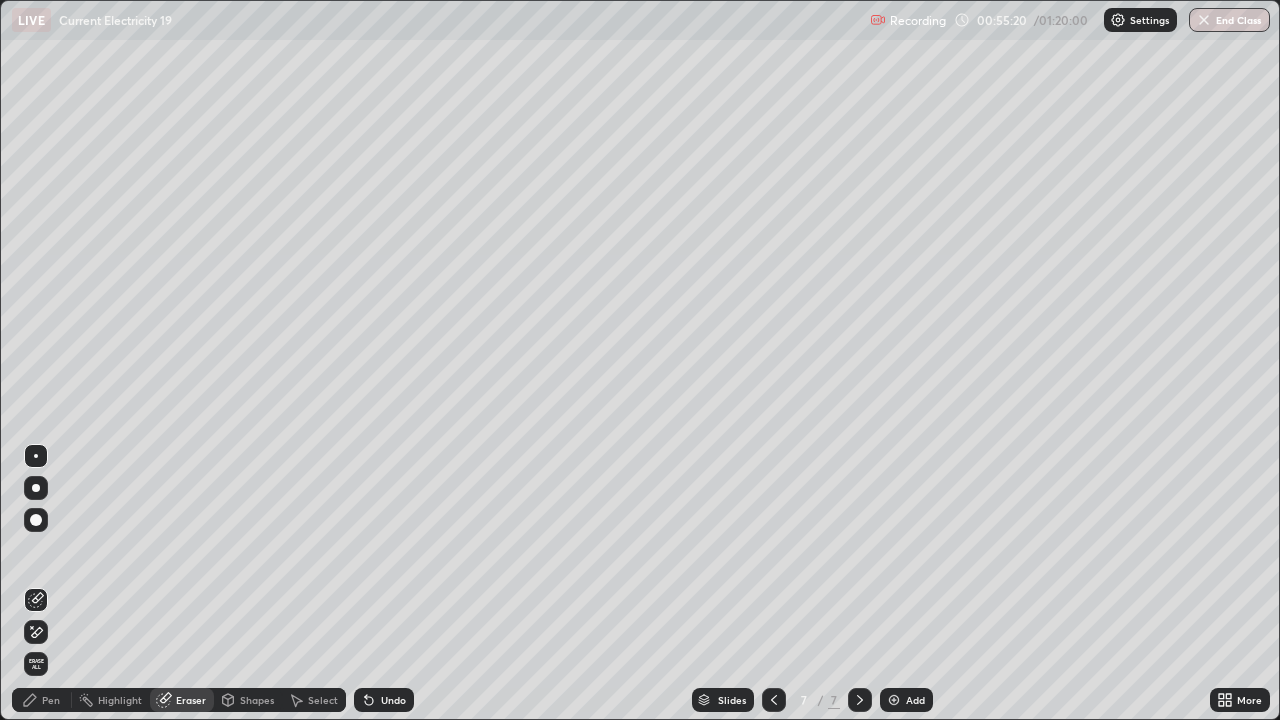 click on "Pen" at bounding box center (51, 700) 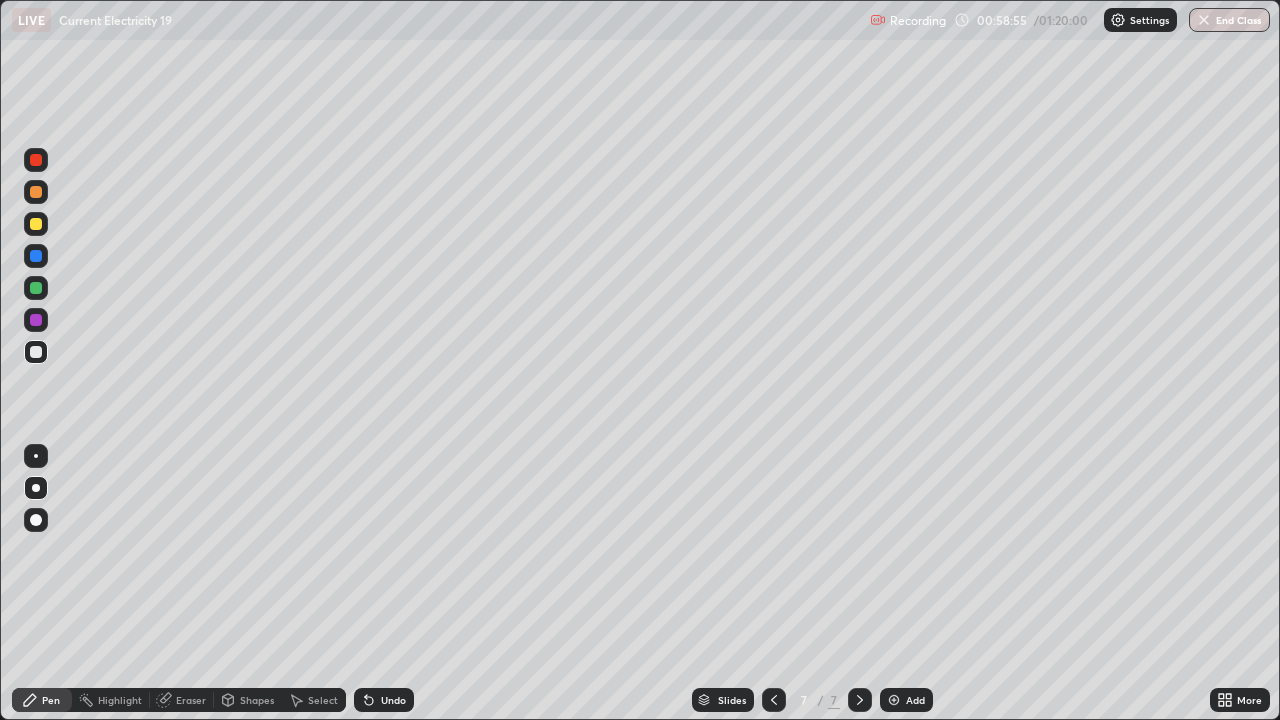 click on "Add" at bounding box center [906, 700] 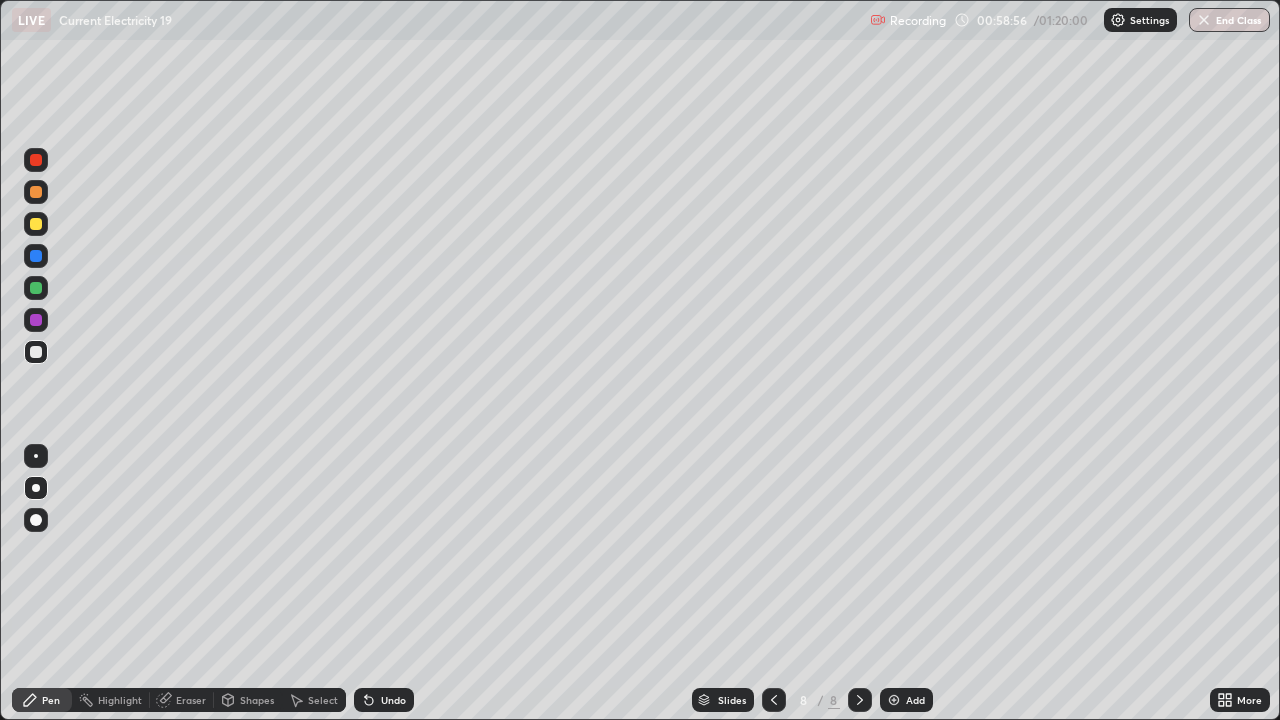 click on "Shapes" at bounding box center (257, 700) 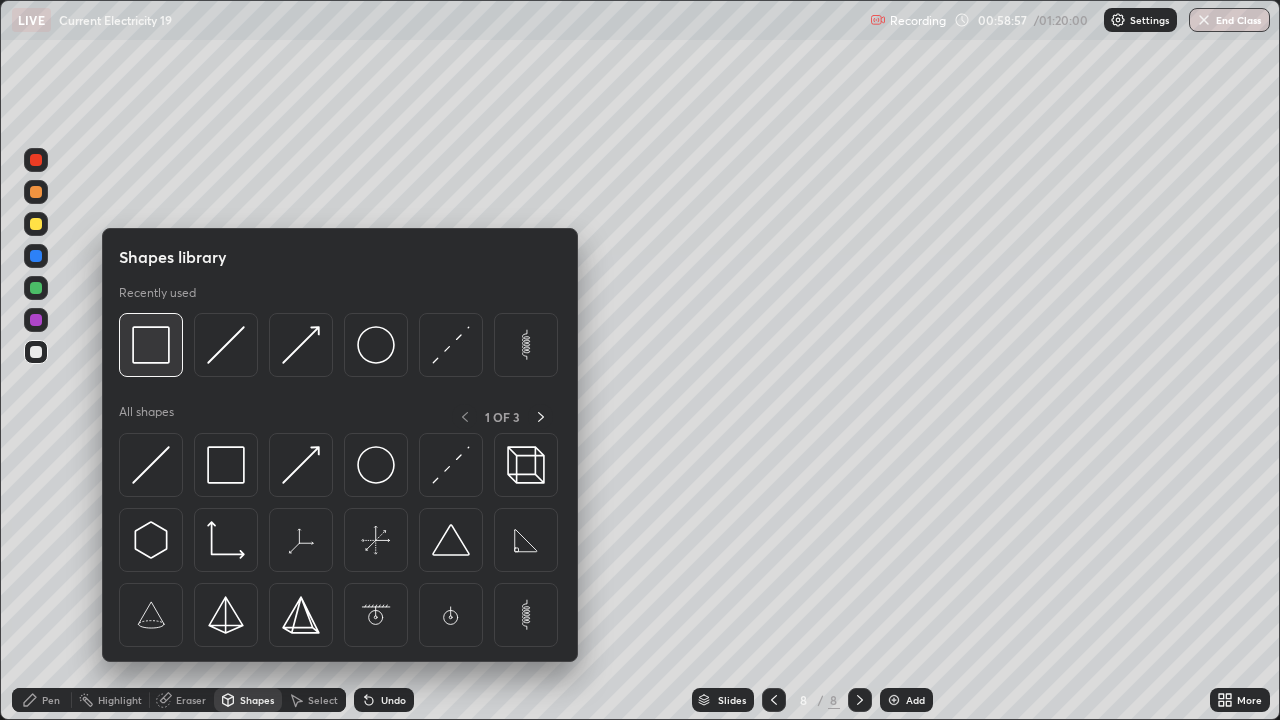 click at bounding box center (151, 345) 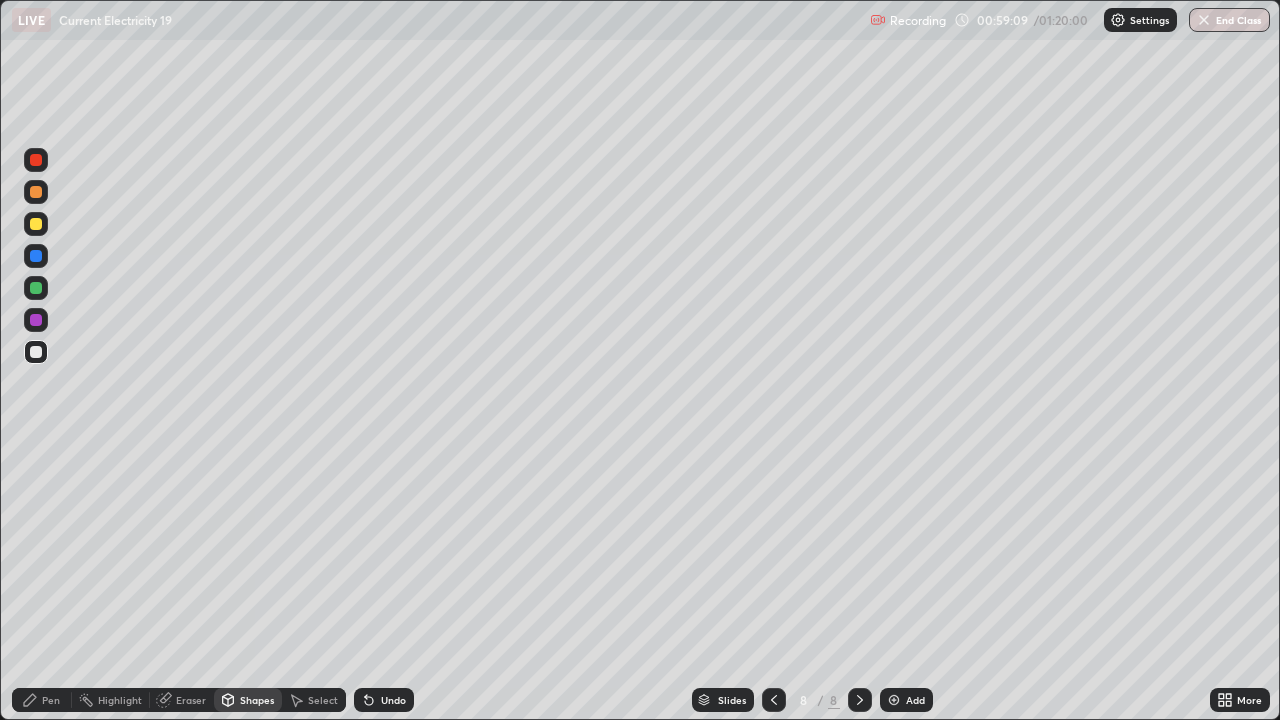click on "Undo" at bounding box center (384, 700) 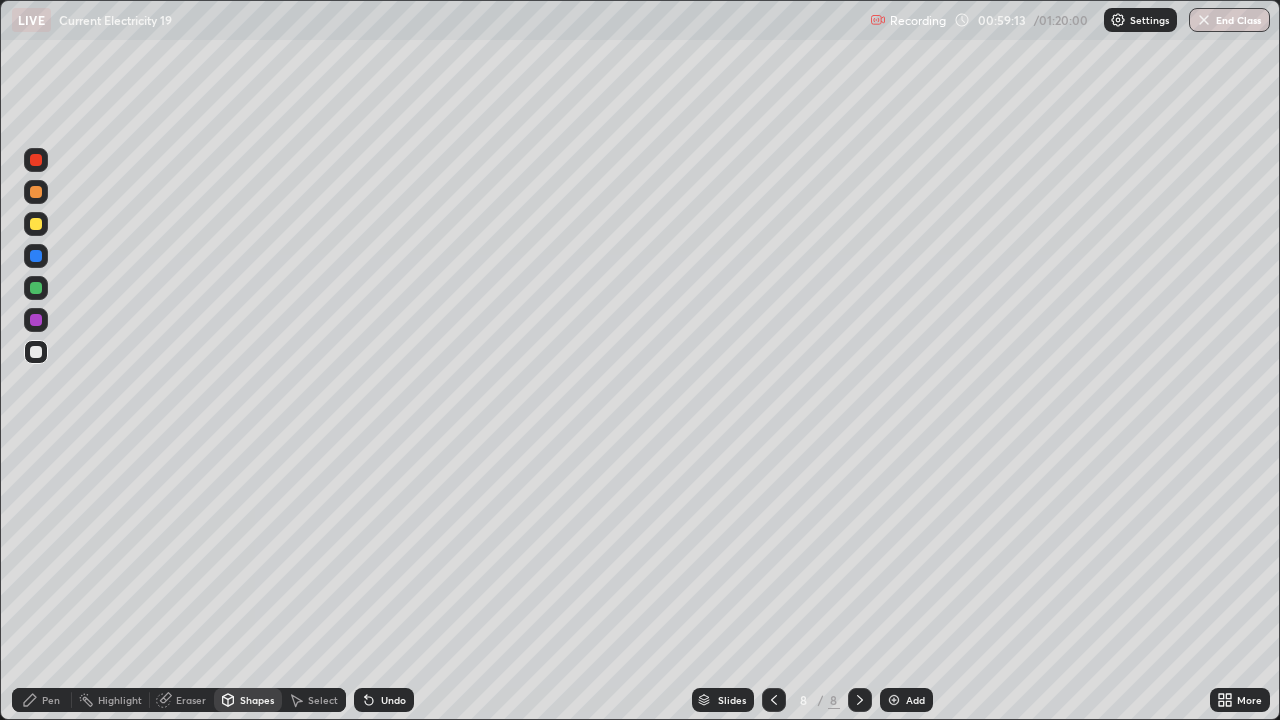 click on "Eraser" at bounding box center (191, 700) 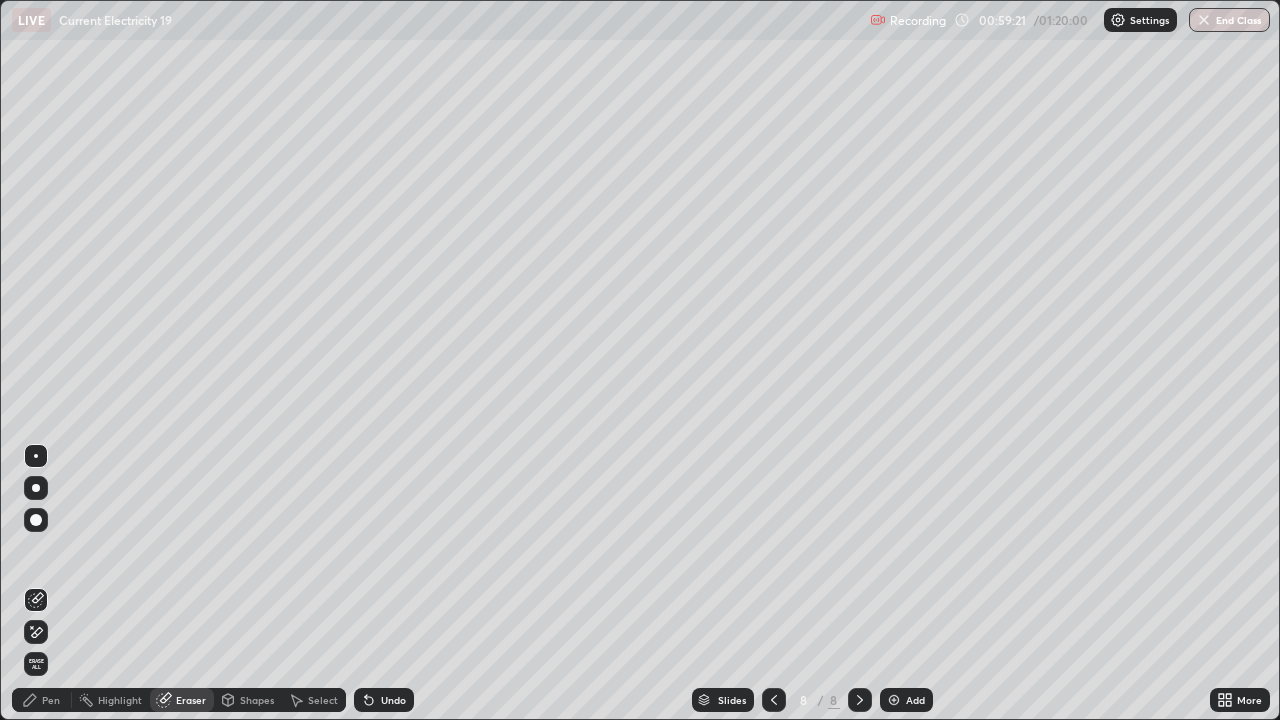 click on "Shapes" at bounding box center [257, 700] 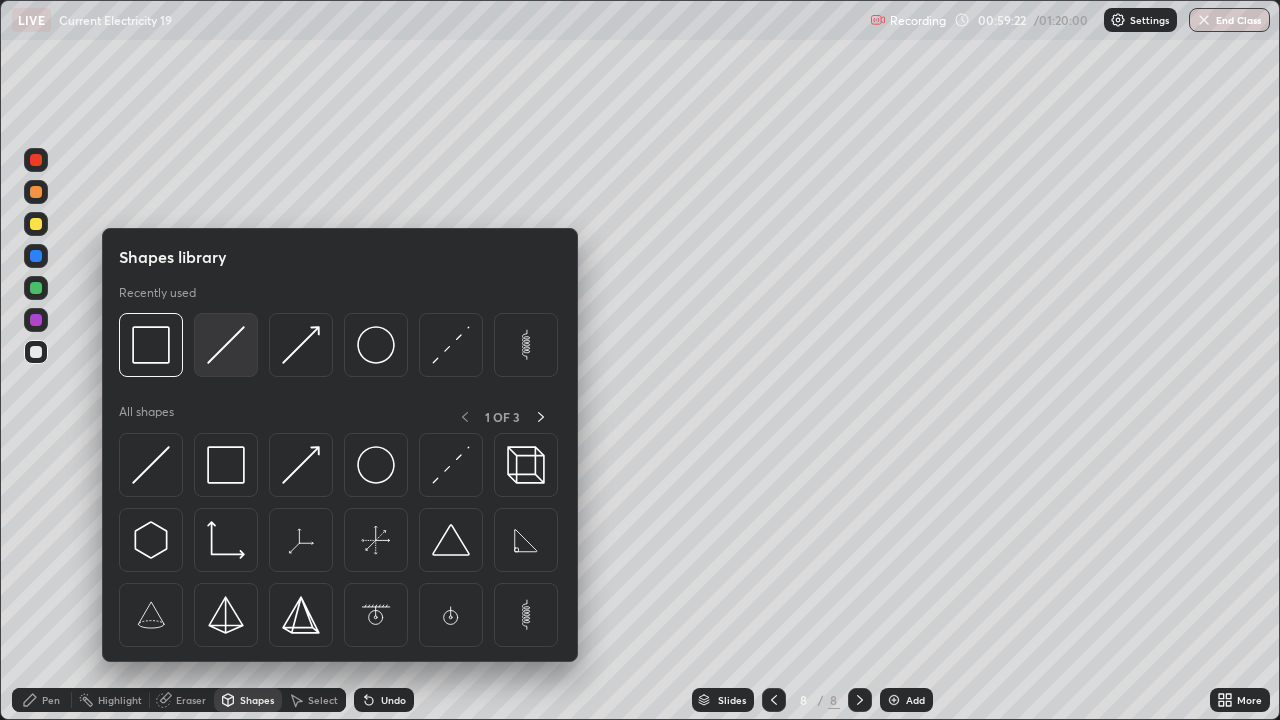 click at bounding box center [226, 345] 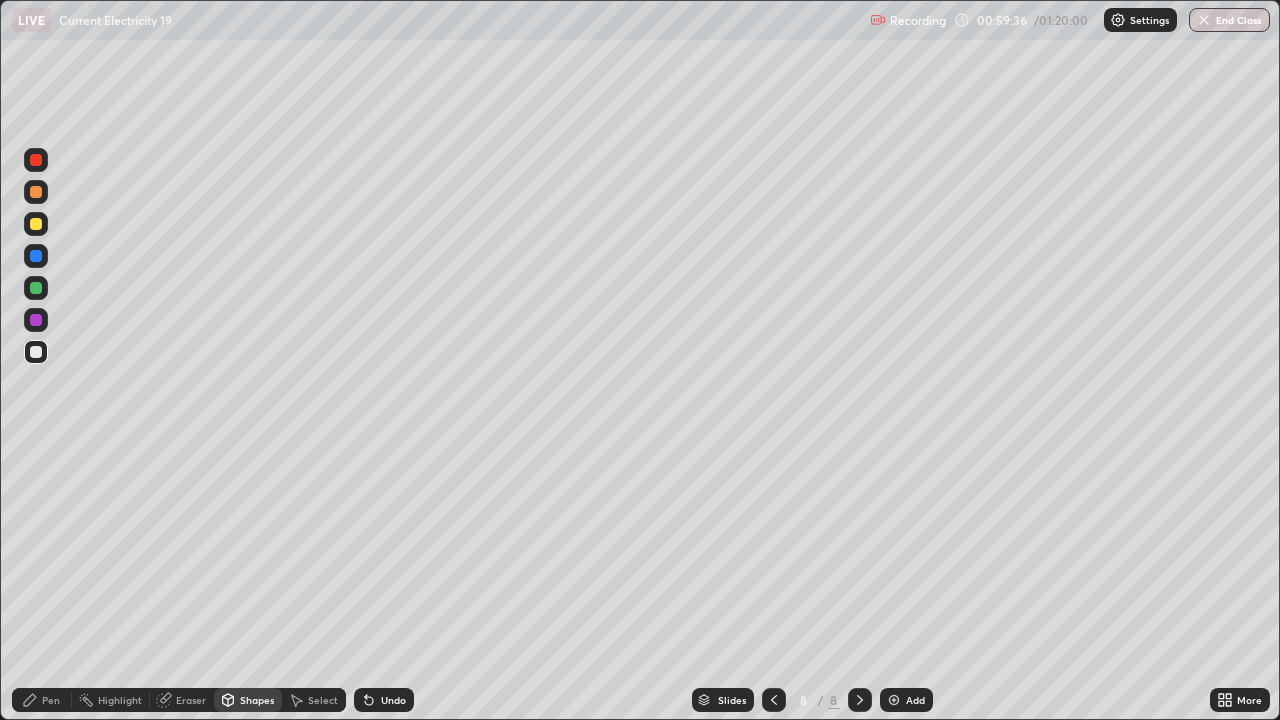 click on "Shapes" at bounding box center (248, 700) 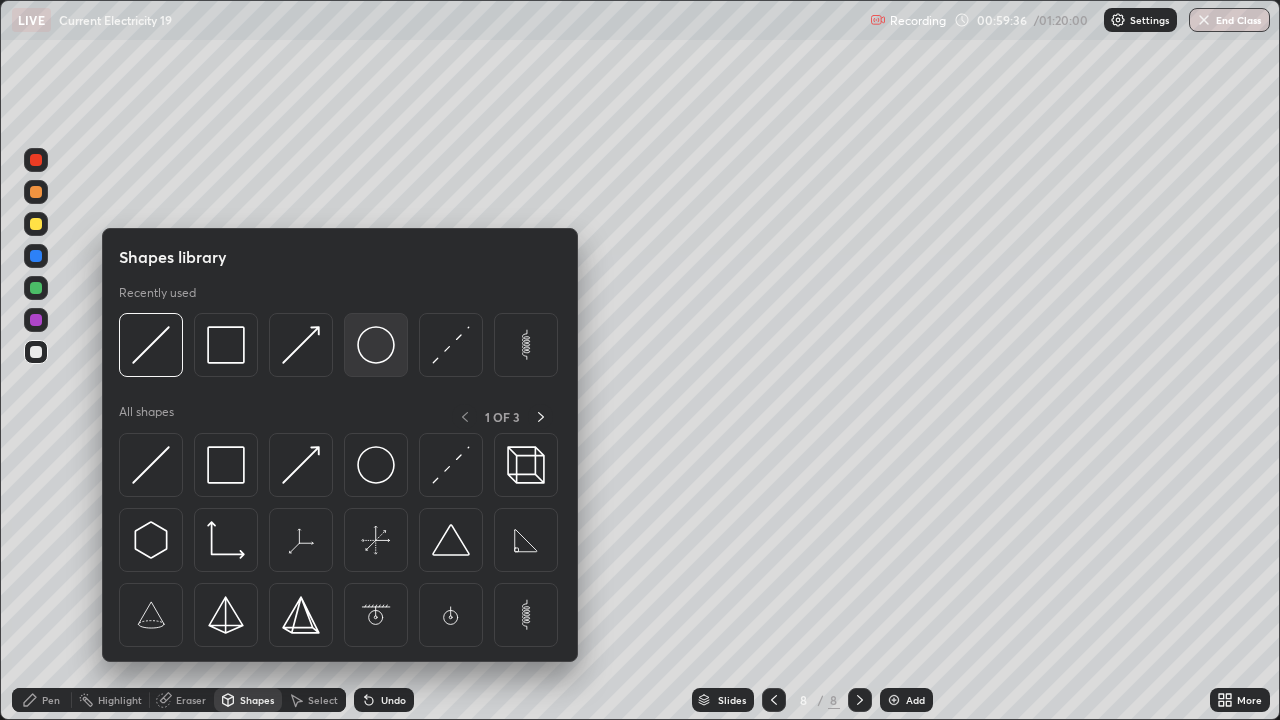 click at bounding box center (376, 345) 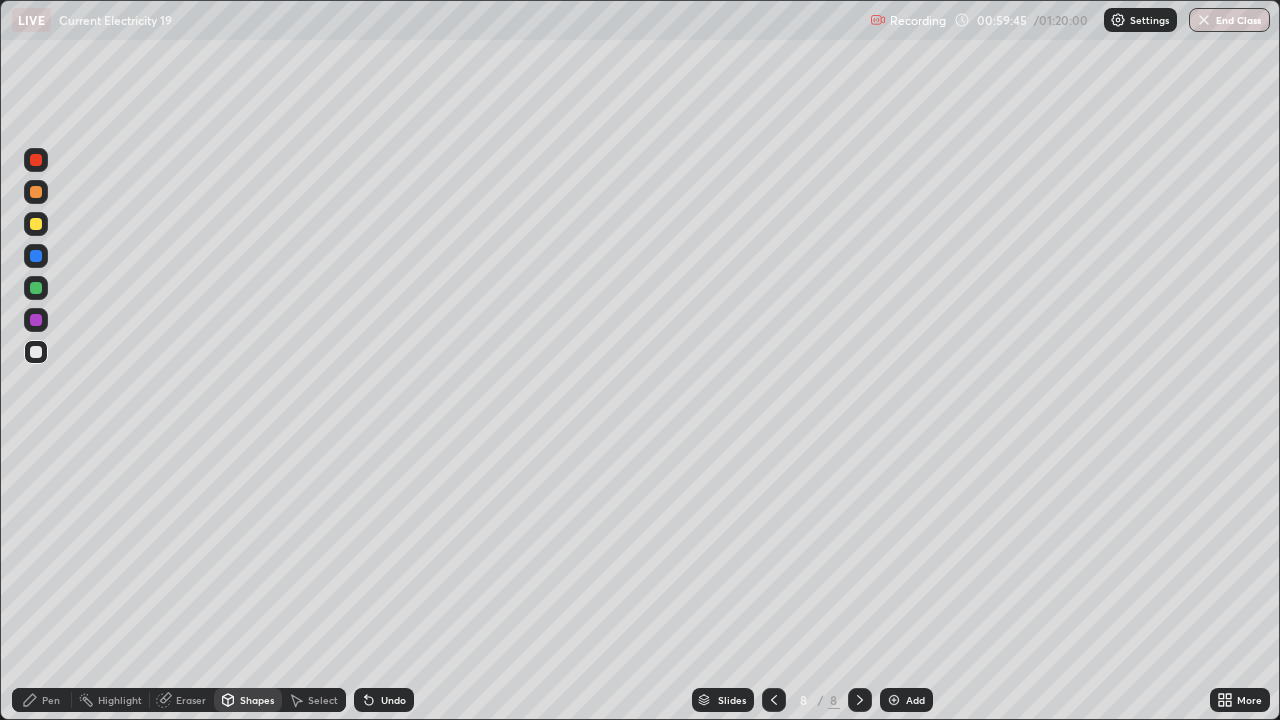 click on "Eraser" at bounding box center (182, 700) 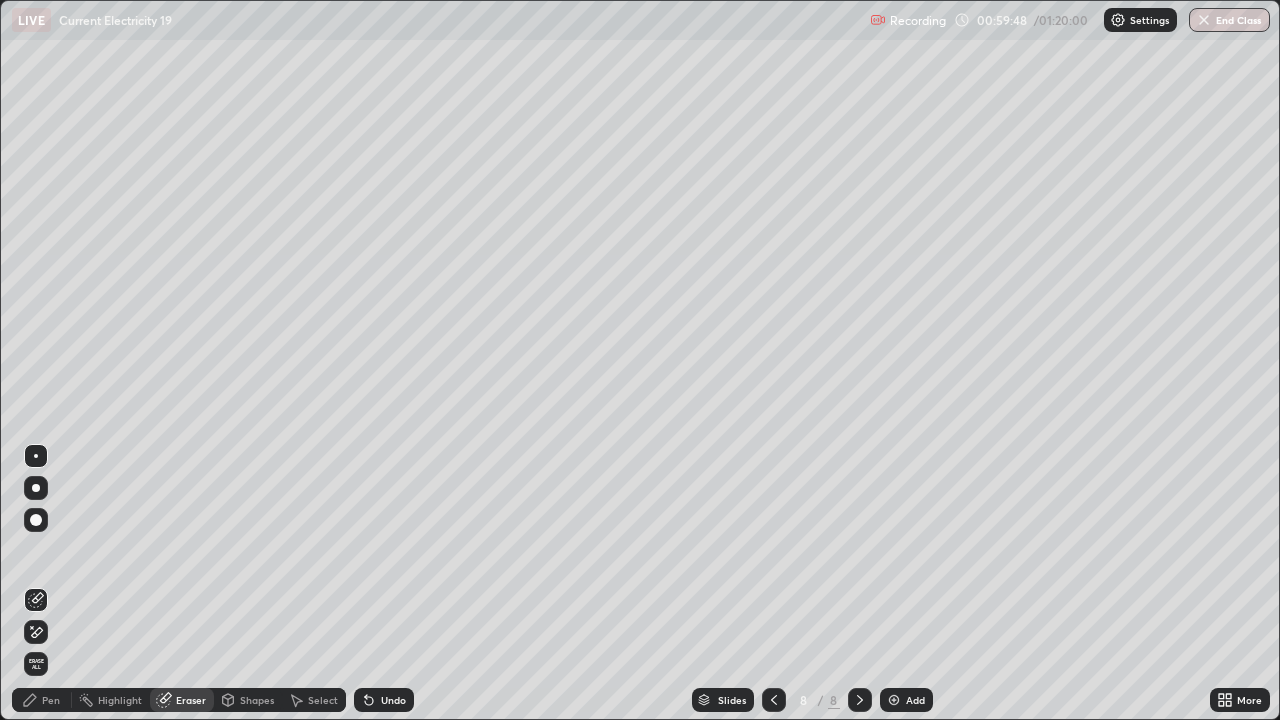 click on "Pen" at bounding box center [51, 700] 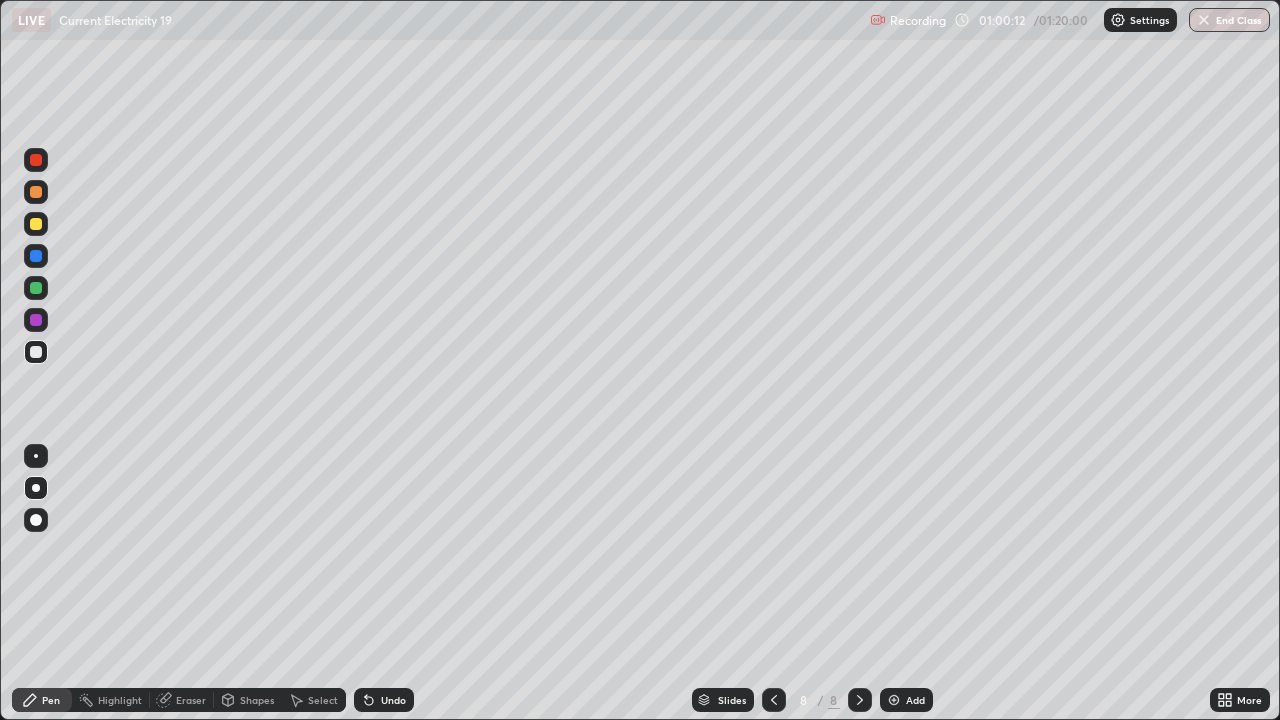 click 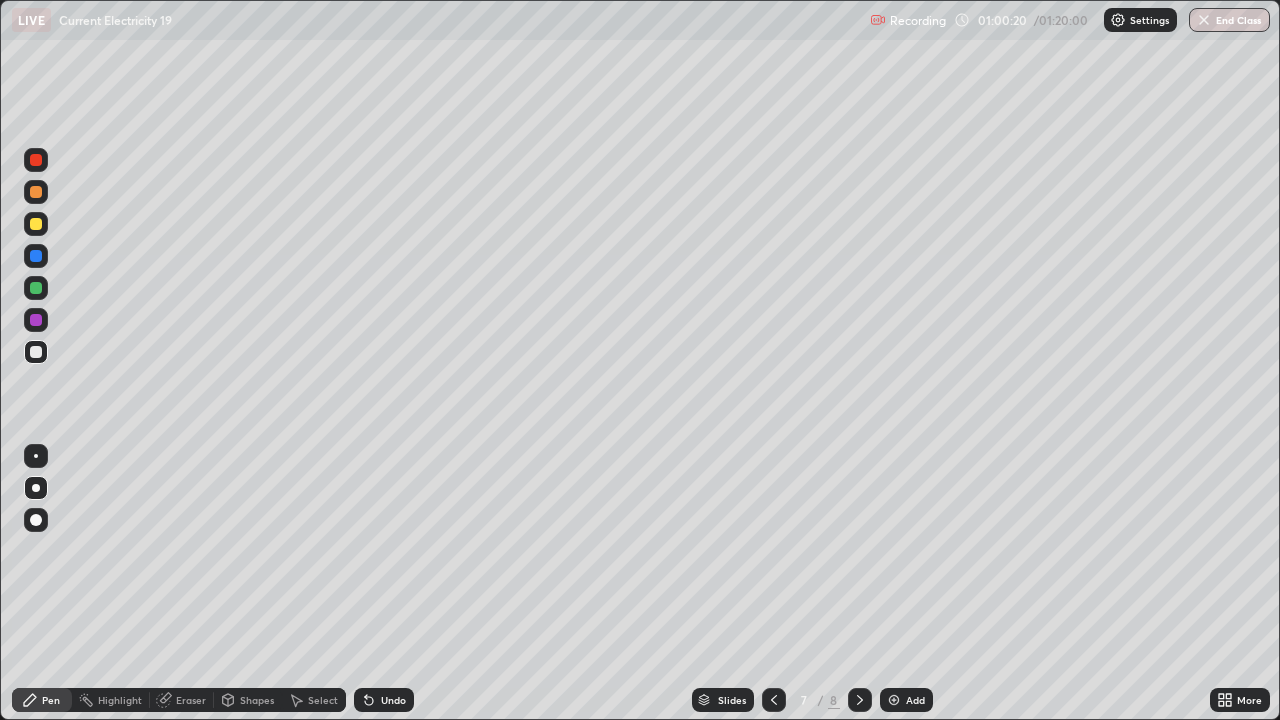 click 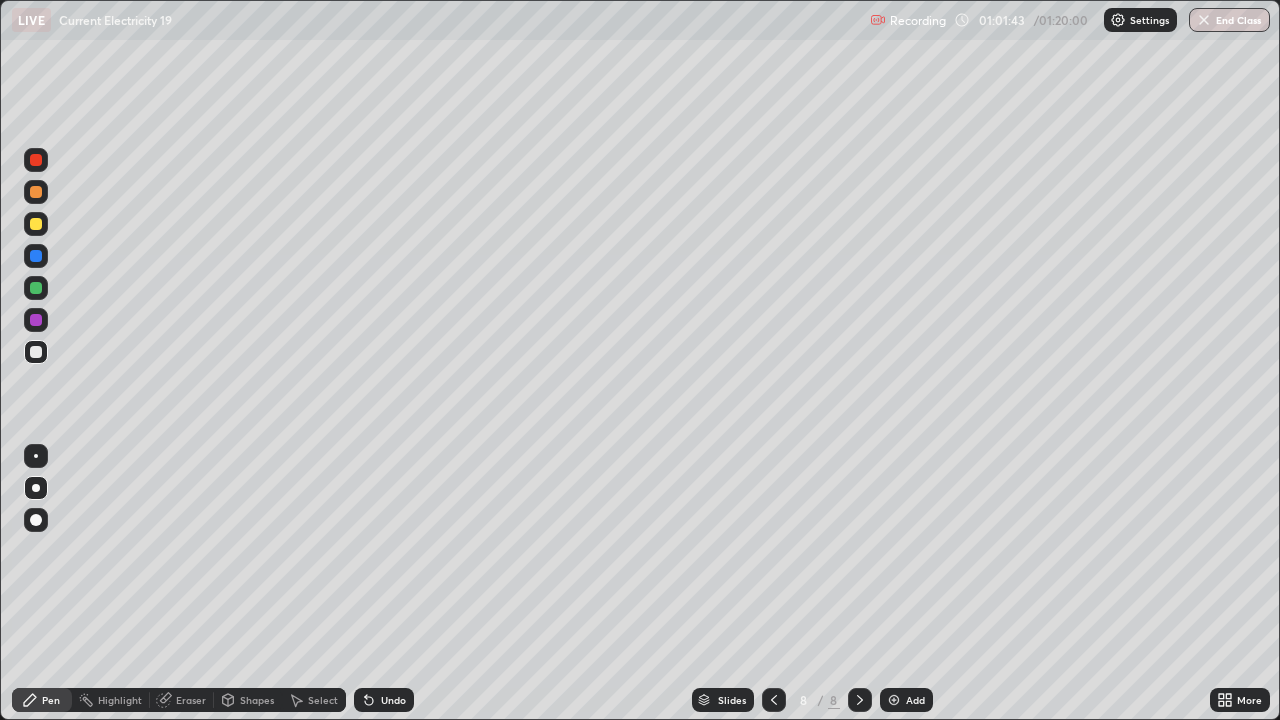 click at bounding box center [36, 224] 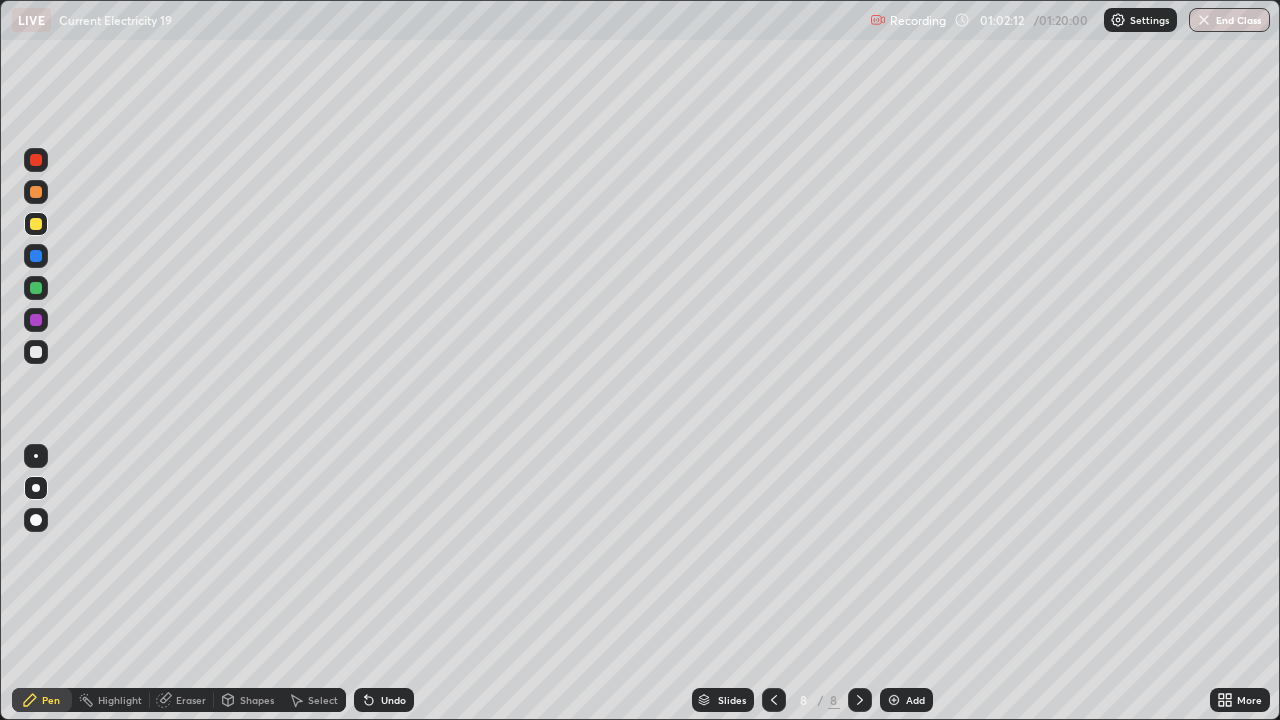 click on "Undo" at bounding box center [384, 700] 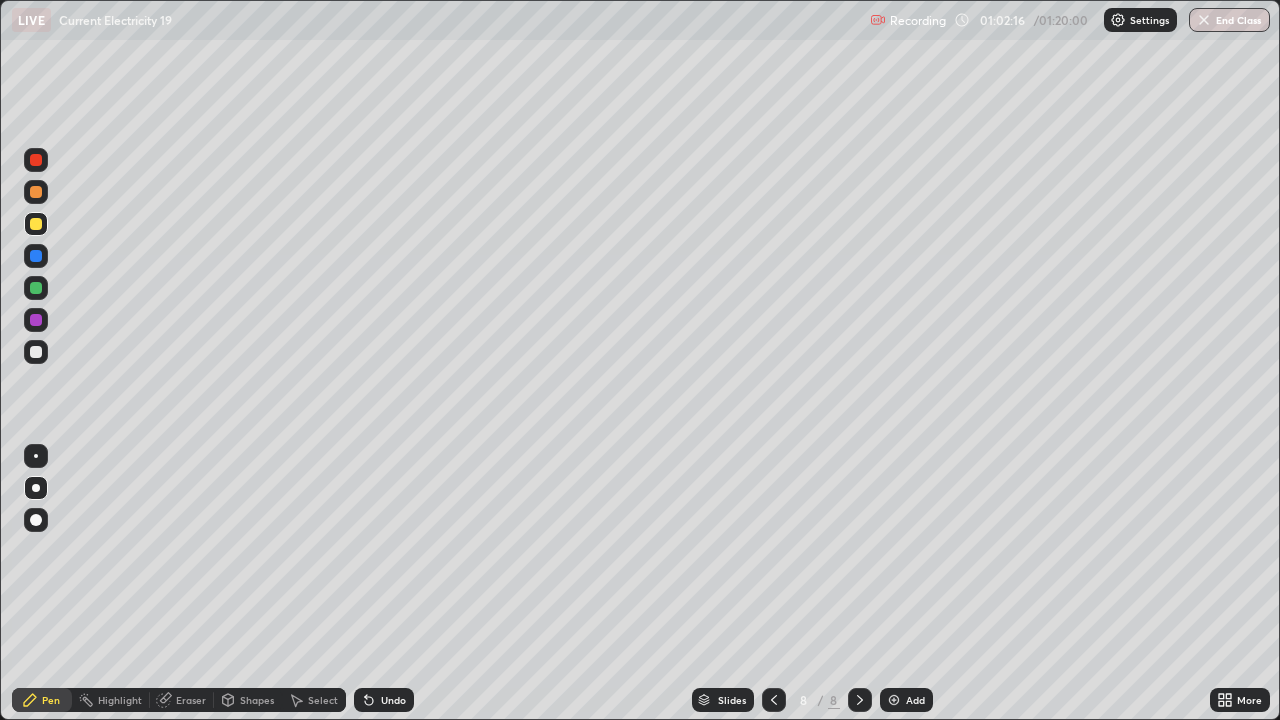 click on "Select" at bounding box center (314, 700) 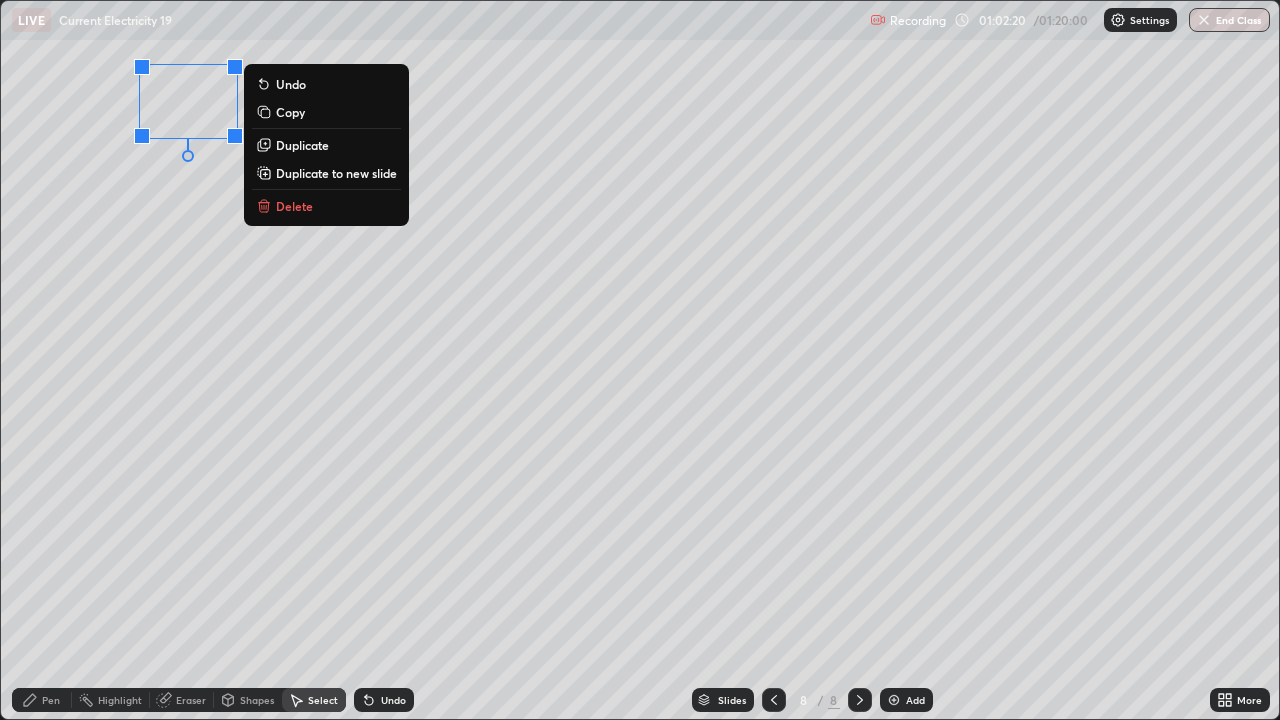 click on "Pen" at bounding box center (42, 700) 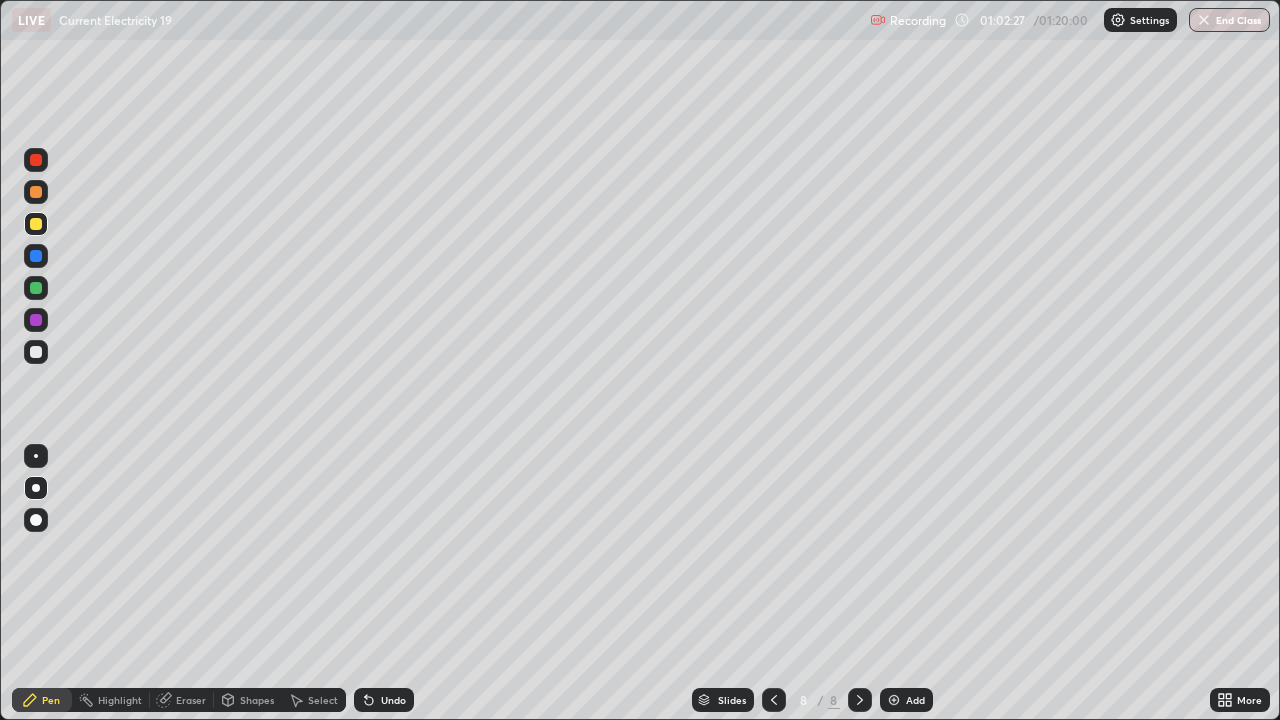 click at bounding box center (36, 352) 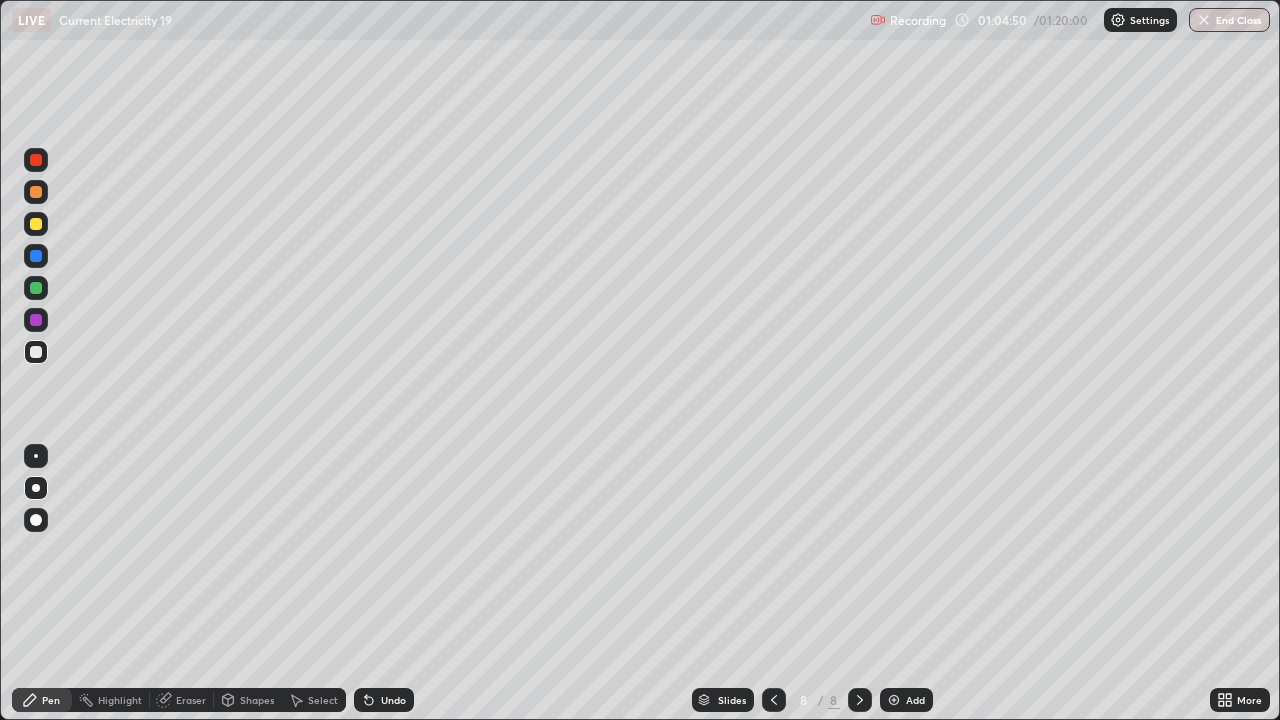 click at bounding box center (36, 224) 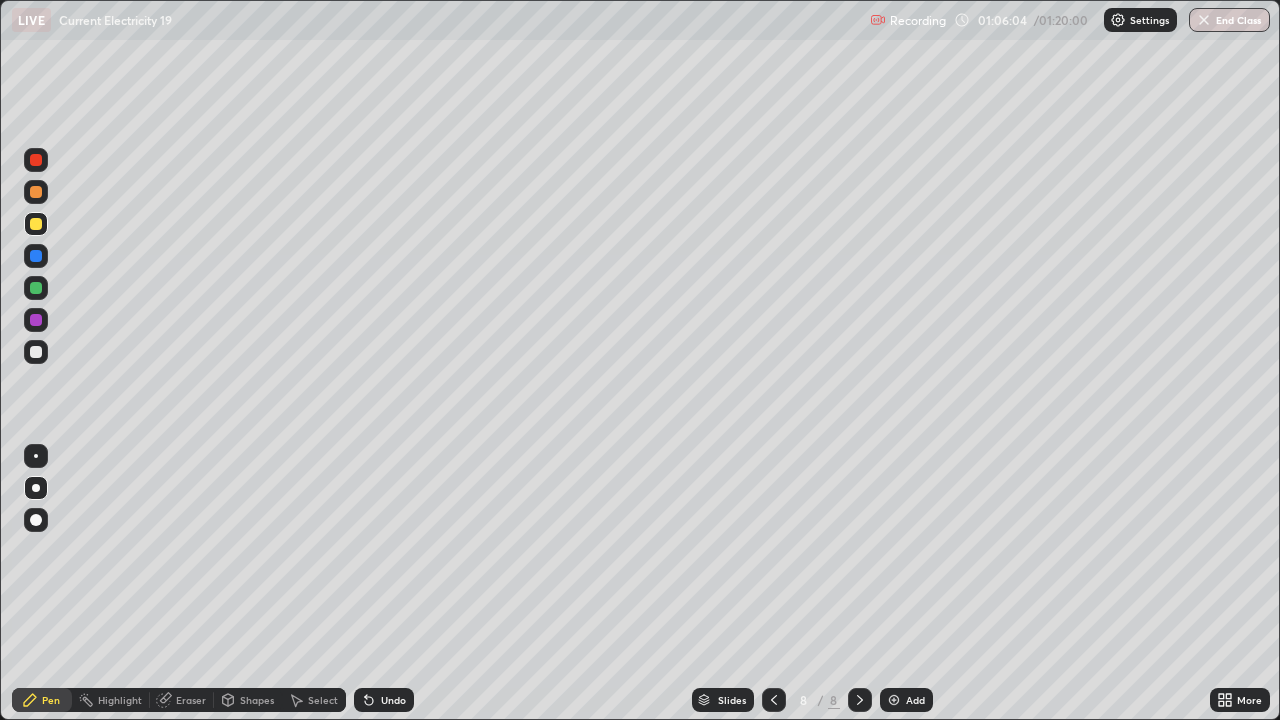 click on "Shapes" at bounding box center [248, 700] 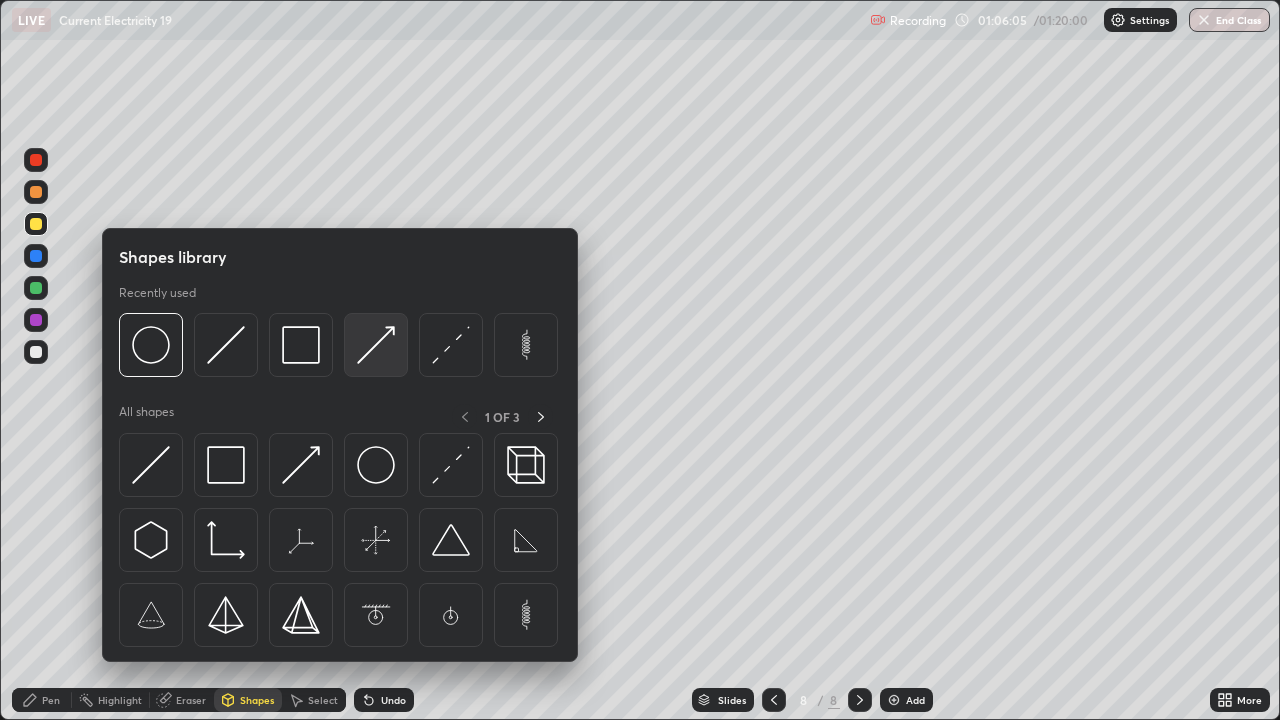 click at bounding box center [376, 345] 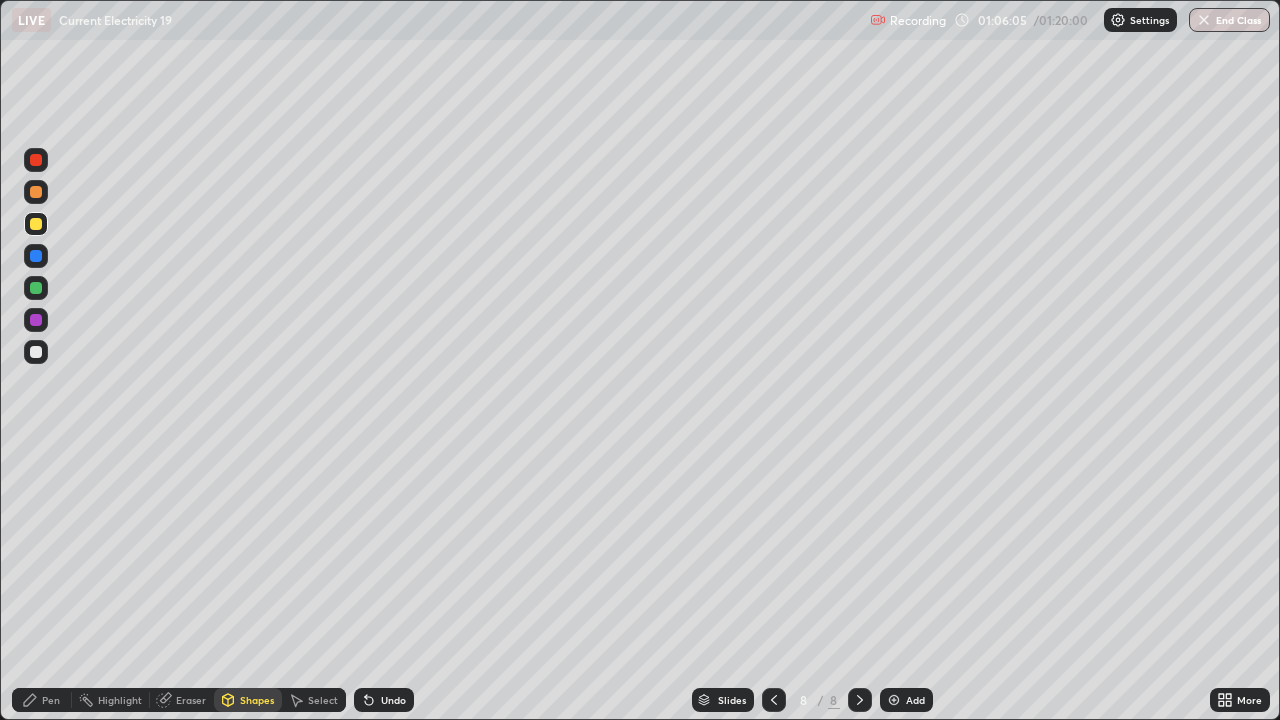 click at bounding box center [36, 224] 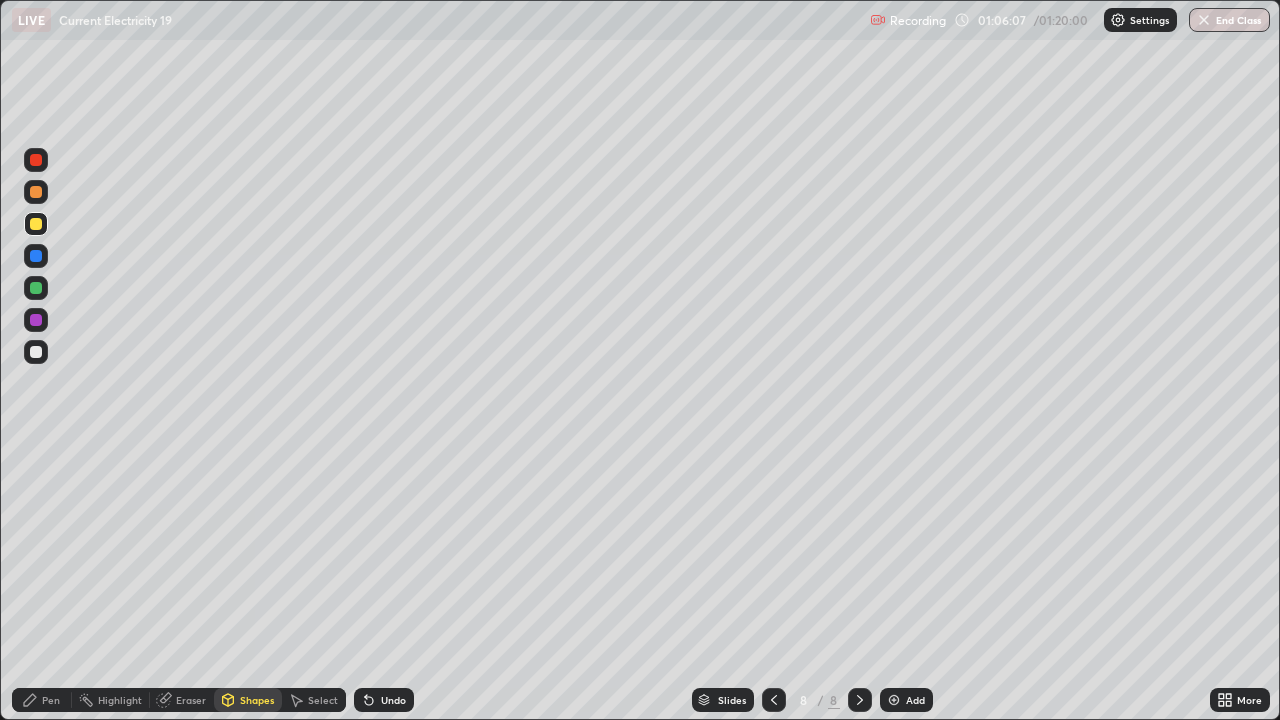 click 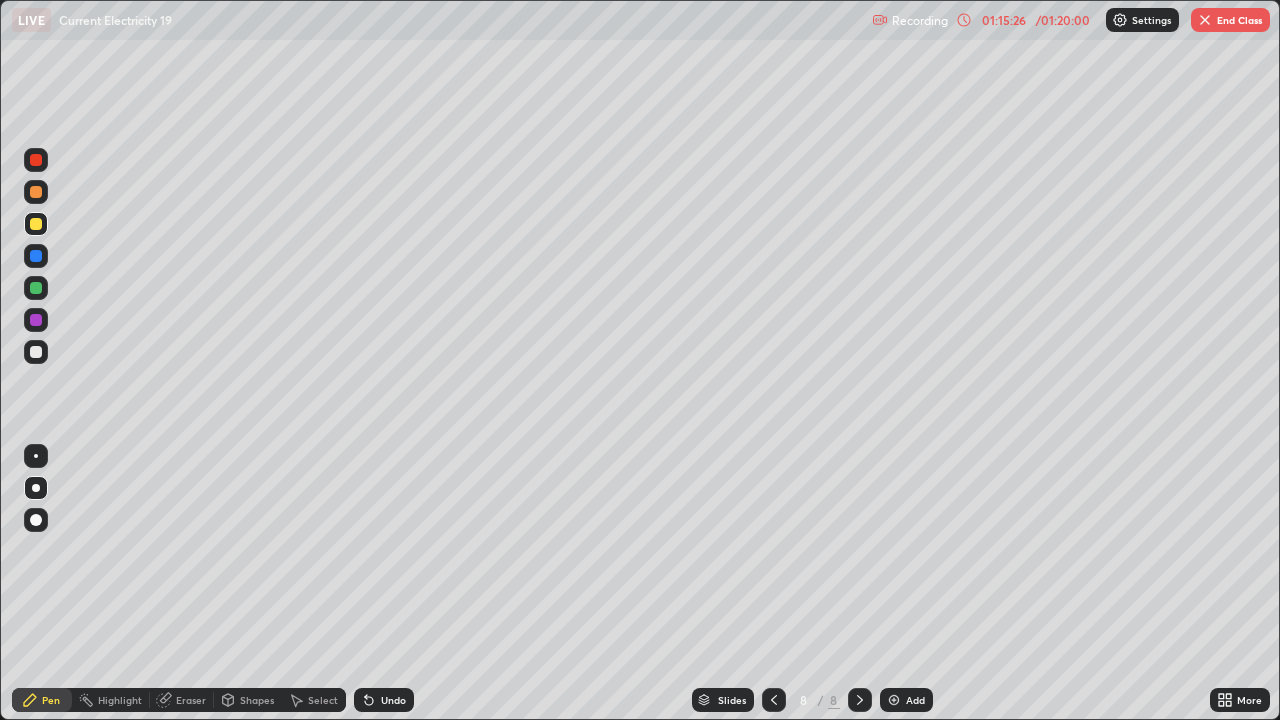 click on "End Class" at bounding box center [1230, 20] 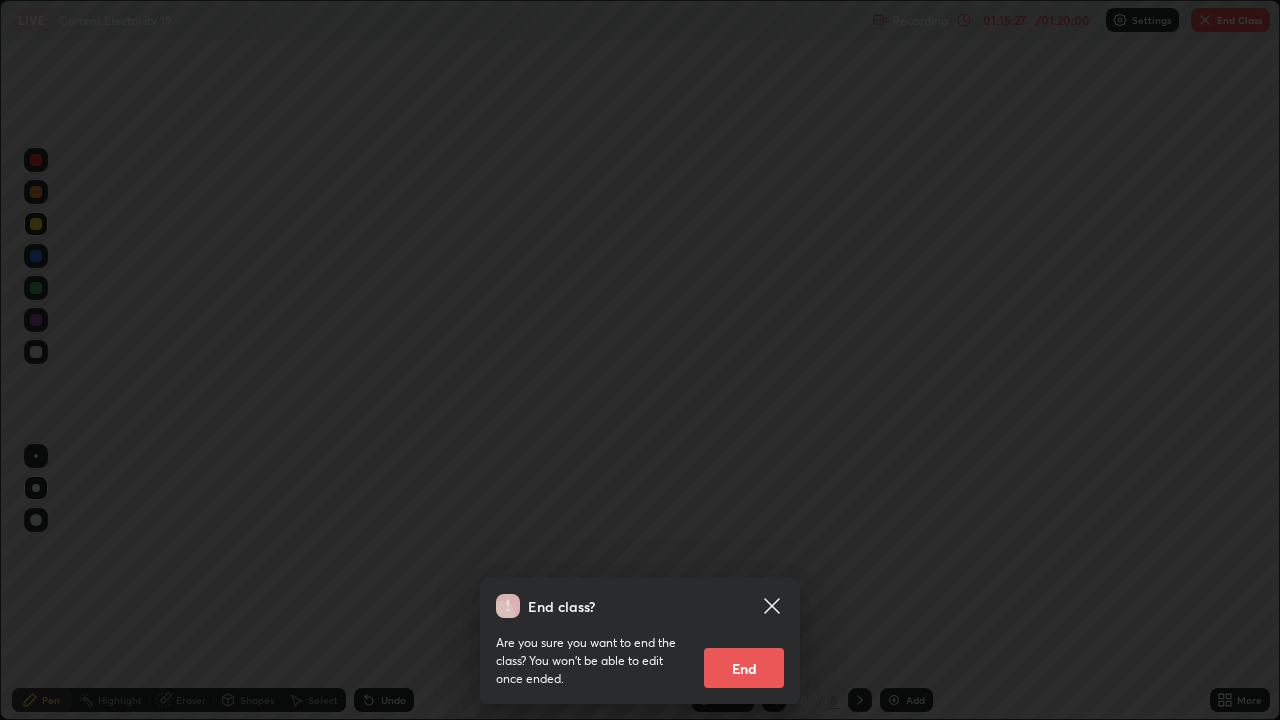 click on "End" at bounding box center (744, 668) 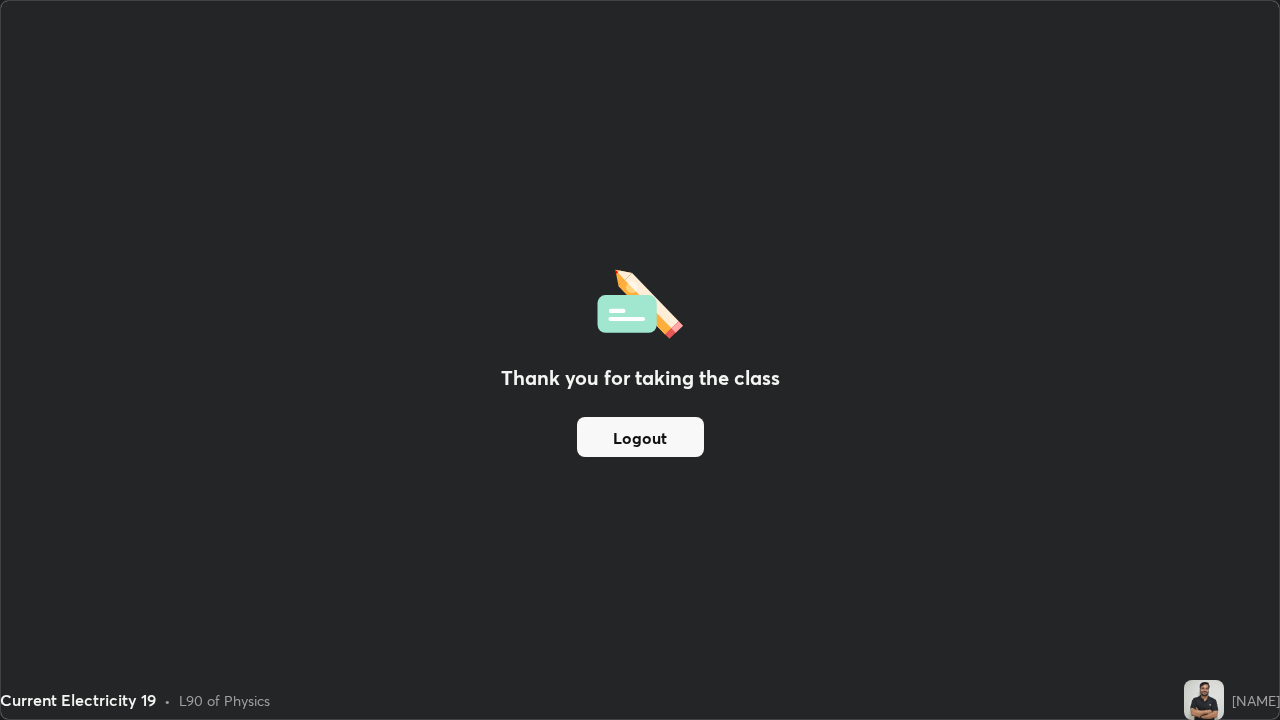 click on "Logout" at bounding box center (640, 437) 